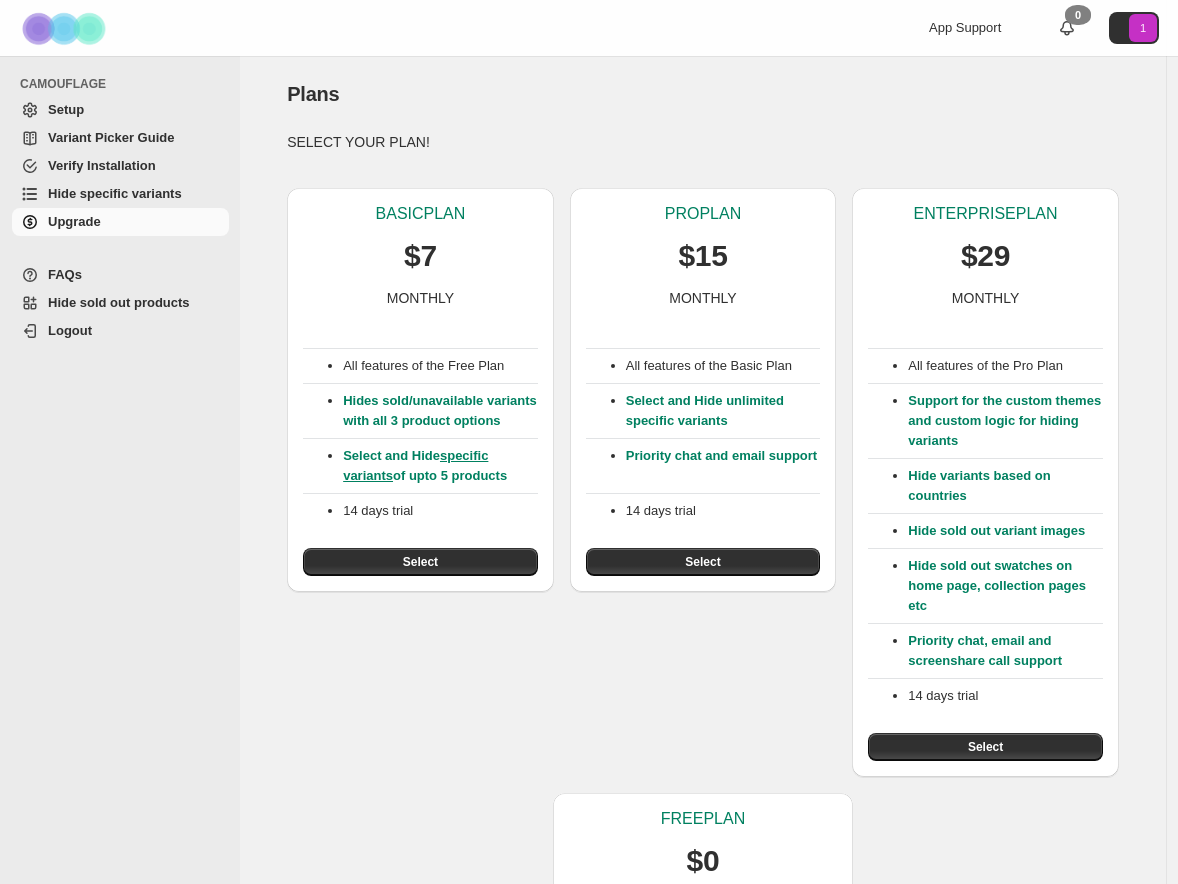 scroll, scrollTop: 0, scrollLeft: 0, axis: both 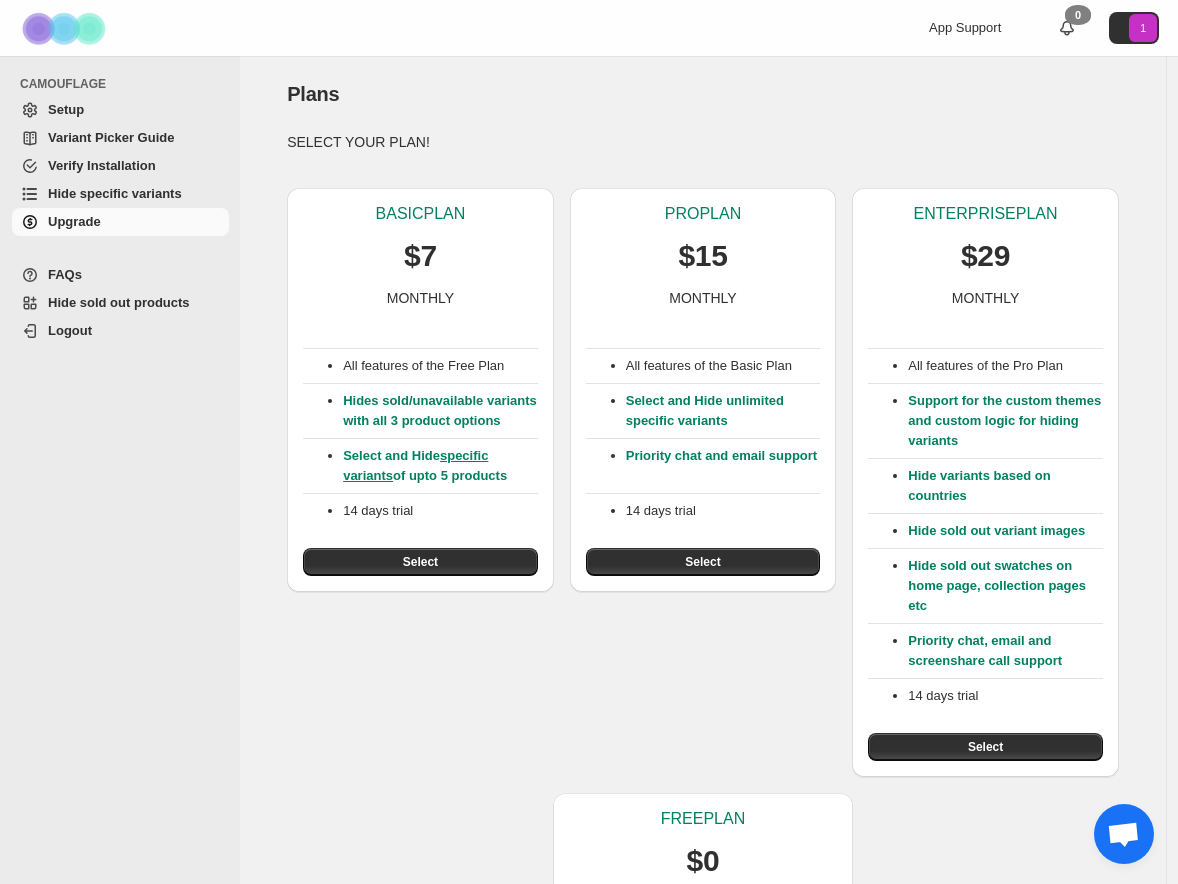 click on "Setup" at bounding box center (136, 110) 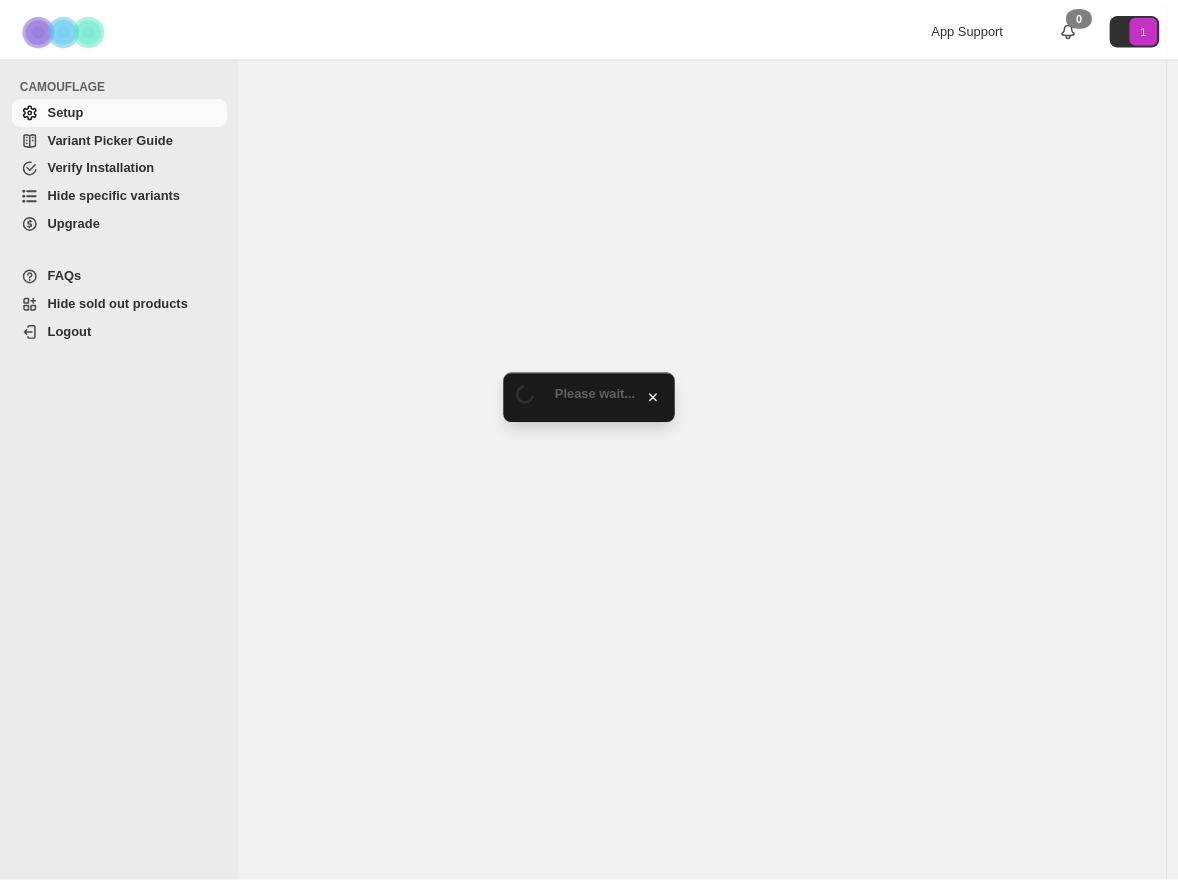 scroll, scrollTop: 0, scrollLeft: 0, axis: both 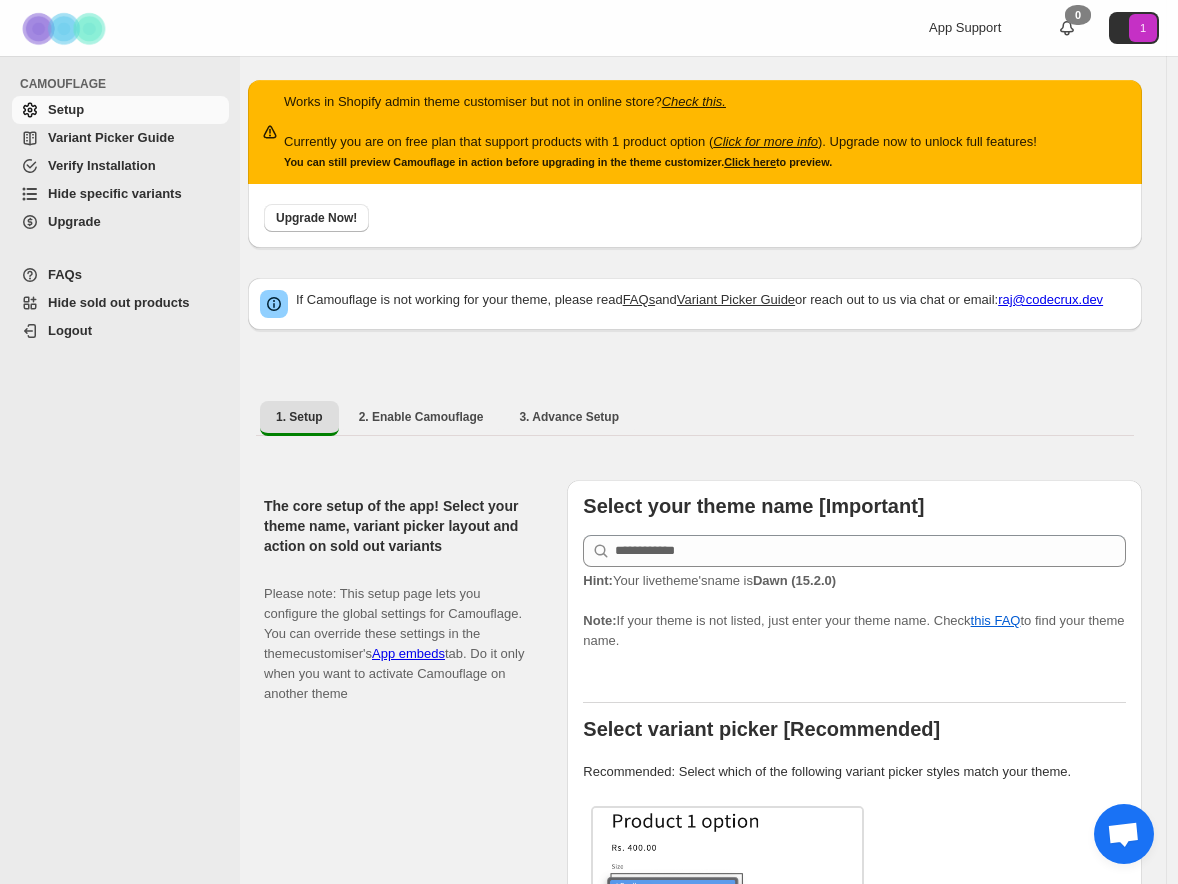 click on "Upgrade" at bounding box center [120, 222] 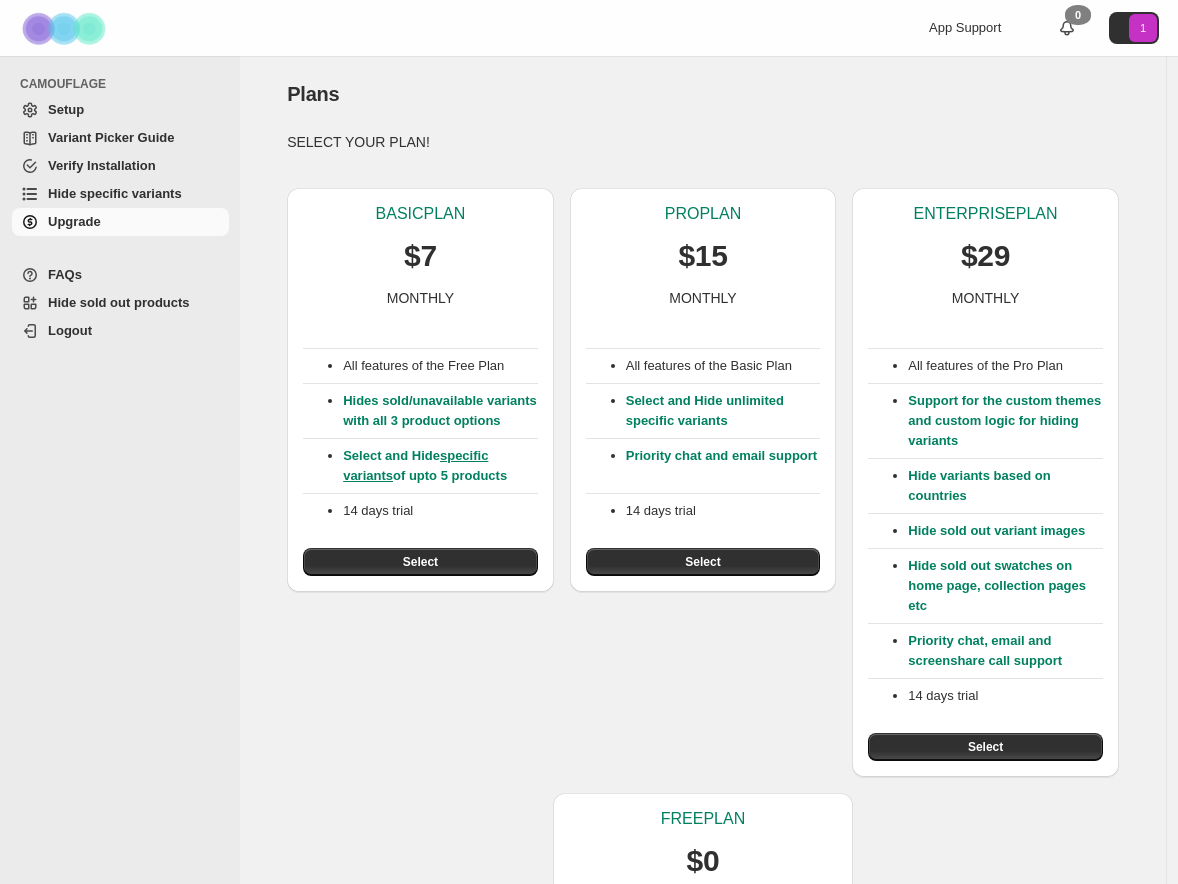 scroll, scrollTop: 0, scrollLeft: 0, axis: both 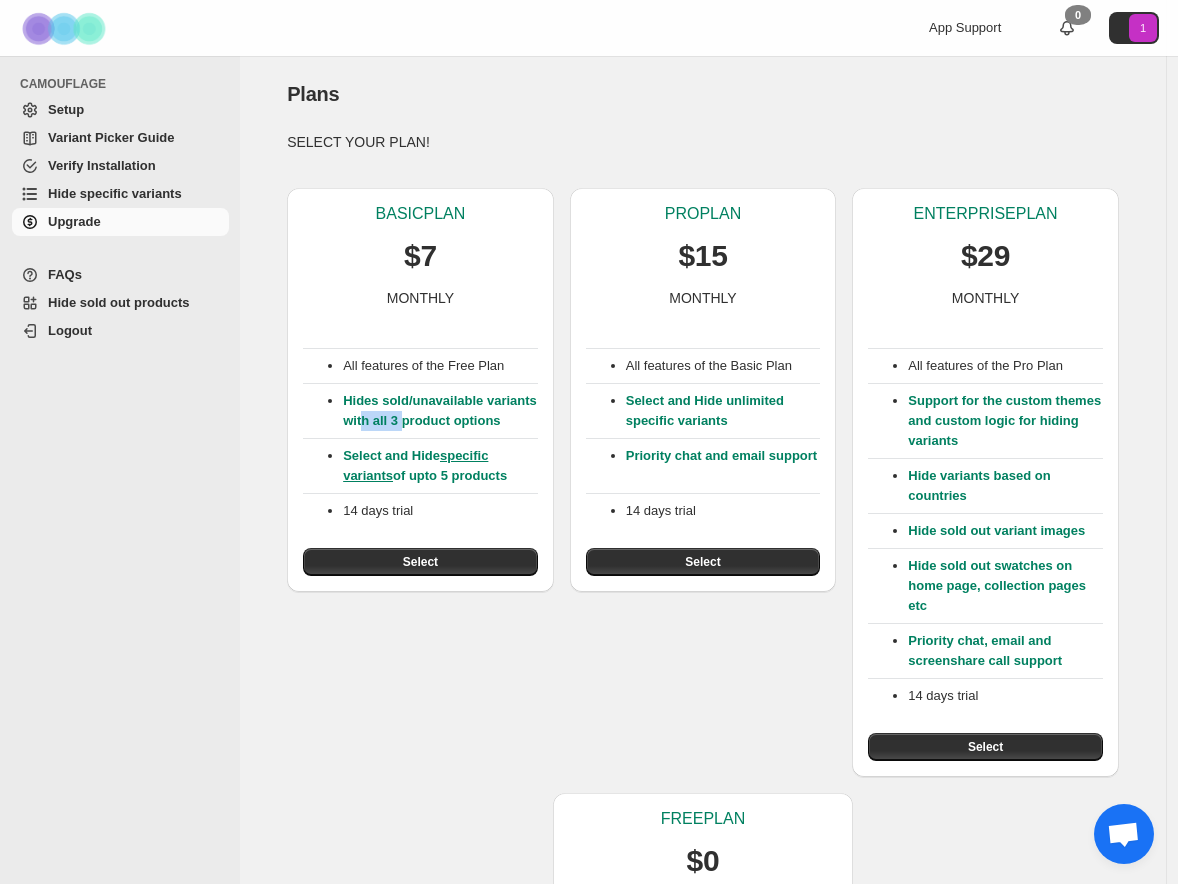 drag, startPoint x: 461, startPoint y: 421, endPoint x: 420, endPoint y: 421, distance: 41 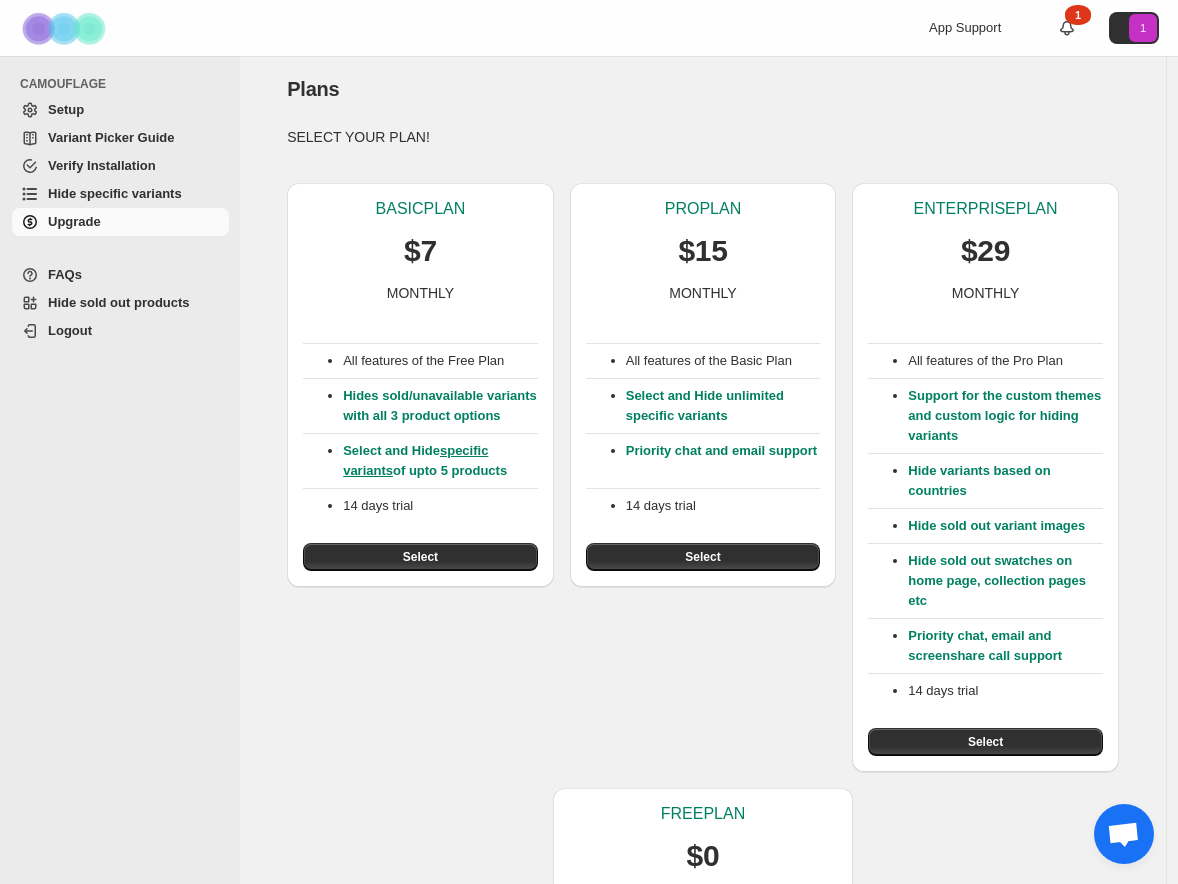 scroll, scrollTop: 0, scrollLeft: 0, axis: both 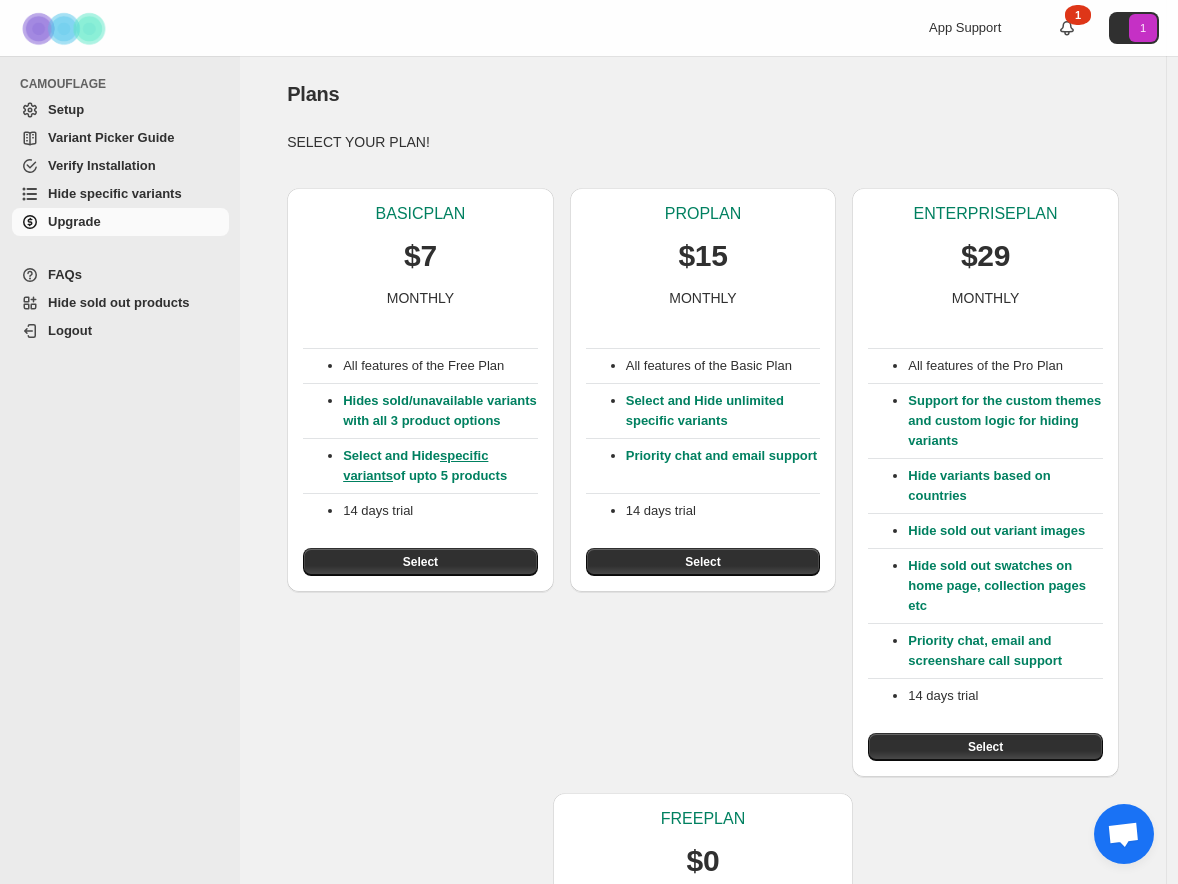click on "Setup" at bounding box center (136, 110) 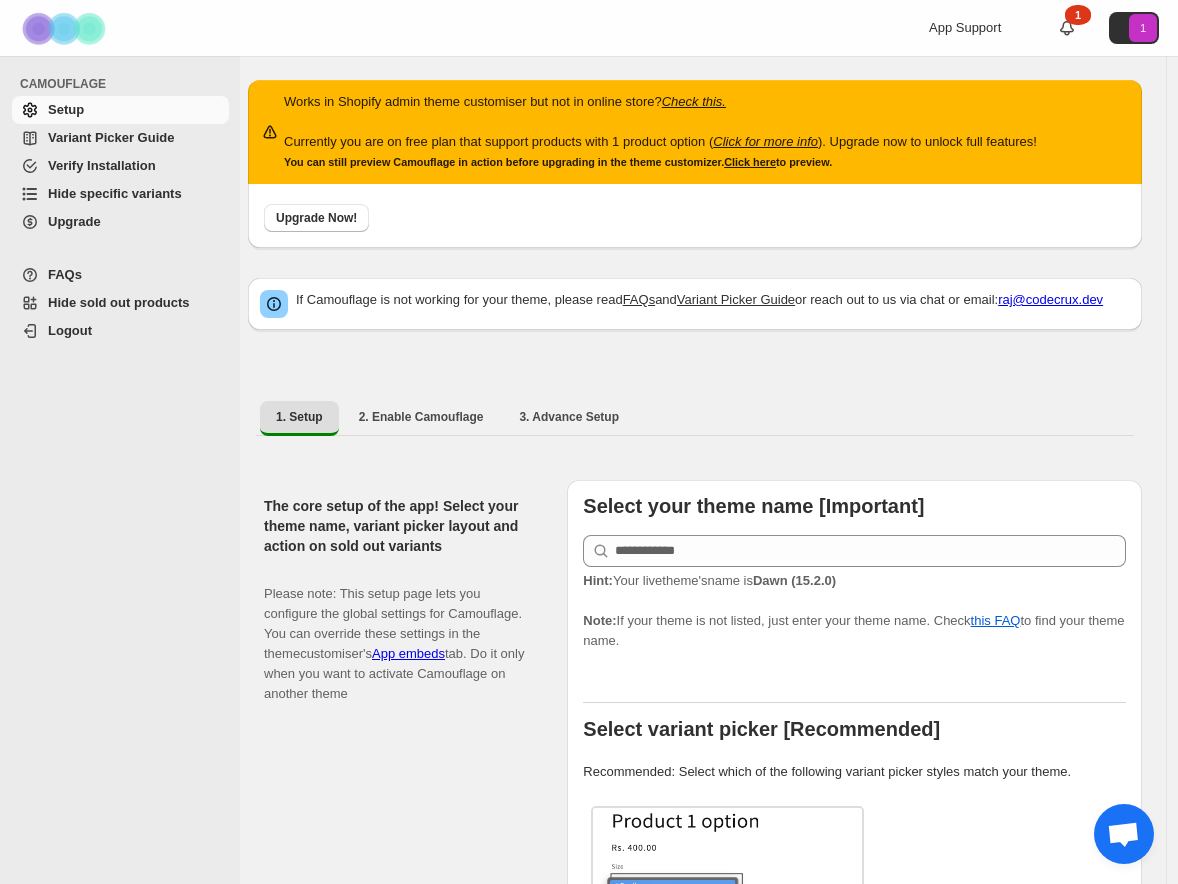 scroll, scrollTop: 338, scrollLeft: 0, axis: vertical 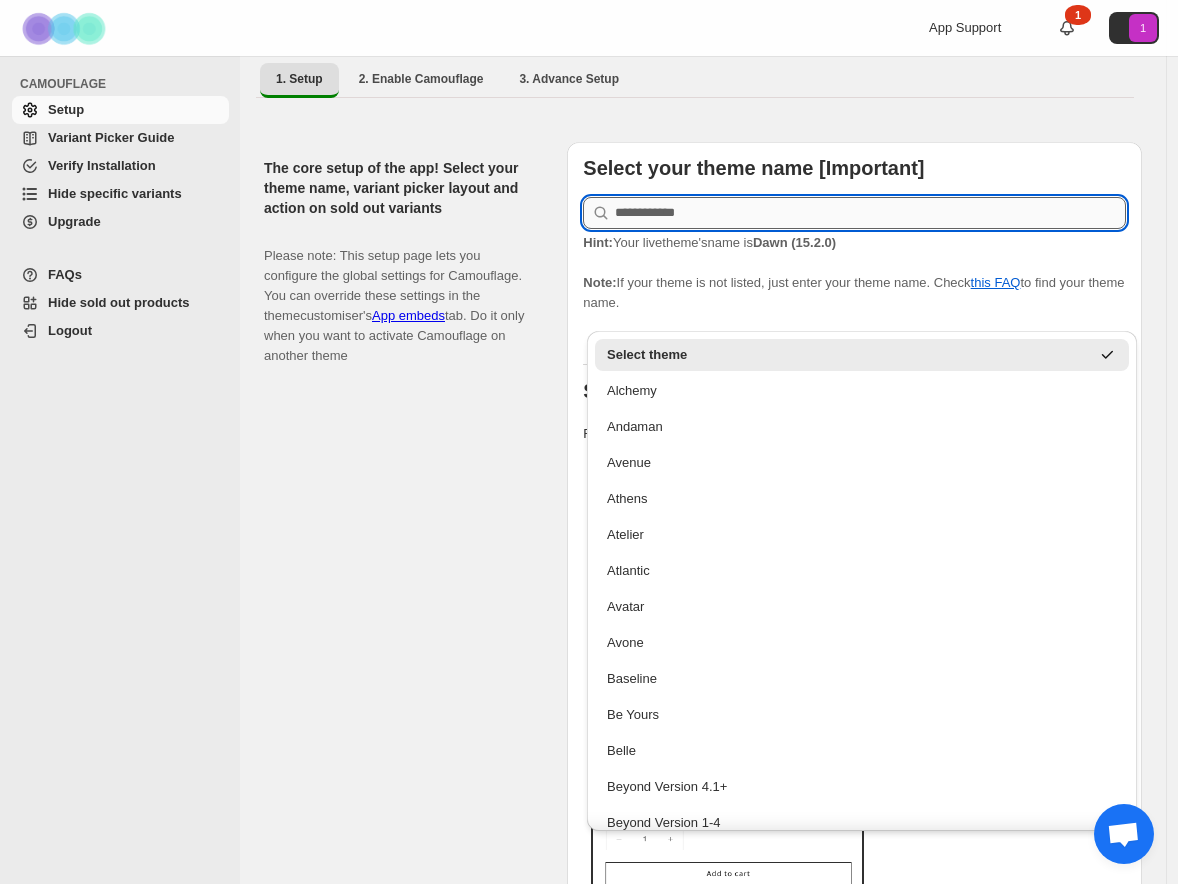 click at bounding box center (870, 213) 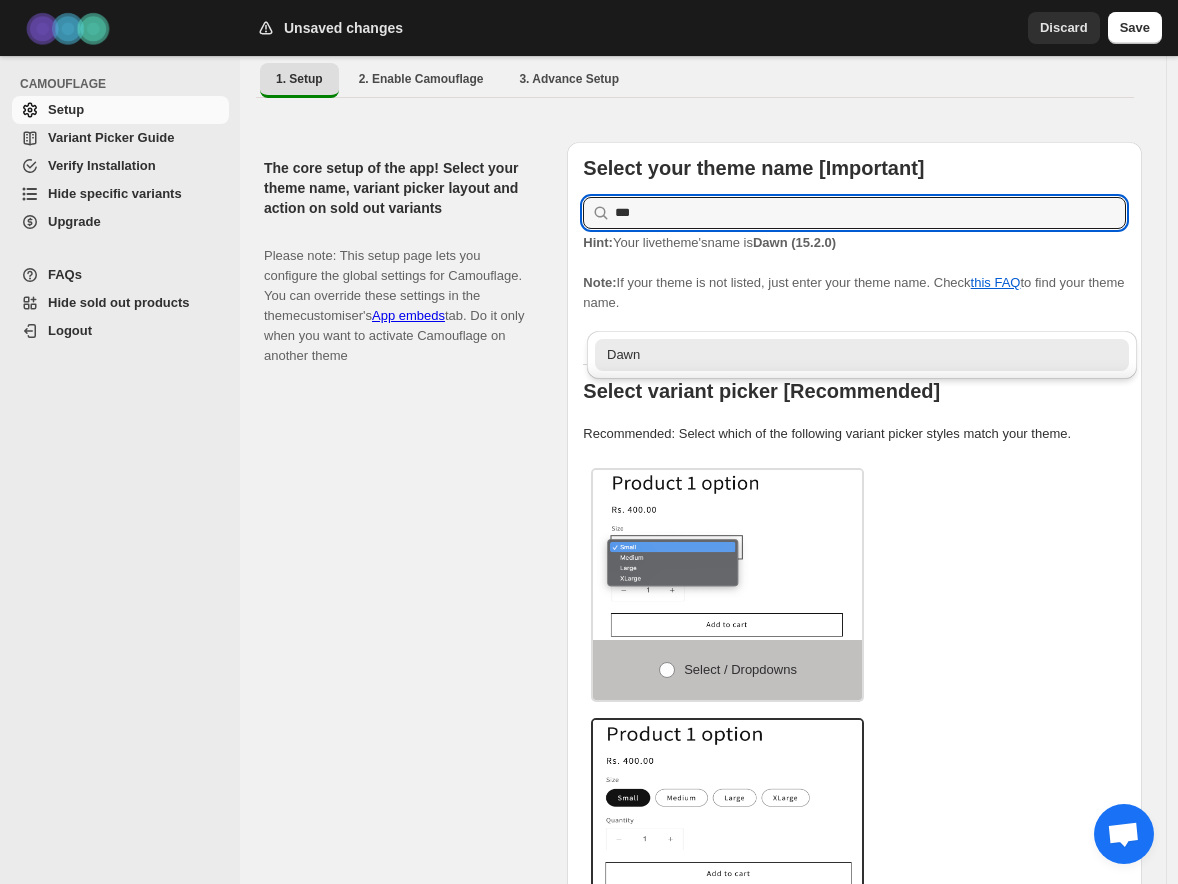 click on "Dawn" at bounding box center [862, 355] 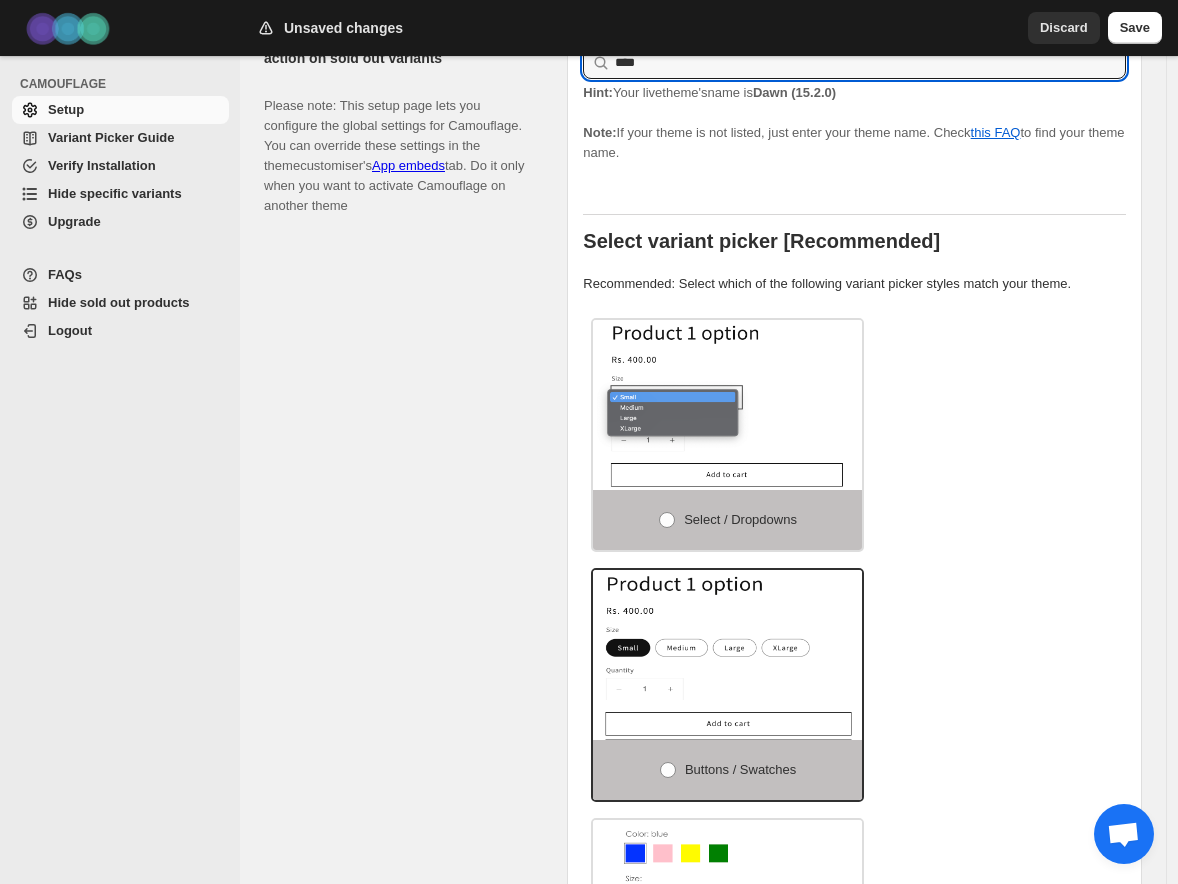 scroll, scrollTop: 544, scrollLeft: 0, axis: vertical 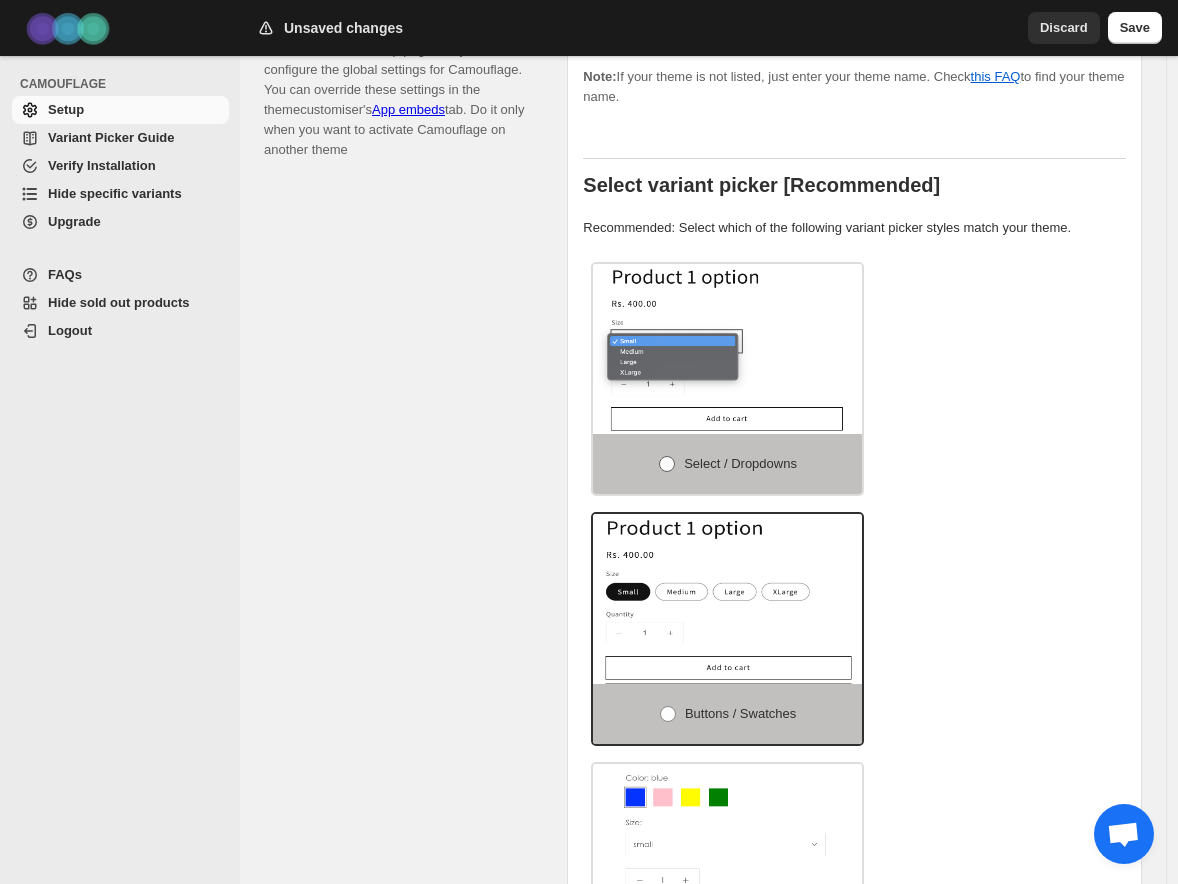 type on "****" 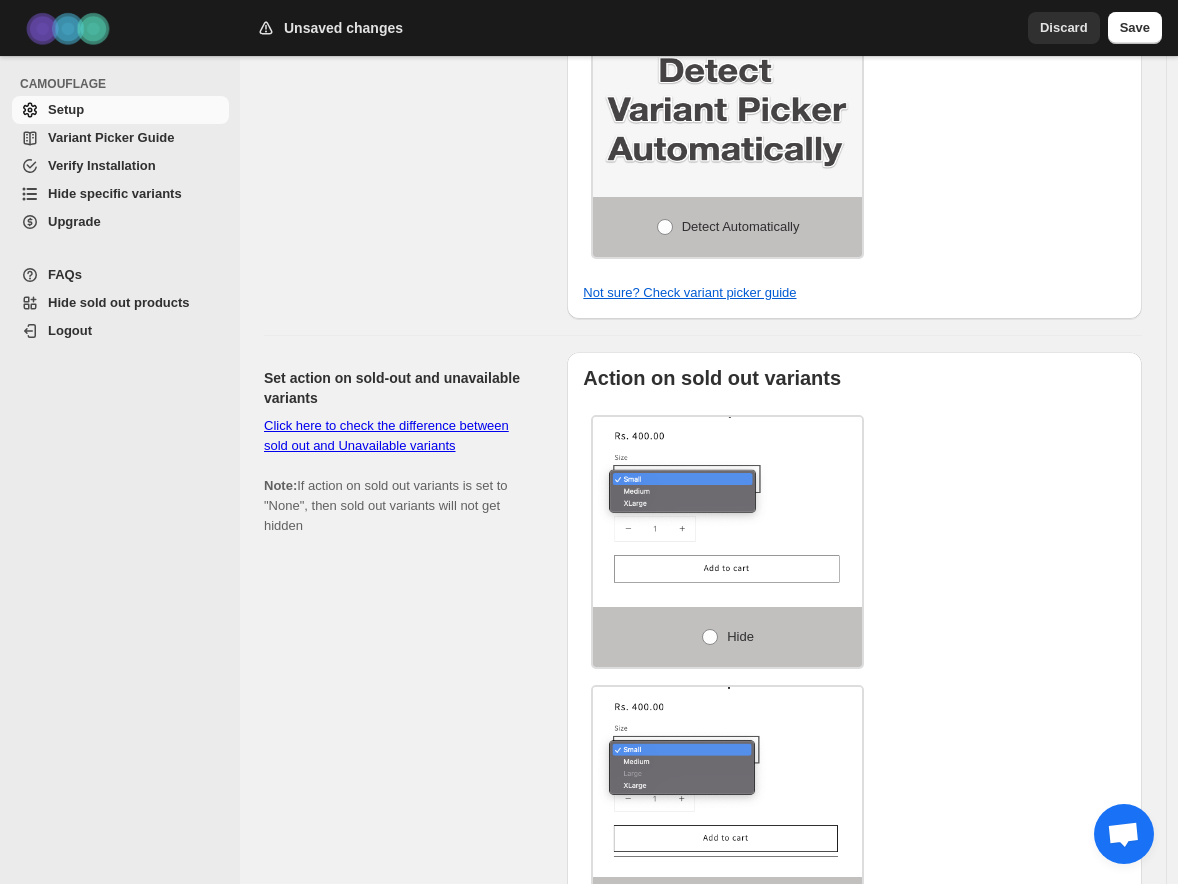 scroll, scrollTop: 1570, scrollLeft: 0, axis: vertical 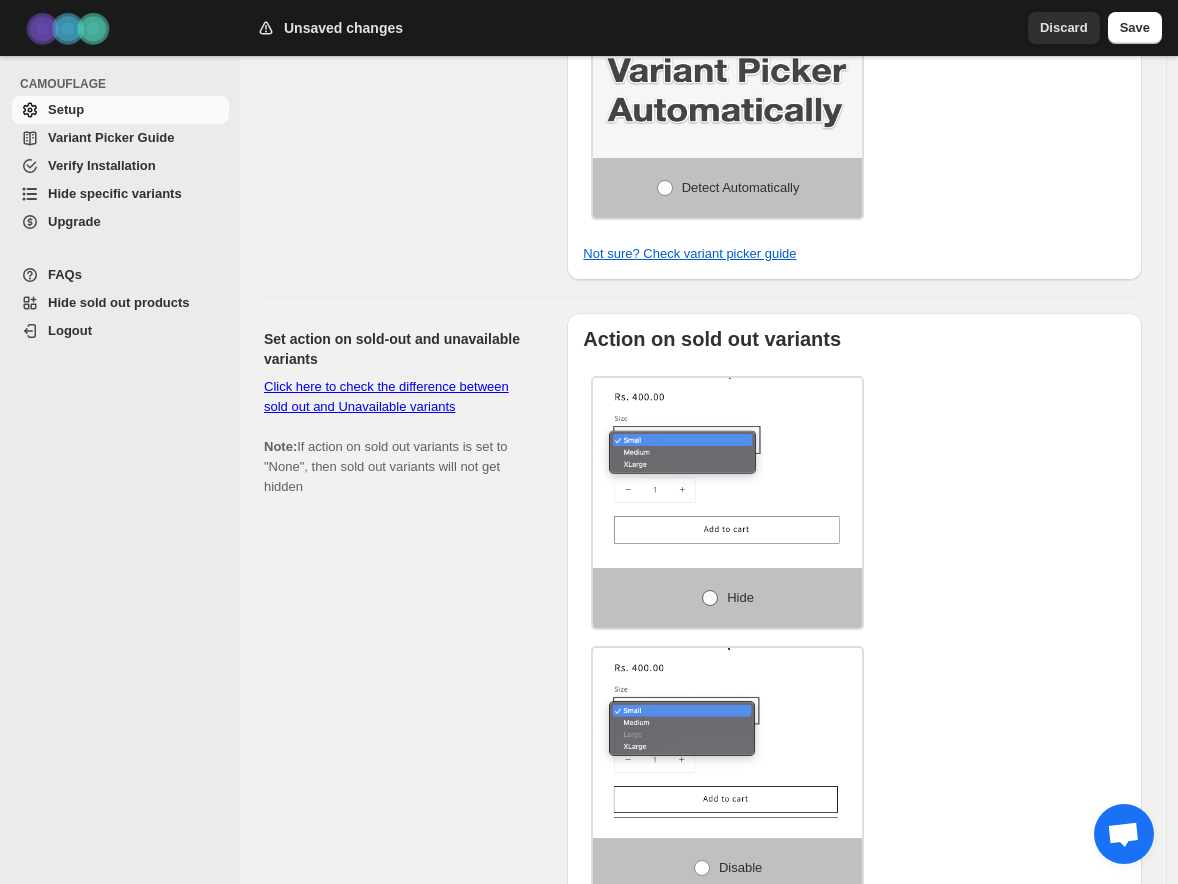 click at bounding box center [710, 598] 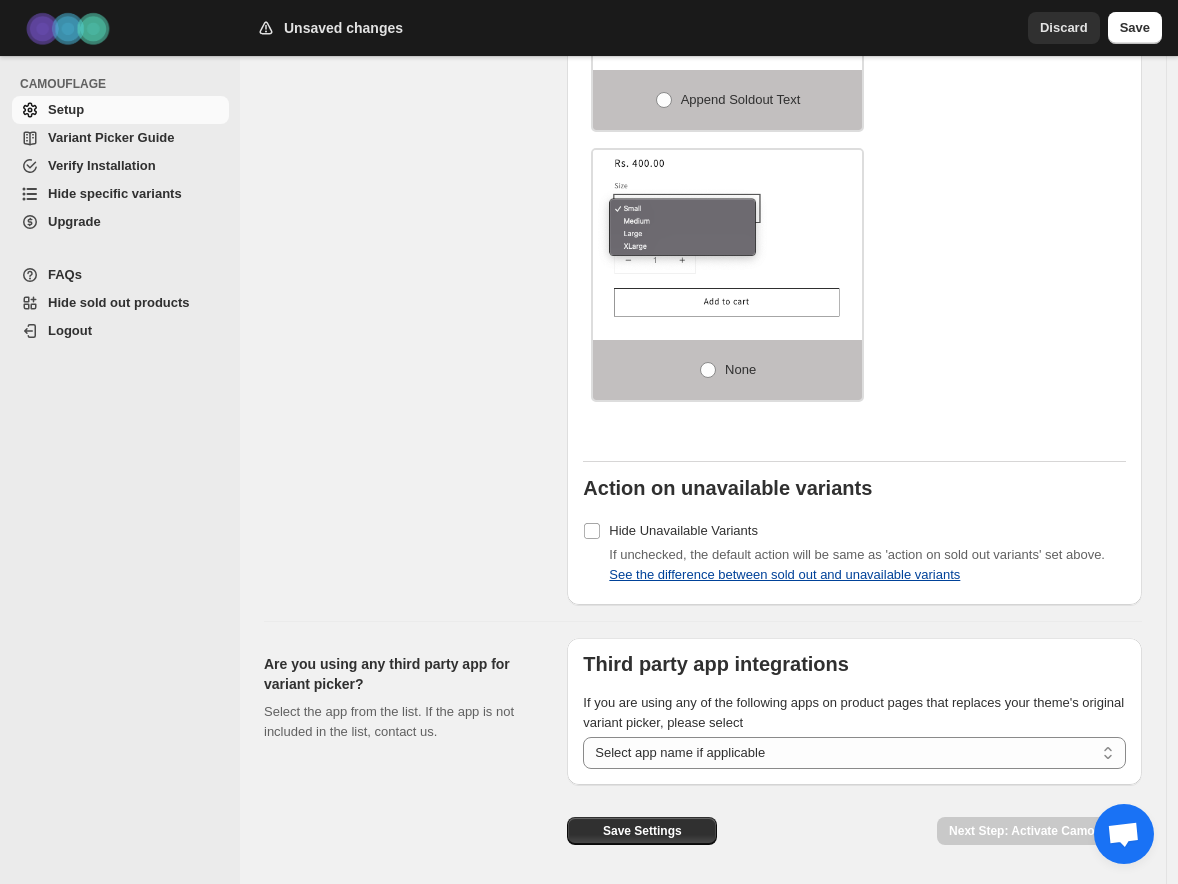 scroll, scrollTop: 2683, scrollLeft: 0, axis: vertical 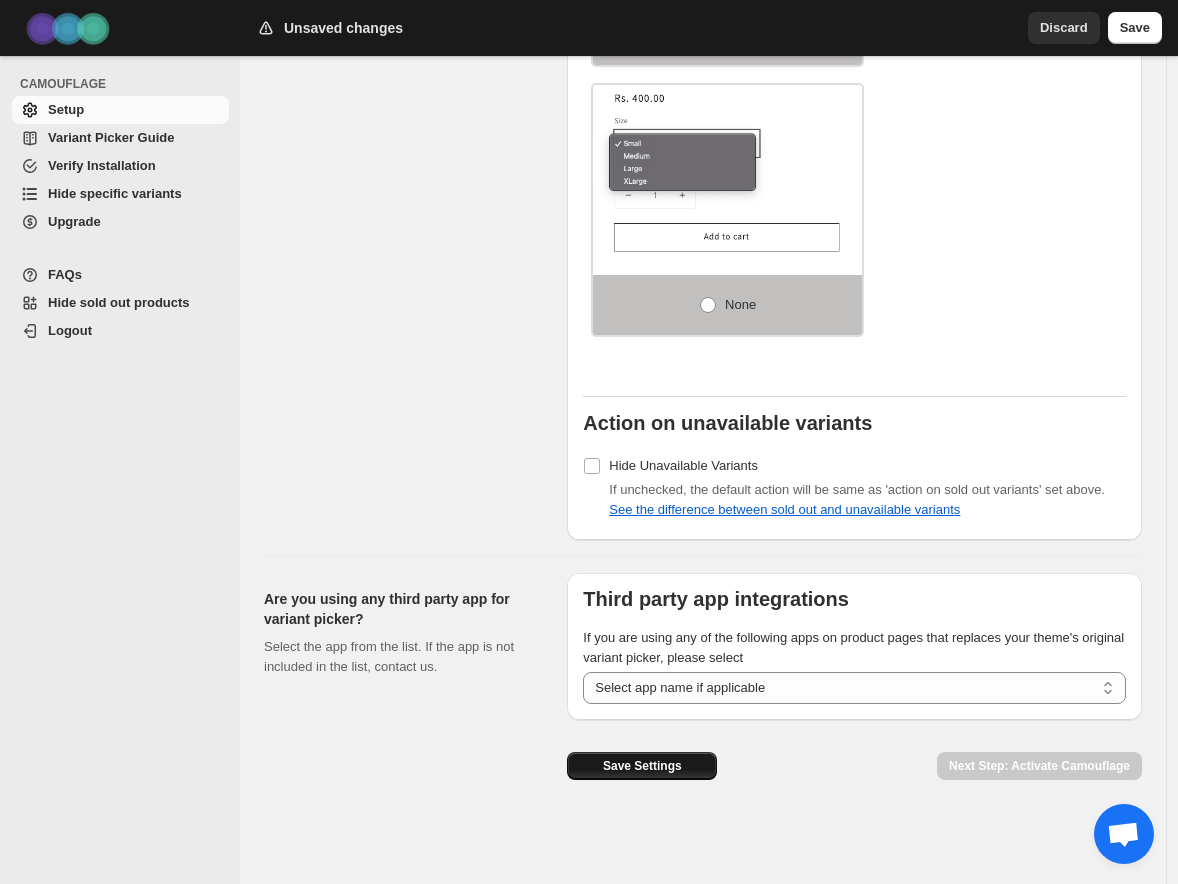 click on "Save Settings" at bounding box center (642, 766) 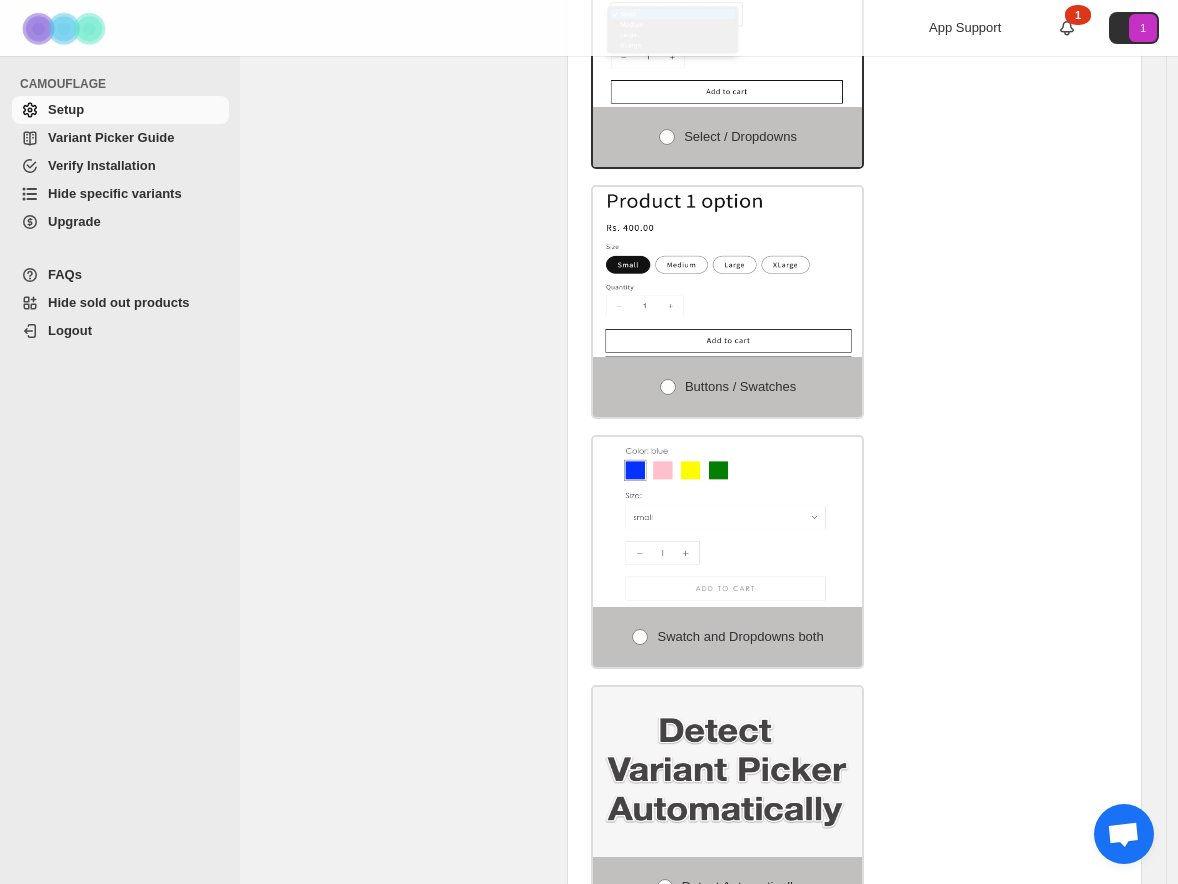 scroll, scrollTop: 855, scrollLeft: 0, axis: vertical 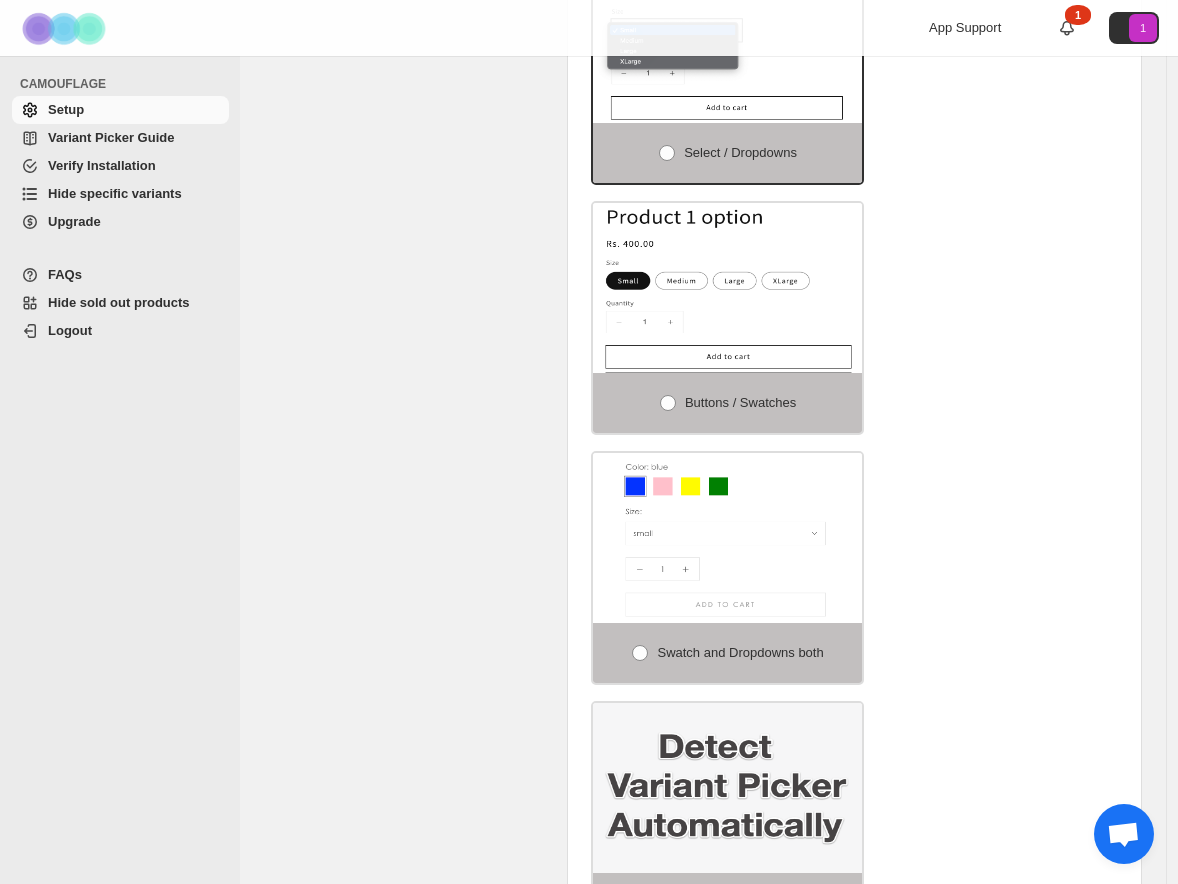 click on "Variant Picker Guide" at bounding box center (111, 137) 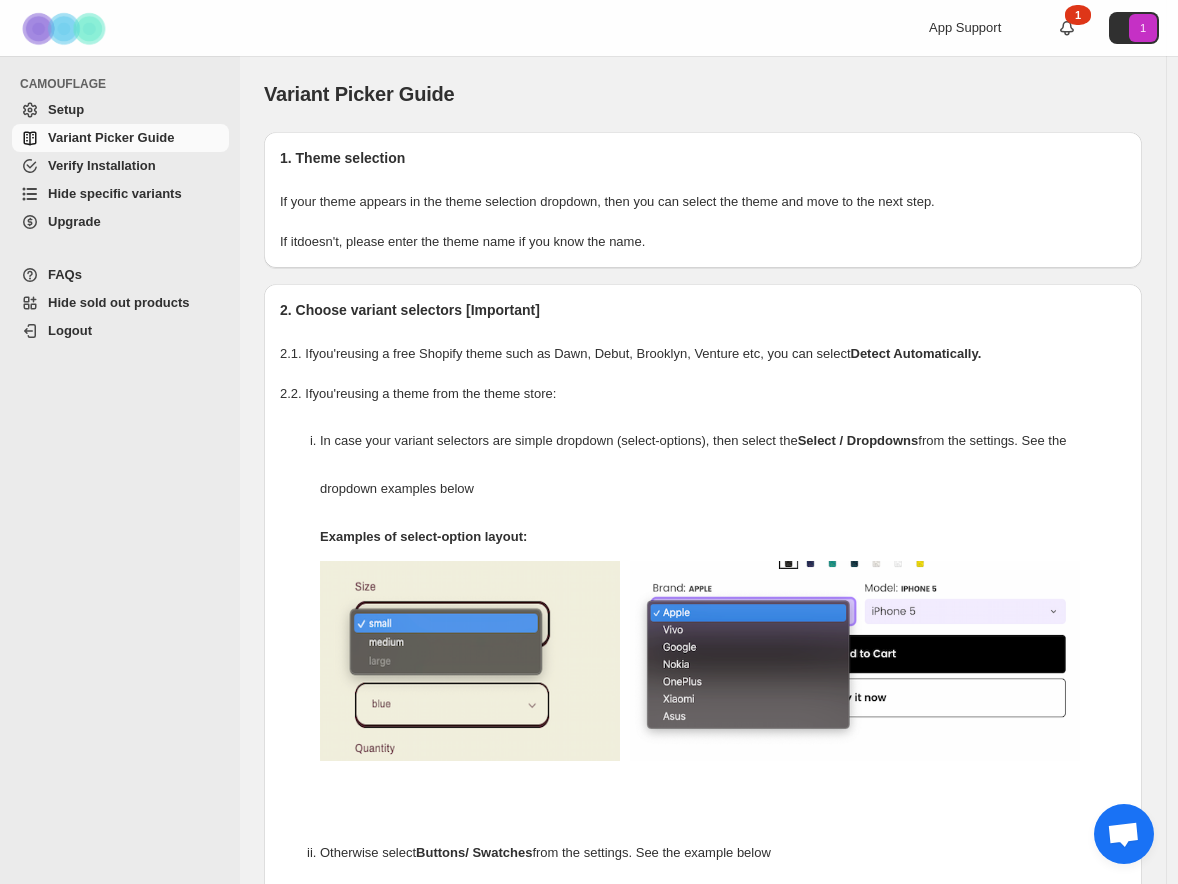 scroll, scrollTop: 38, scrollLeft: 0, axis: vertical 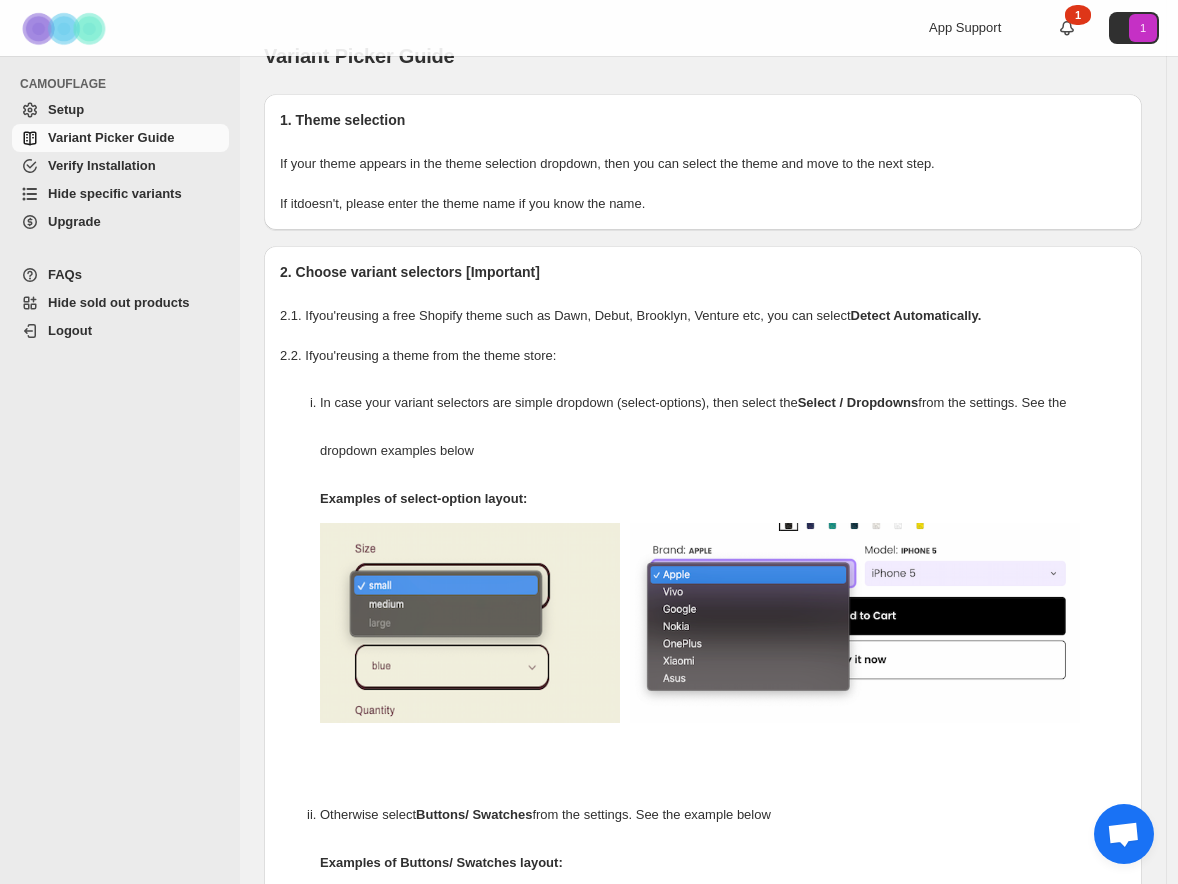 click on "Verify Installation" at bounding box center [102, 165] 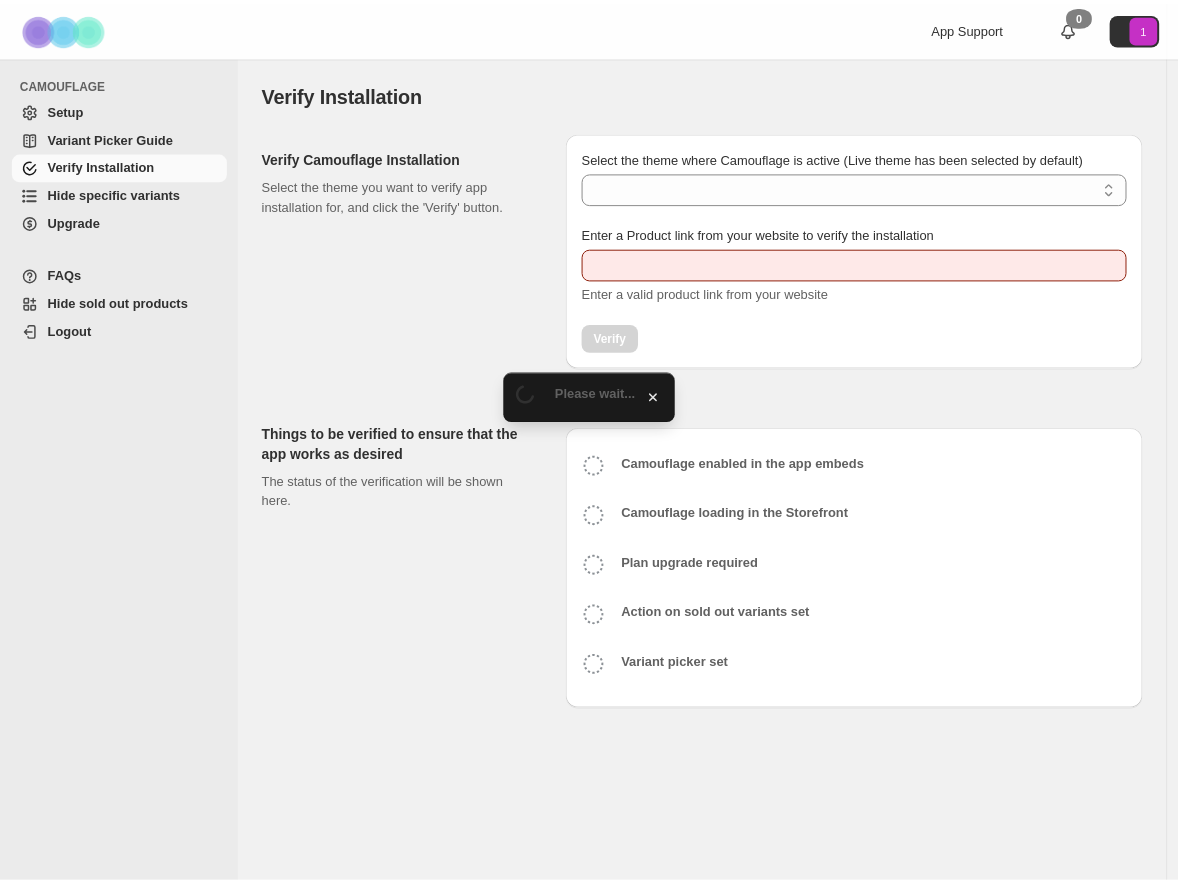scroll, scrollTop: 0, scrollLeft: 0, axis: both 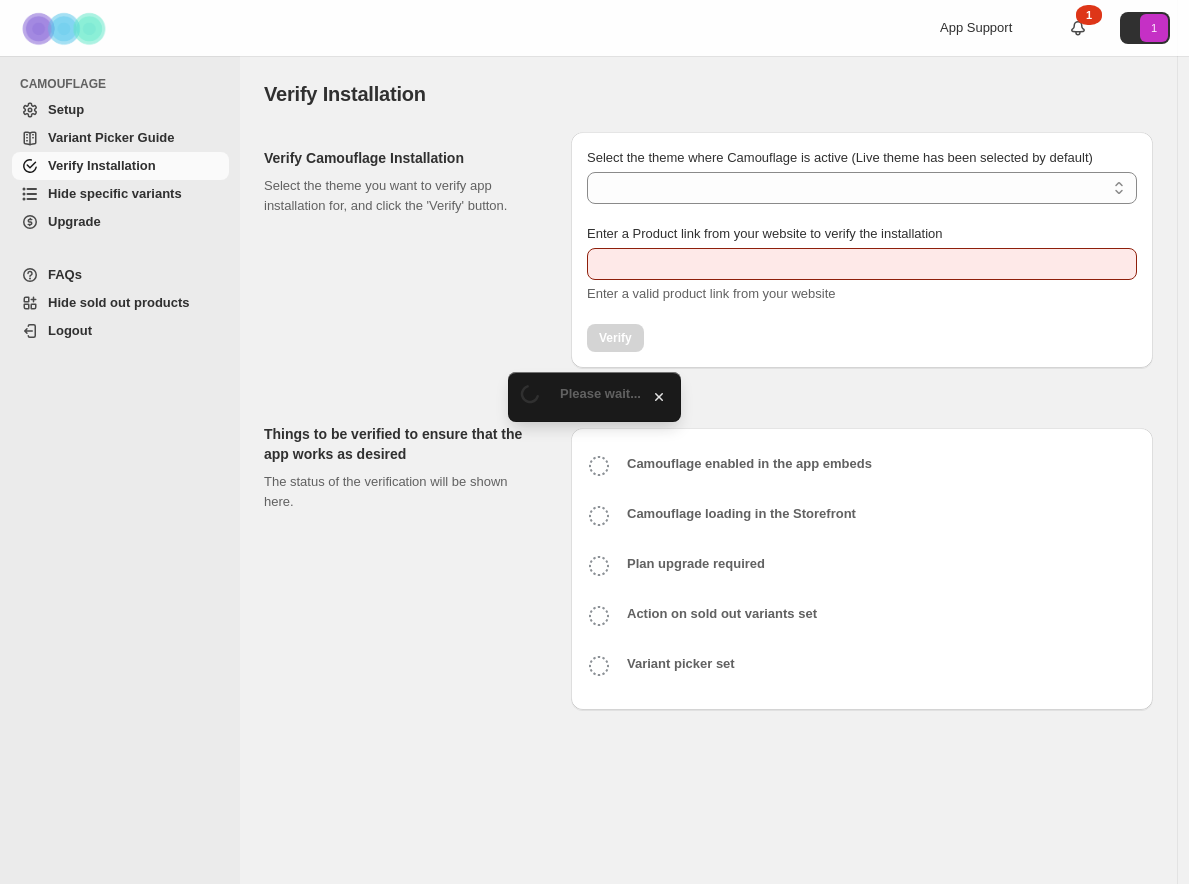type on "**********" 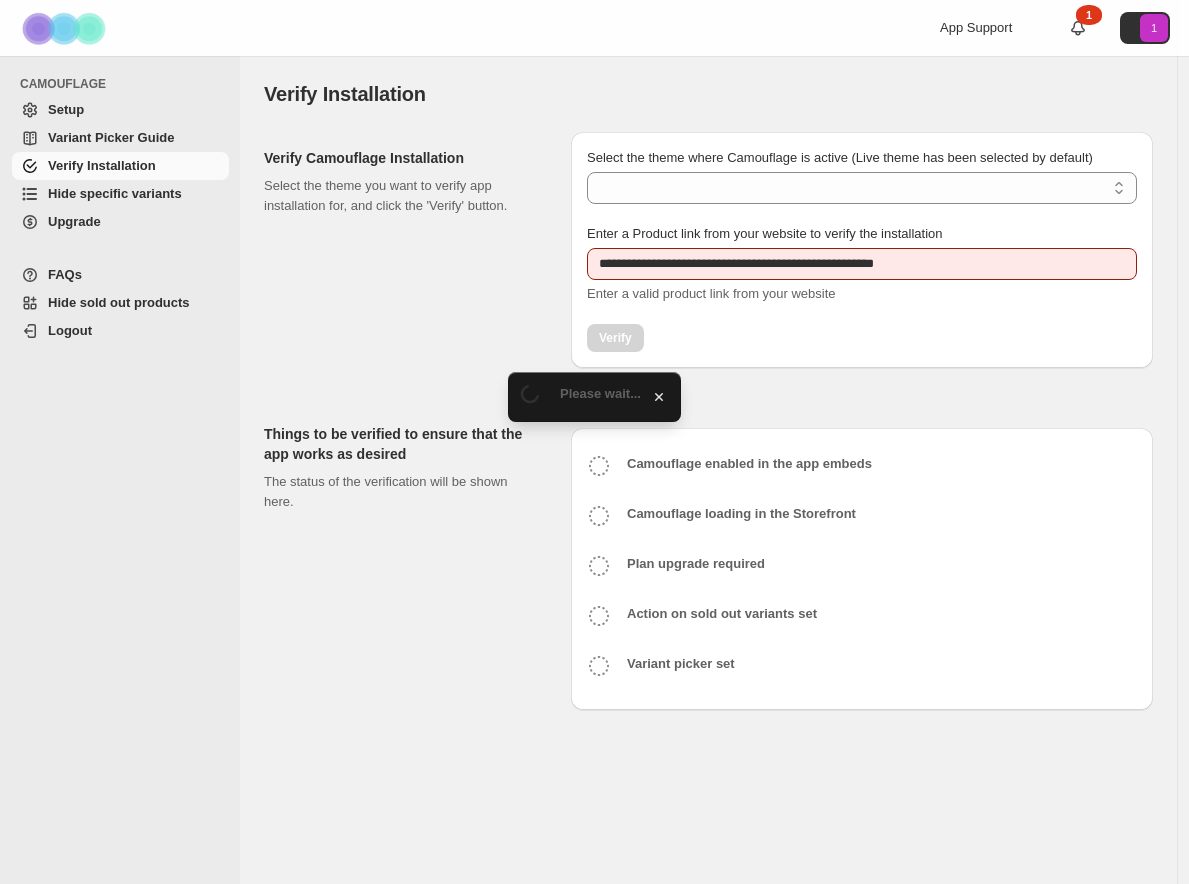 select on "**********" 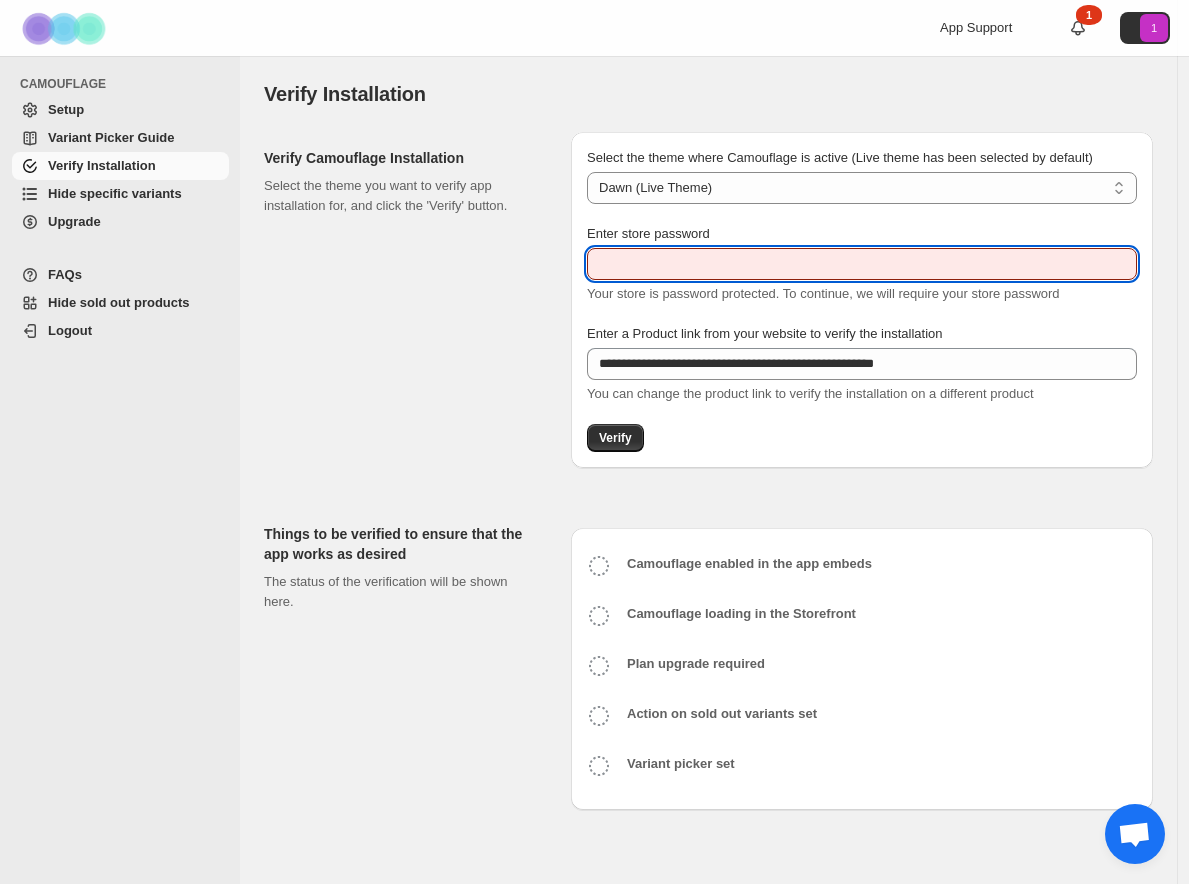 click on "Enter store password" at bounding box center [862, 264] 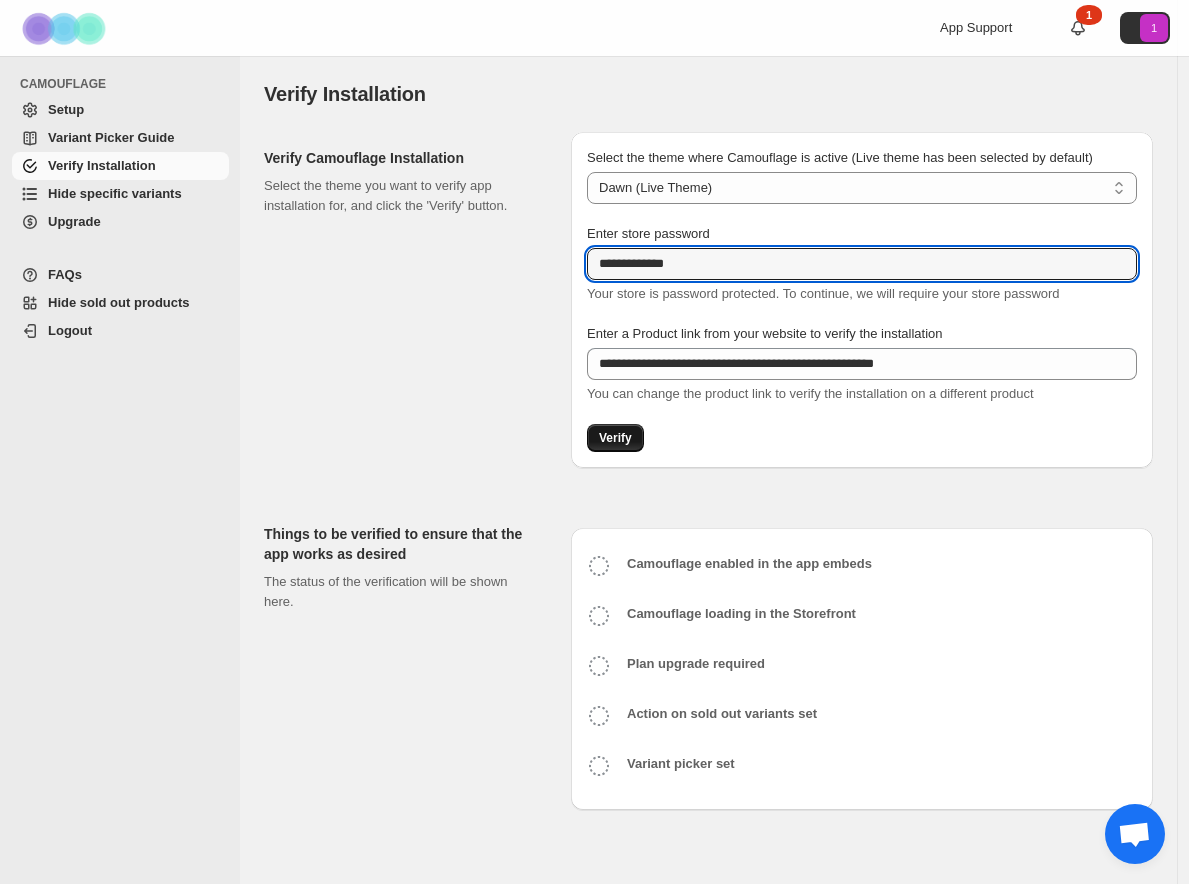 type on "**********" 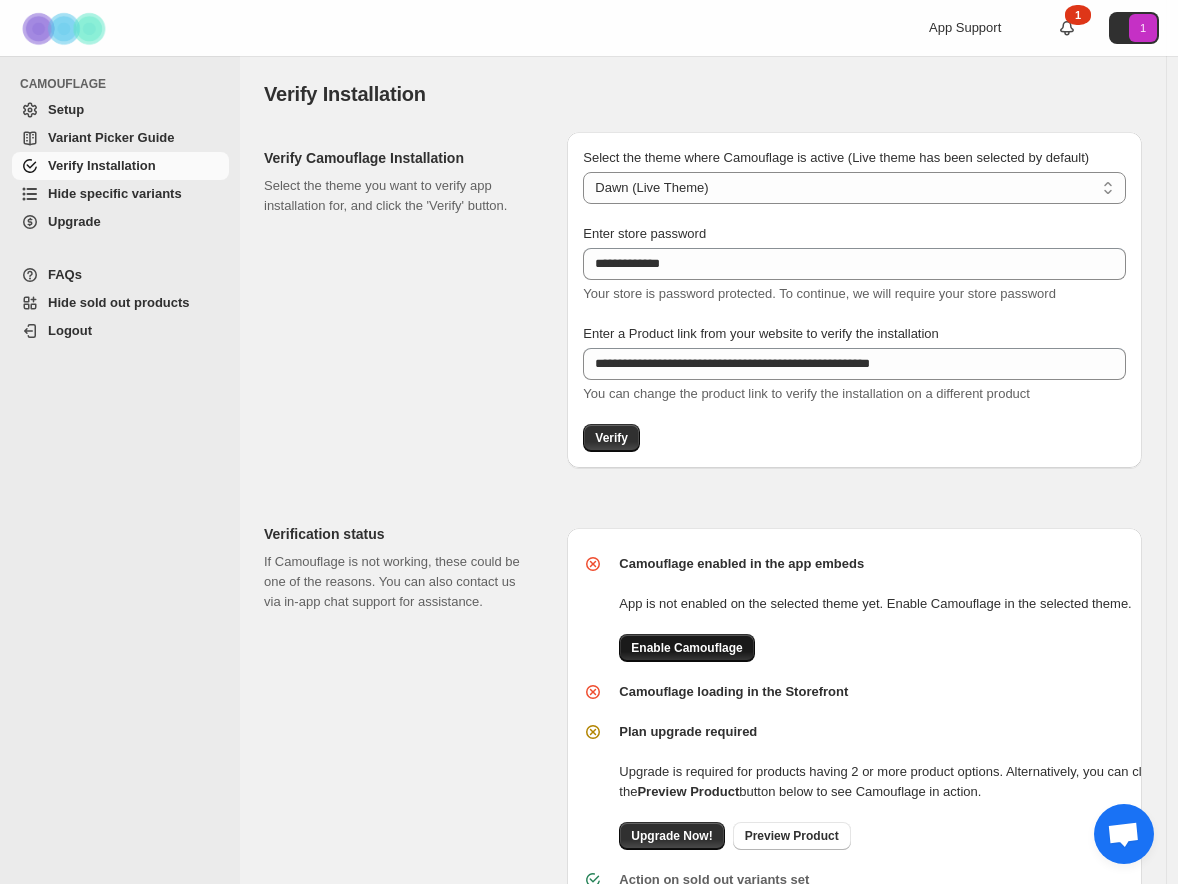 click on "Enable Camouflage" at bounding box center [686, 648] 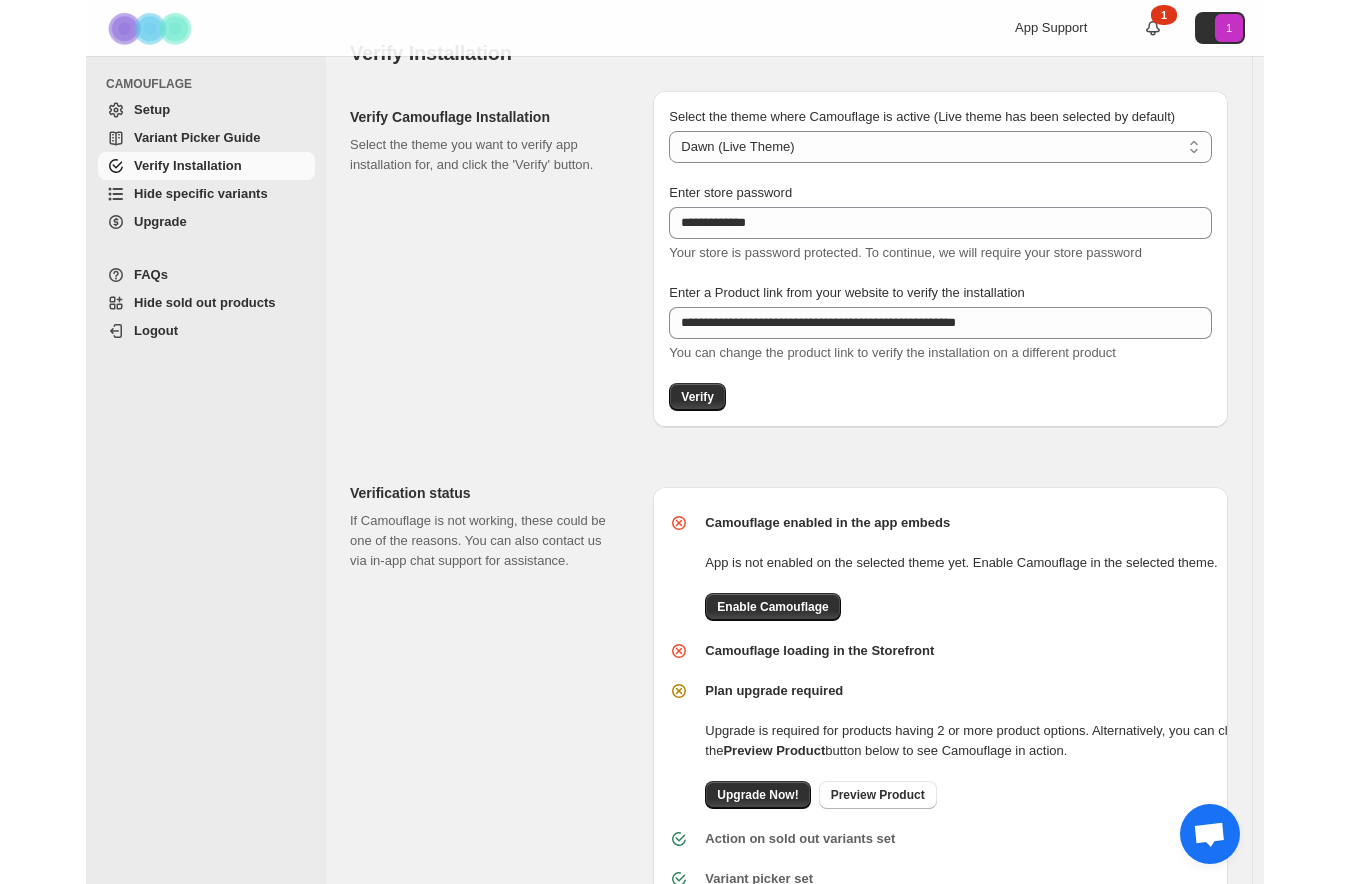 scroll, scrollTop: 112, scrollLeft: 0, axis: vertical 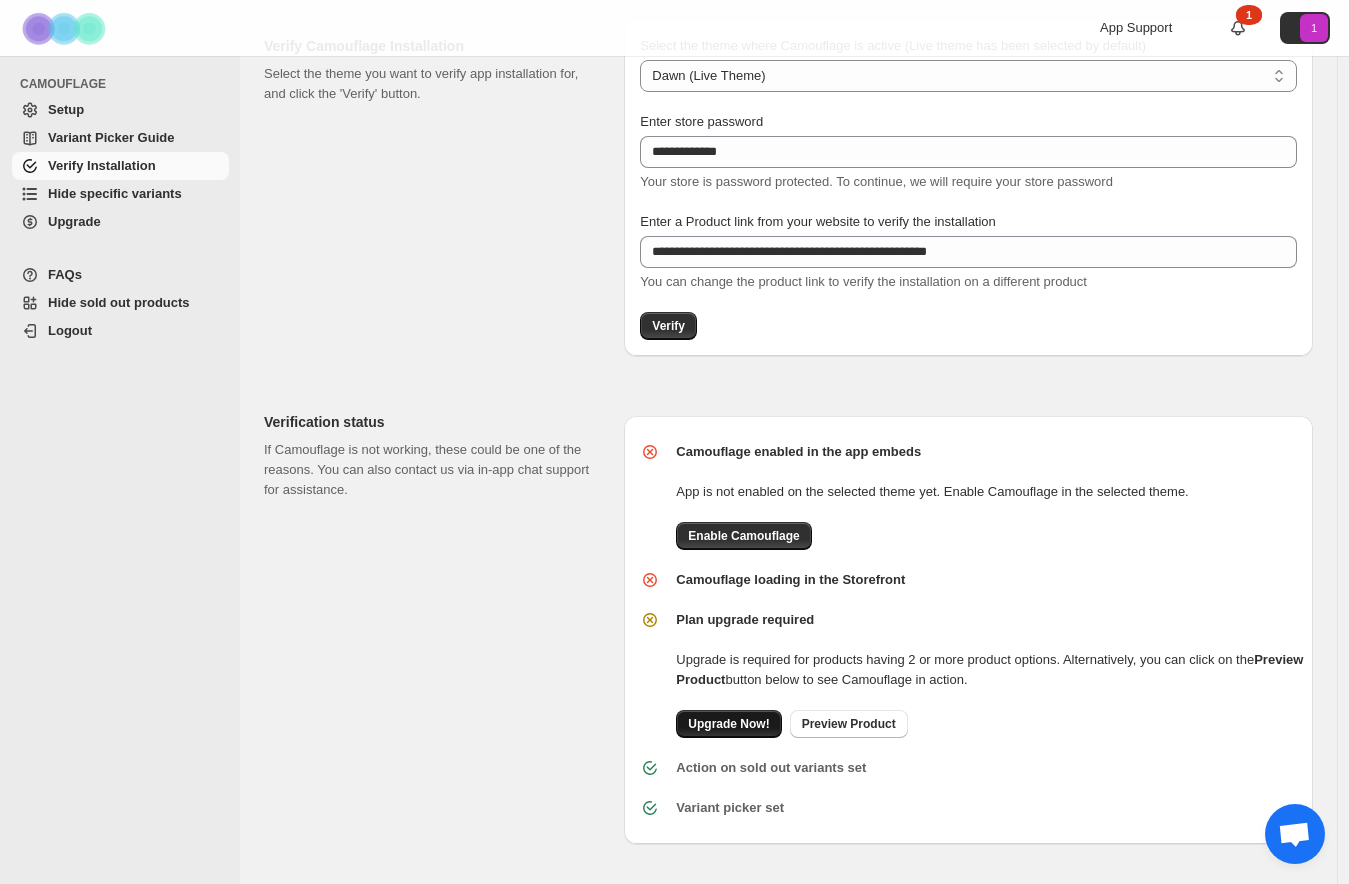 click on "Upgrade Now!" at bounding box center [728, 724] 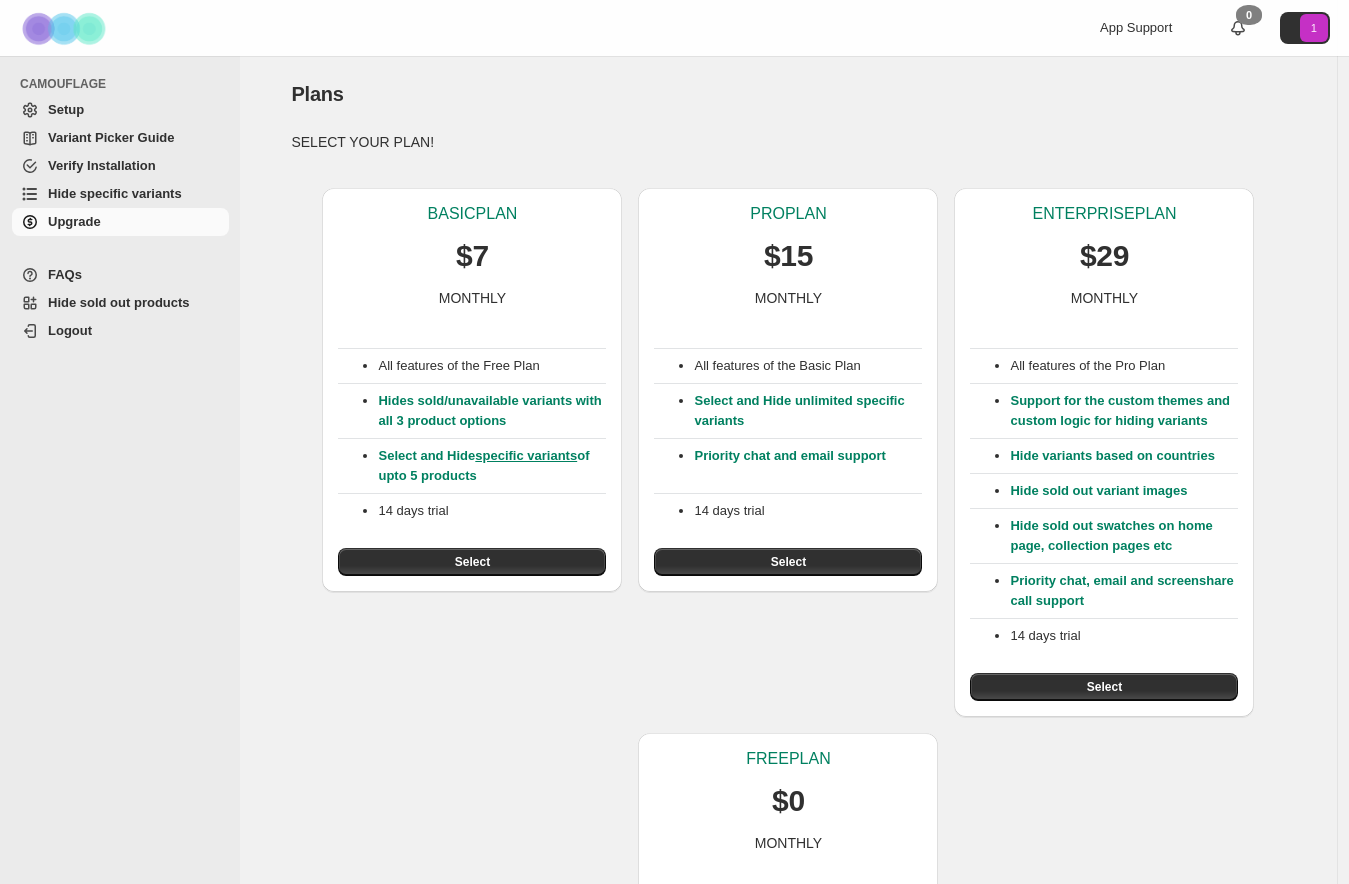 scroll, scrollTop: 0, scrollLeft: 0, axis: both 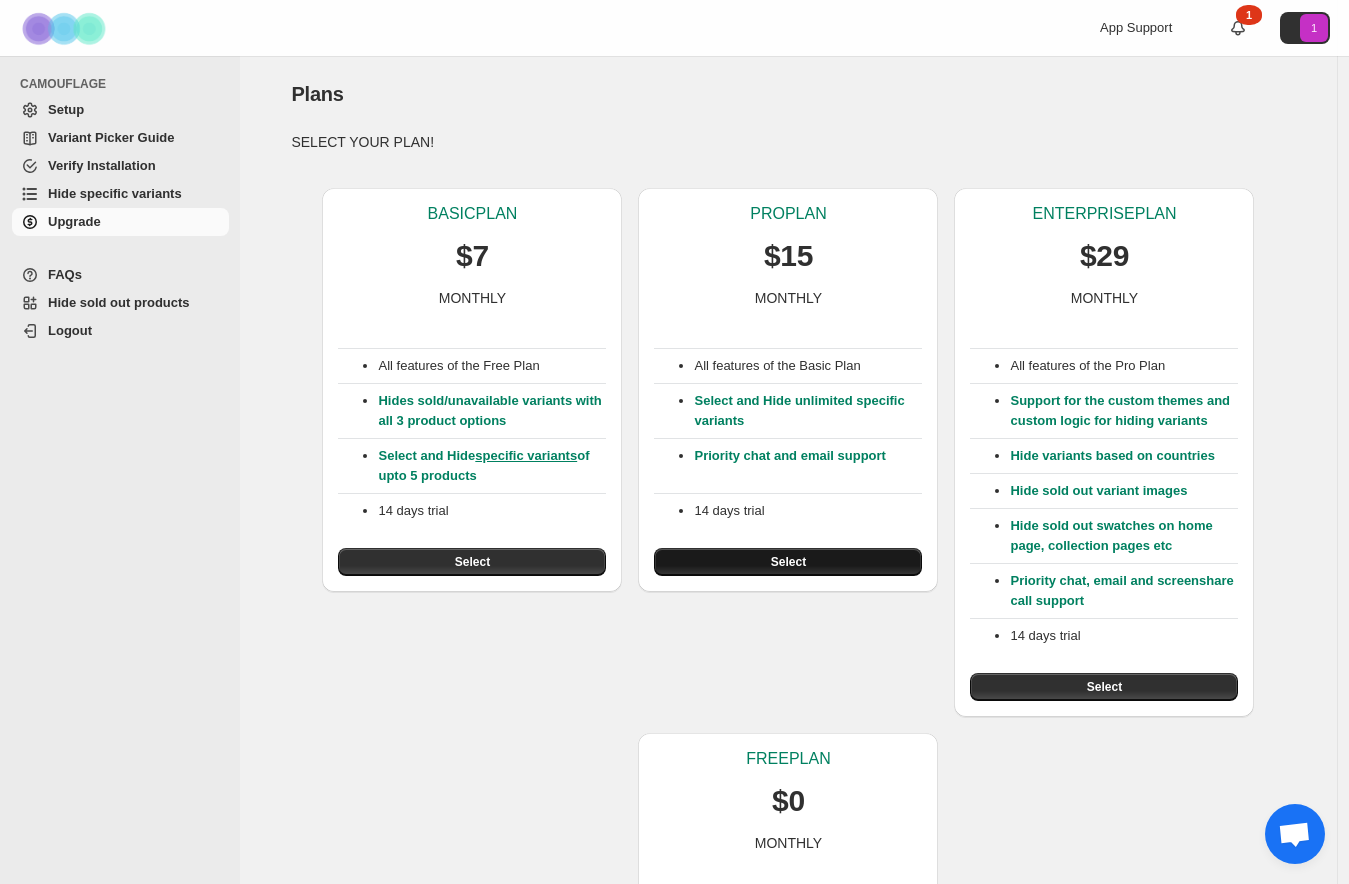 click on "Select" at bounding box center [788, 562] 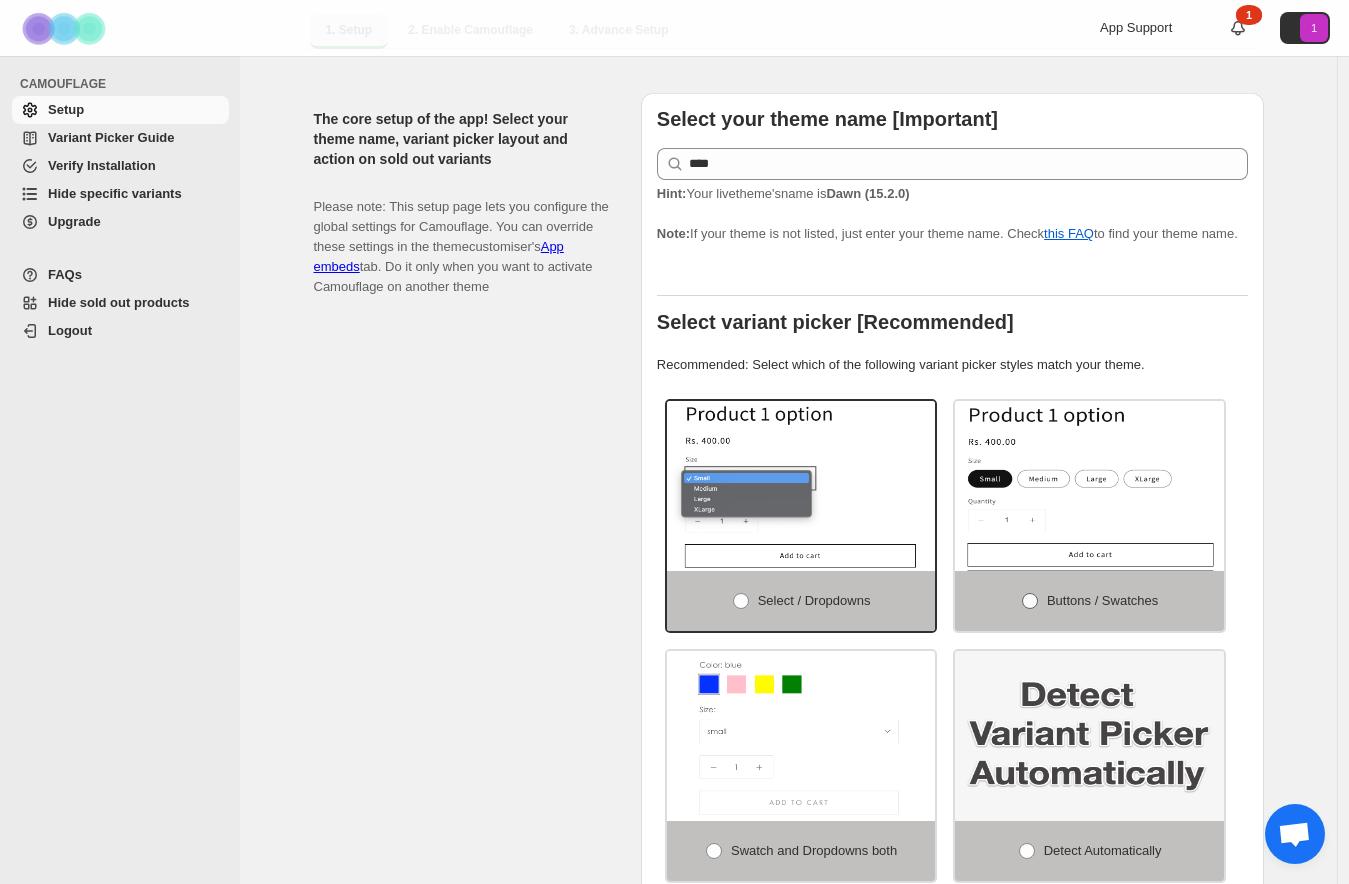 scroll, scrollTop: 486, scrollLeft: 0, axis: vertical 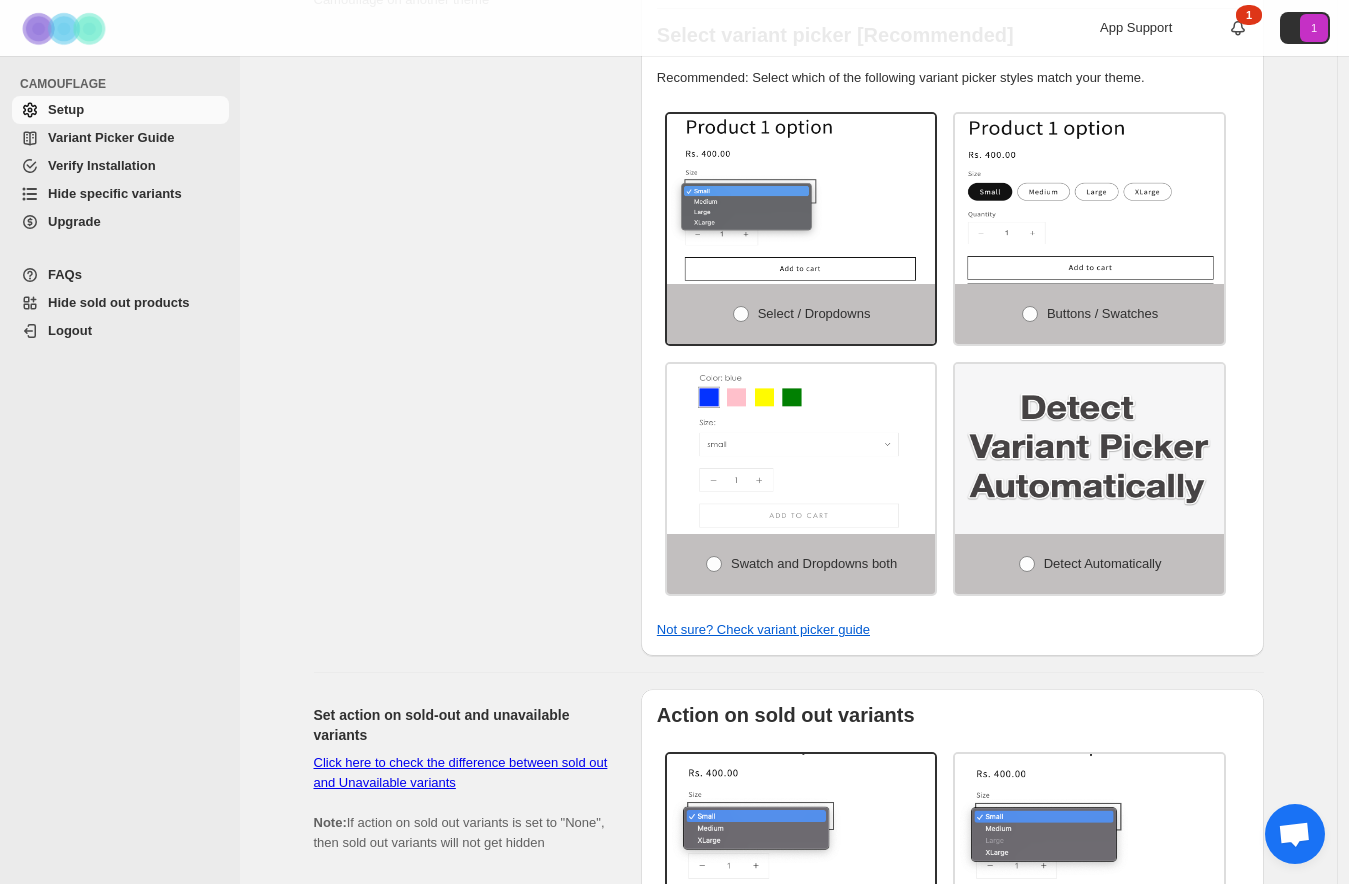click on "Hide specific variants" at bounding box center [115, 193] 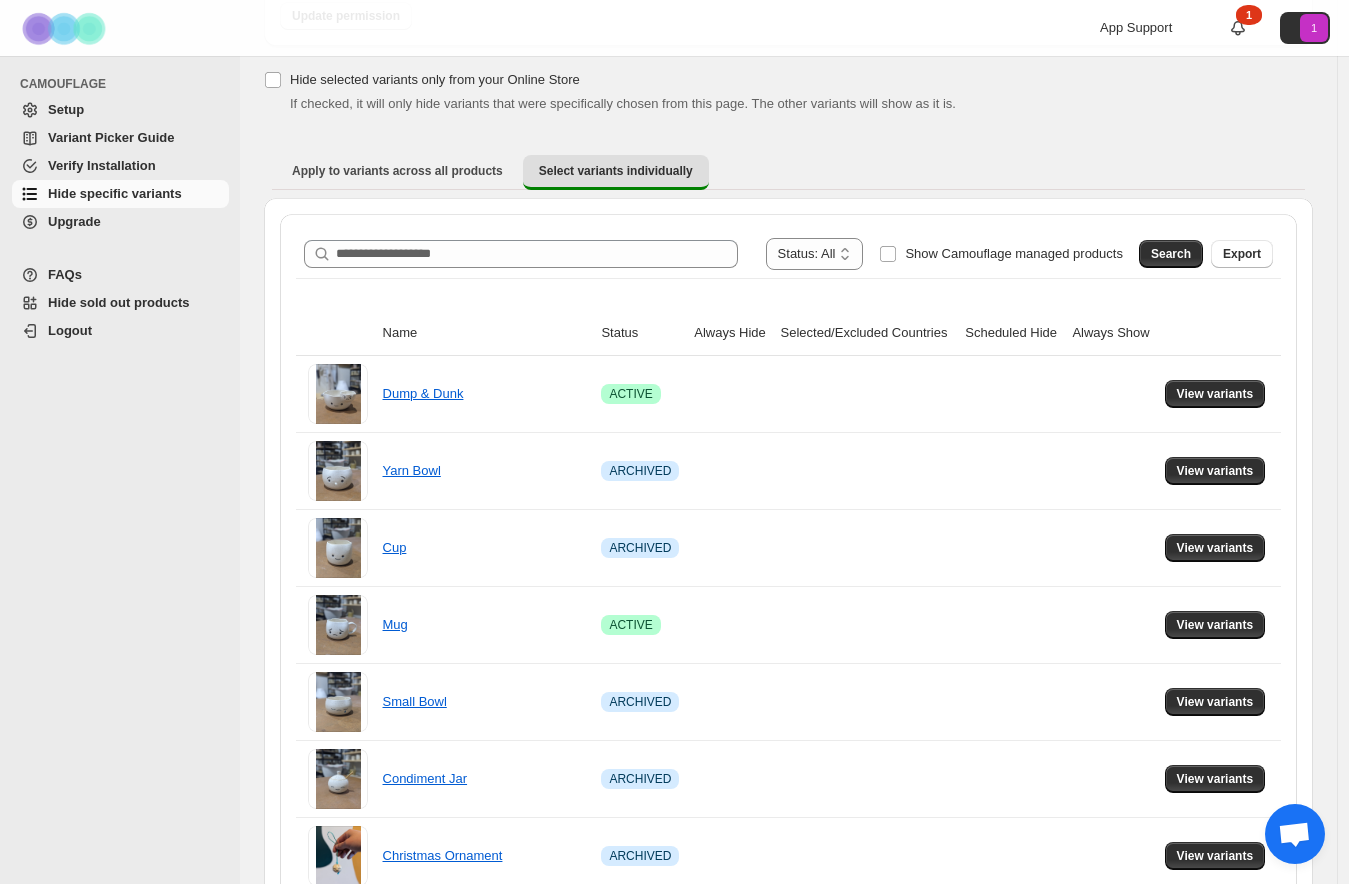 scroll, scrollTop: 218, scrollLeft: 0, axis: vertical 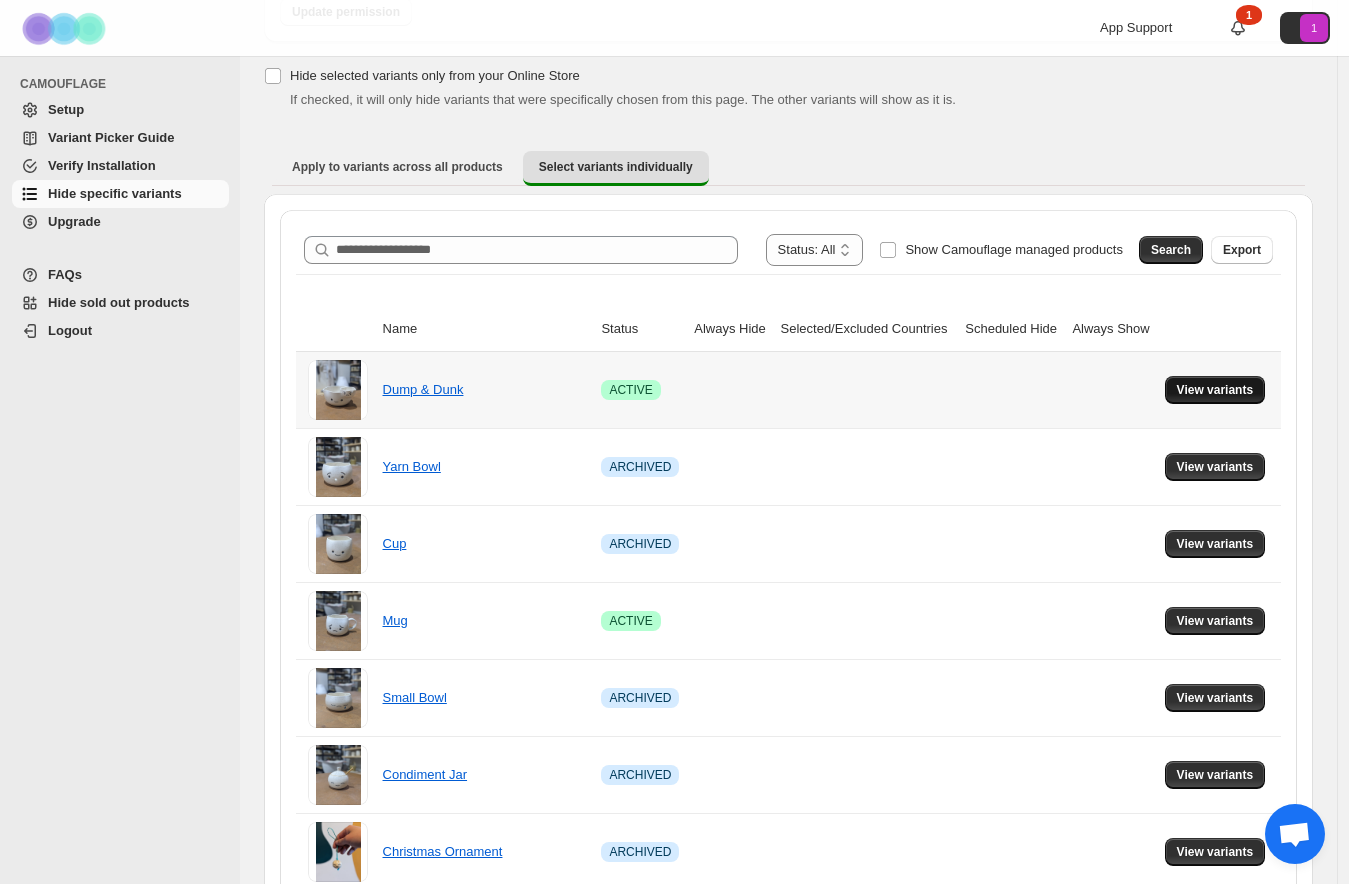 click on "View variants" at bounding box center (1215, 390) 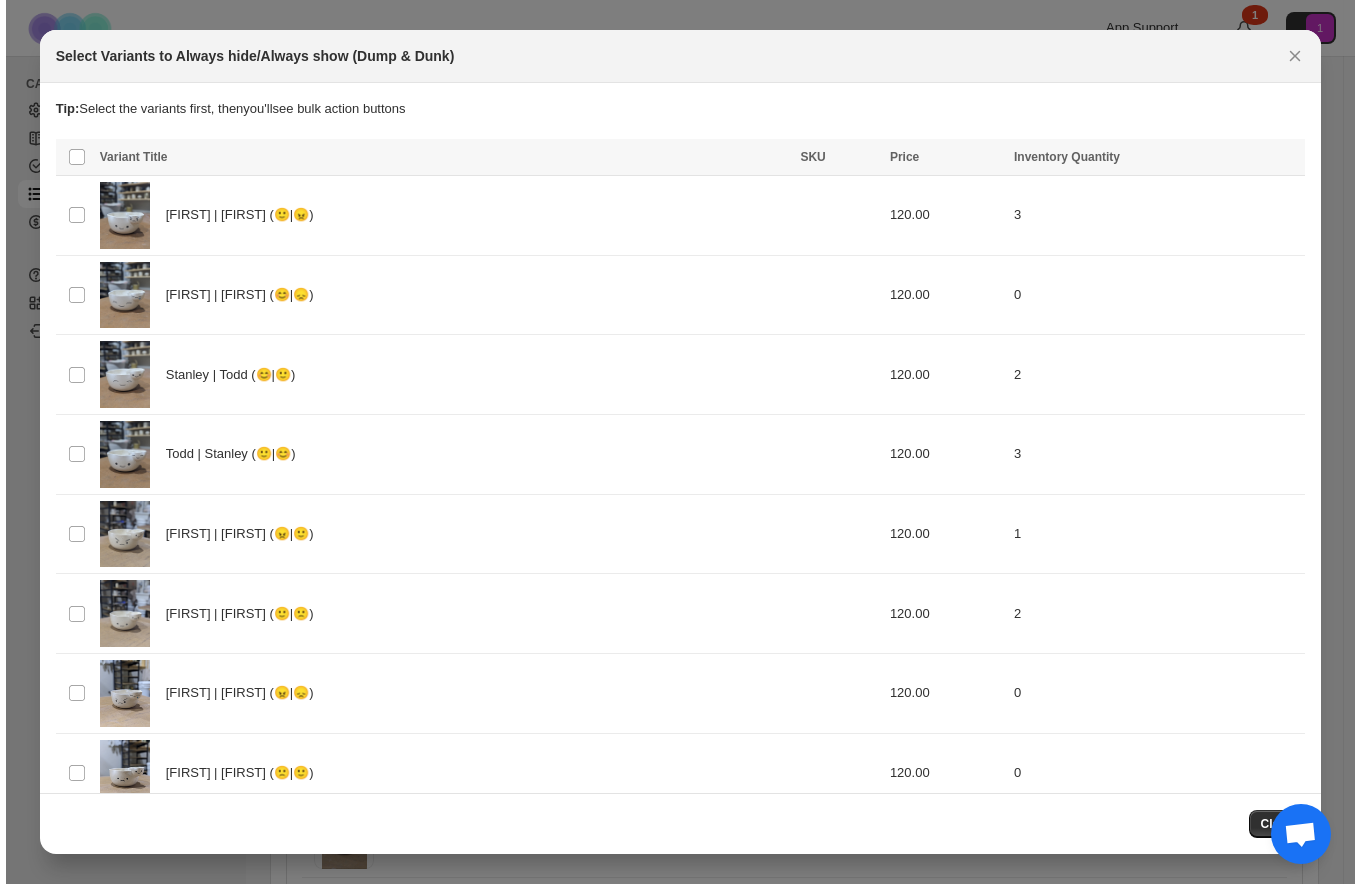 scroll, scrollTop: 0, scrollLeft: 0, axis: both 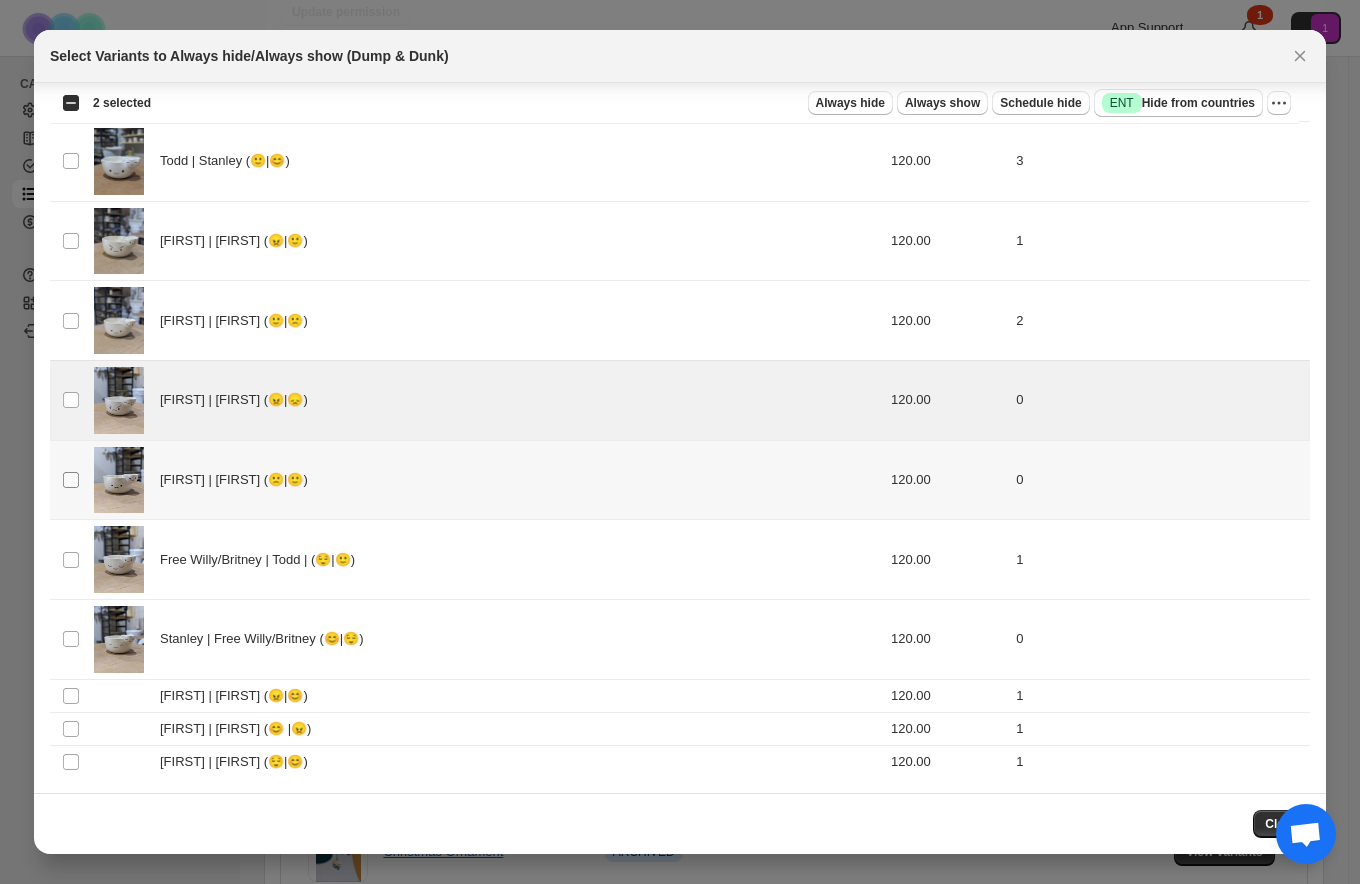 click at bounding box center (71, 480) 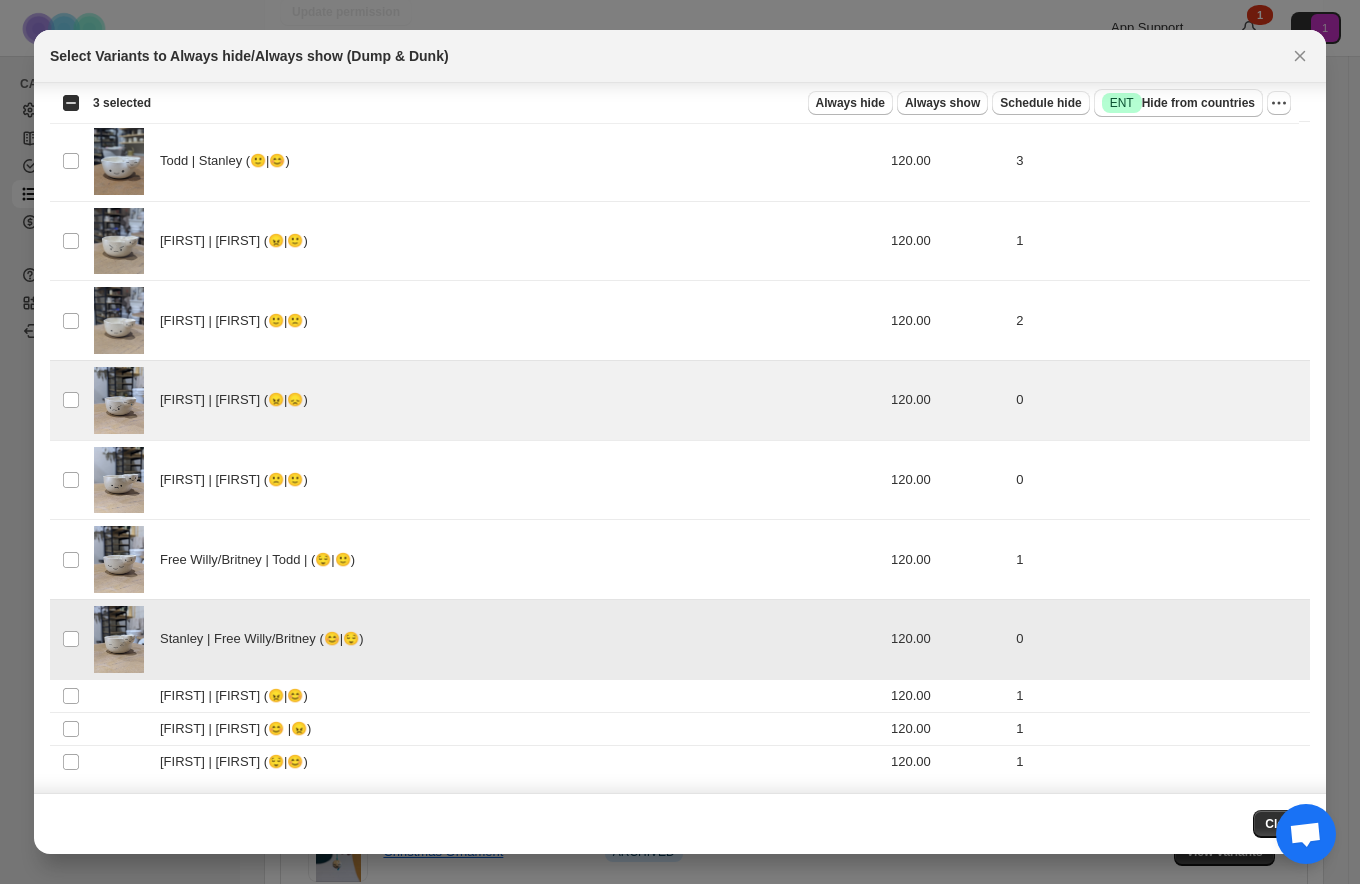 scroll, scrollTop: 0, scrollLeft: 0, axis: both 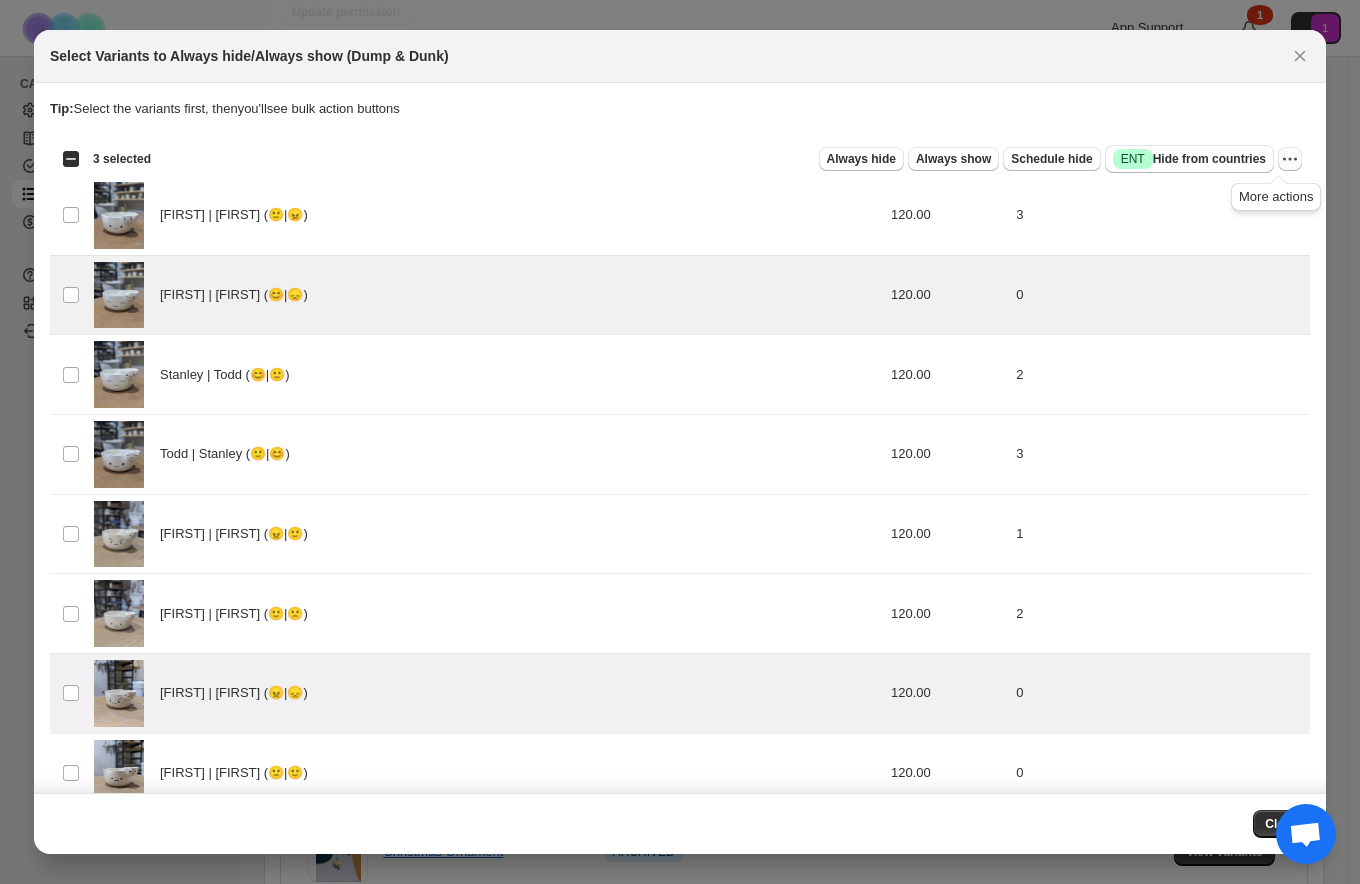 click 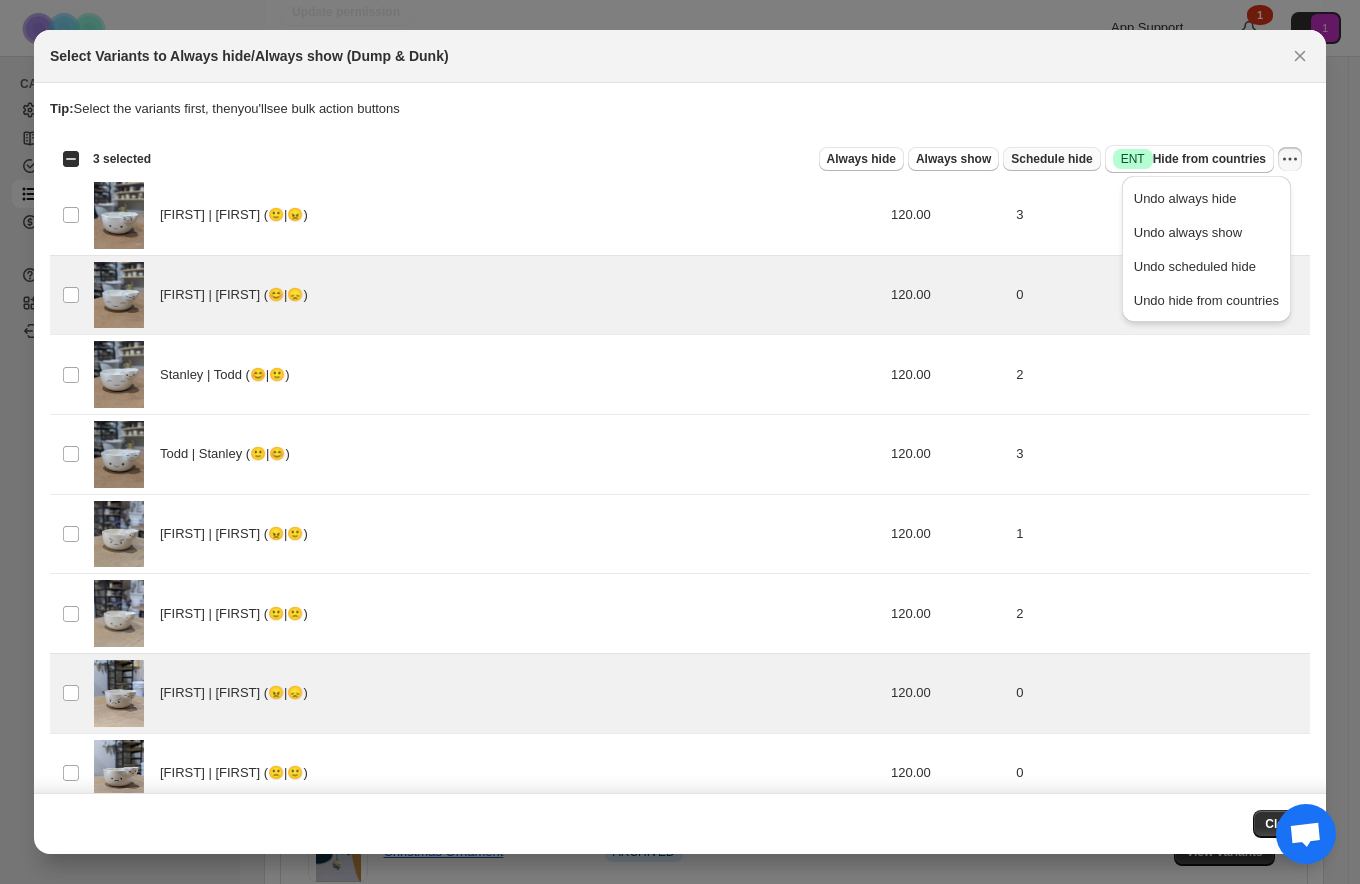 click on "Schedule hide" at bounding box center [1051, 159] 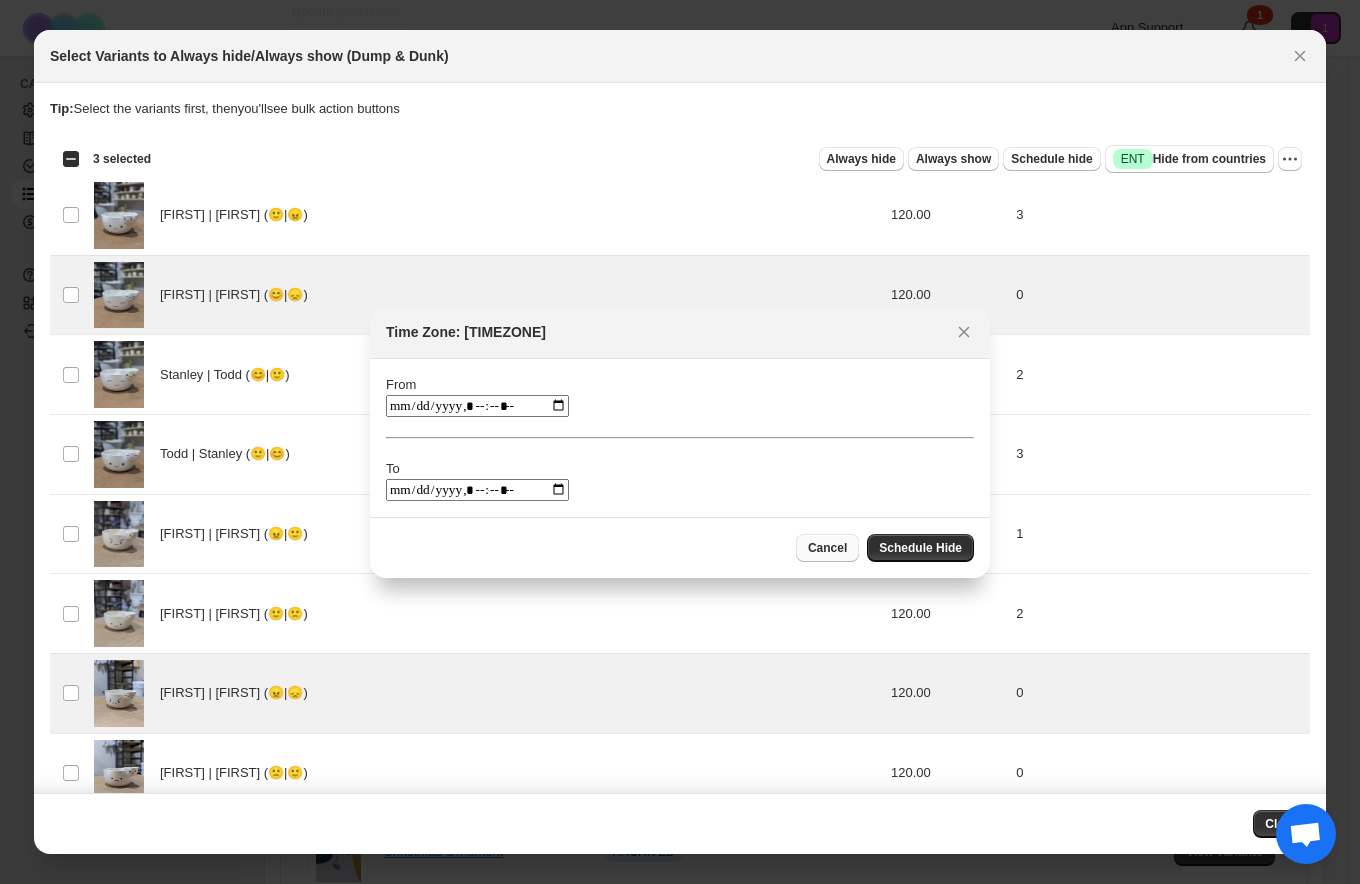 click on "Cancel" at bounding box center (827, 548) 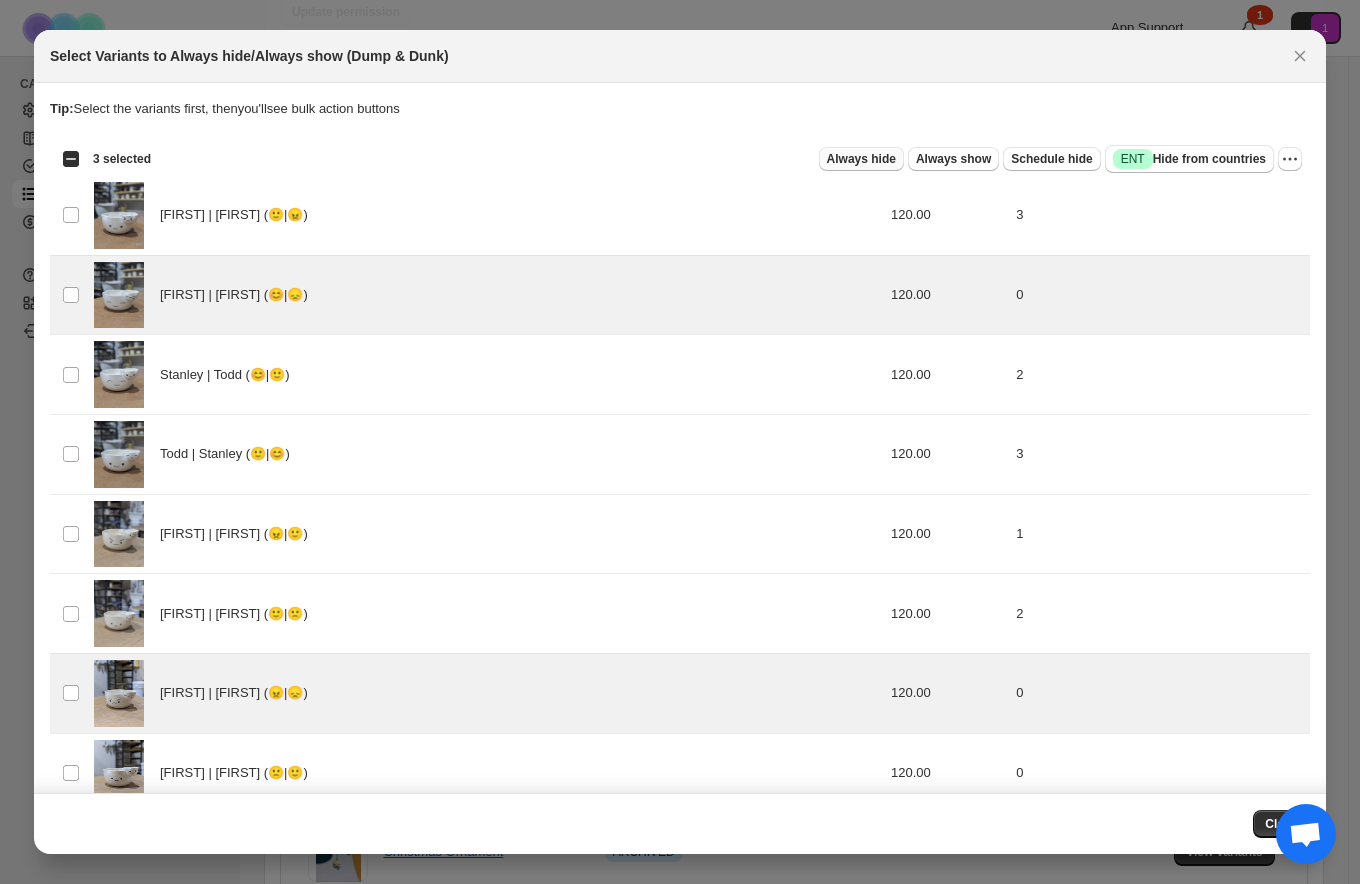 click on "Always hide" at bounding box center [861, 159] 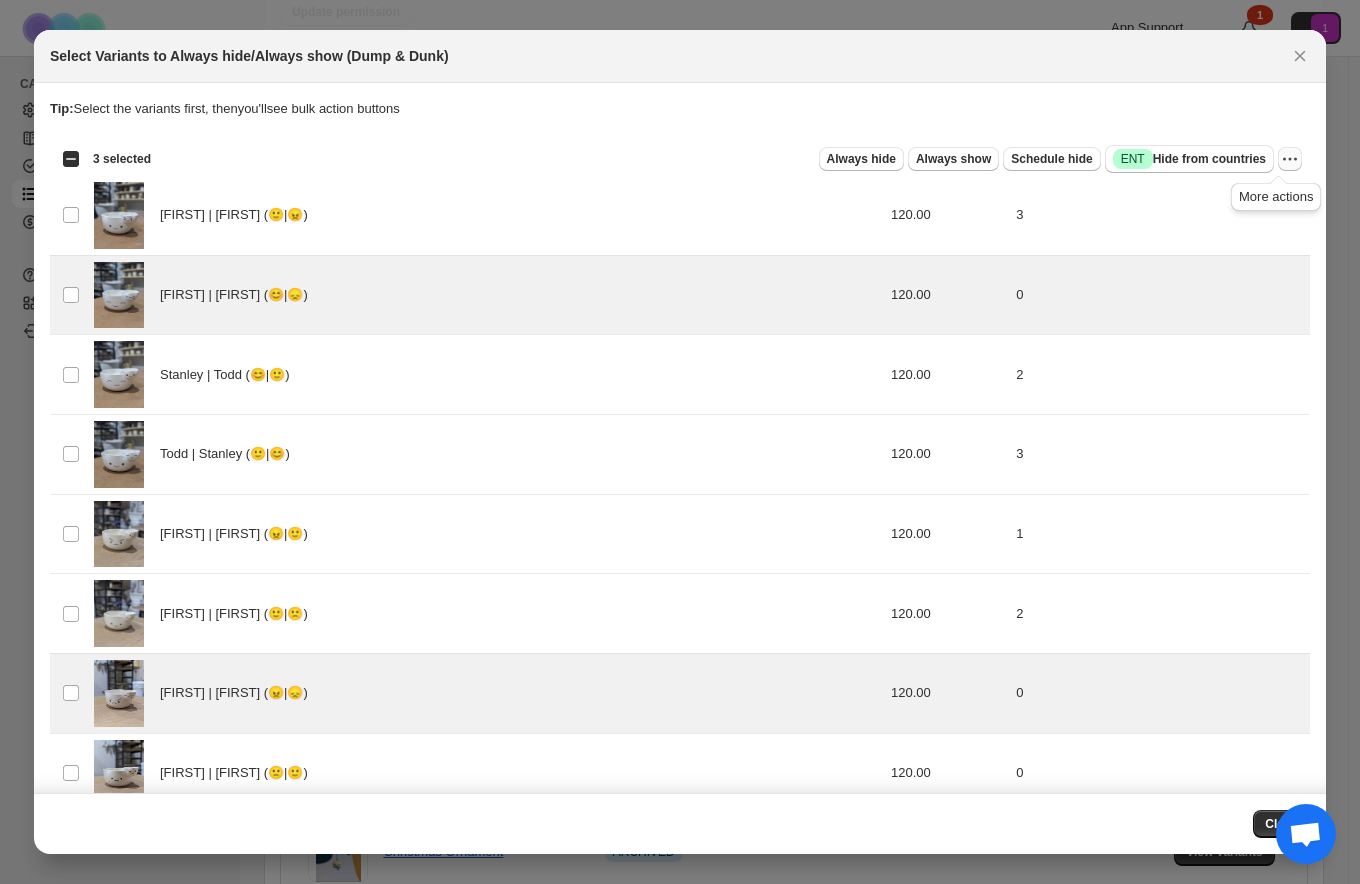 click 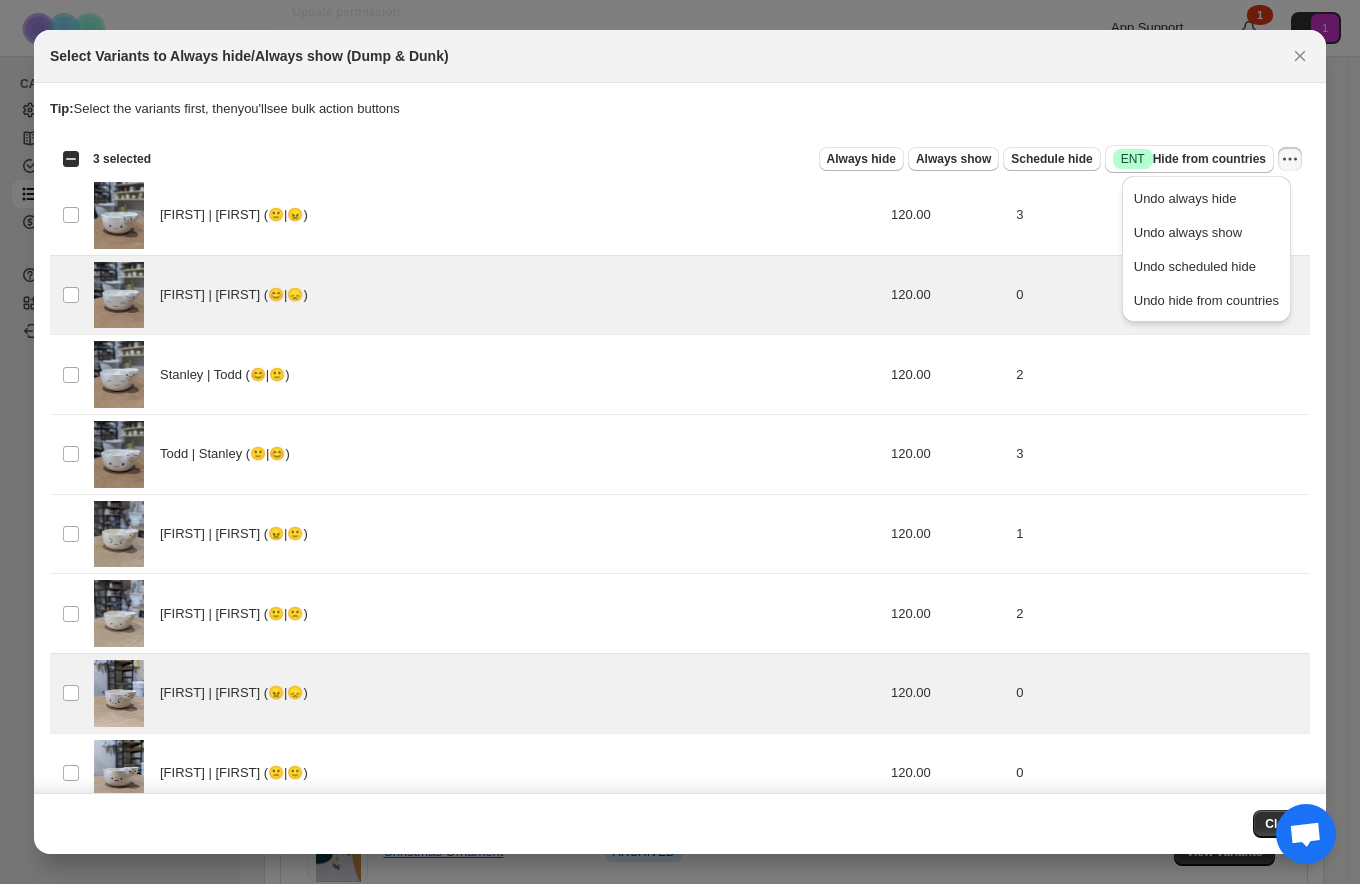click on "Tip:  Select the variants first, then  you'll  see bulk action buttons" at bounding box center [680, 109] 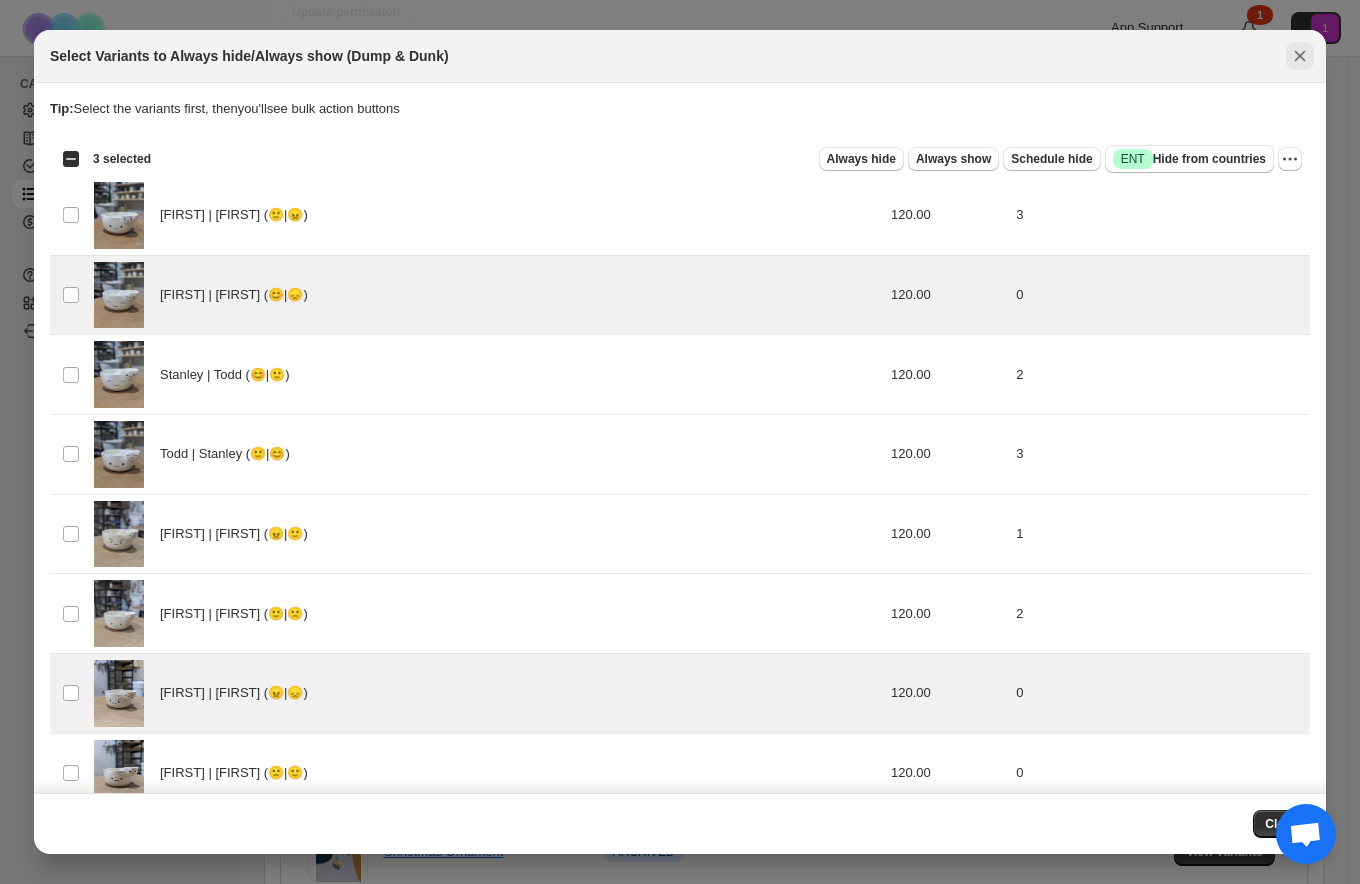 click 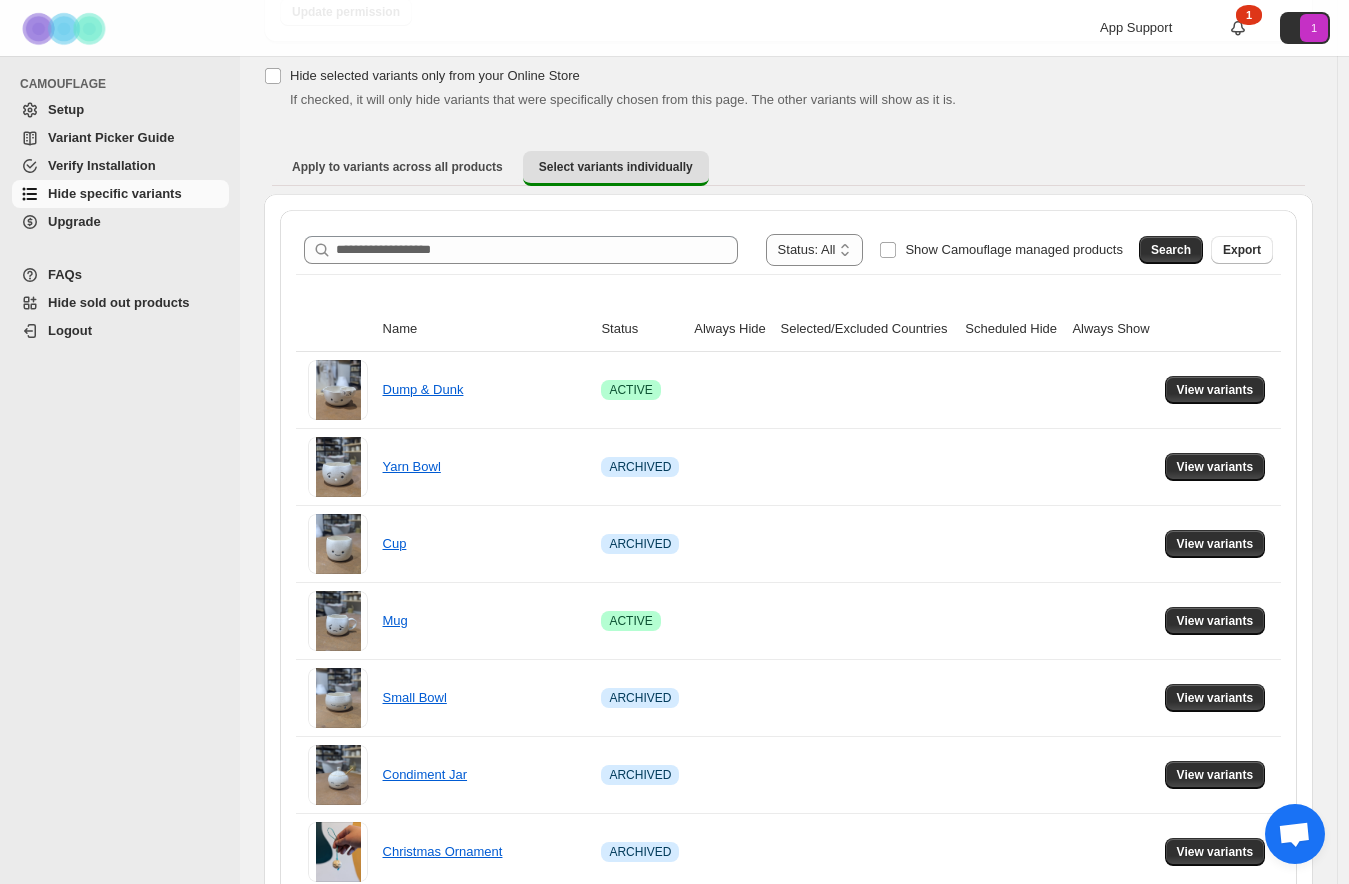 scroll, scrollTop: 11, scrollLeft: 0, axis: vertical 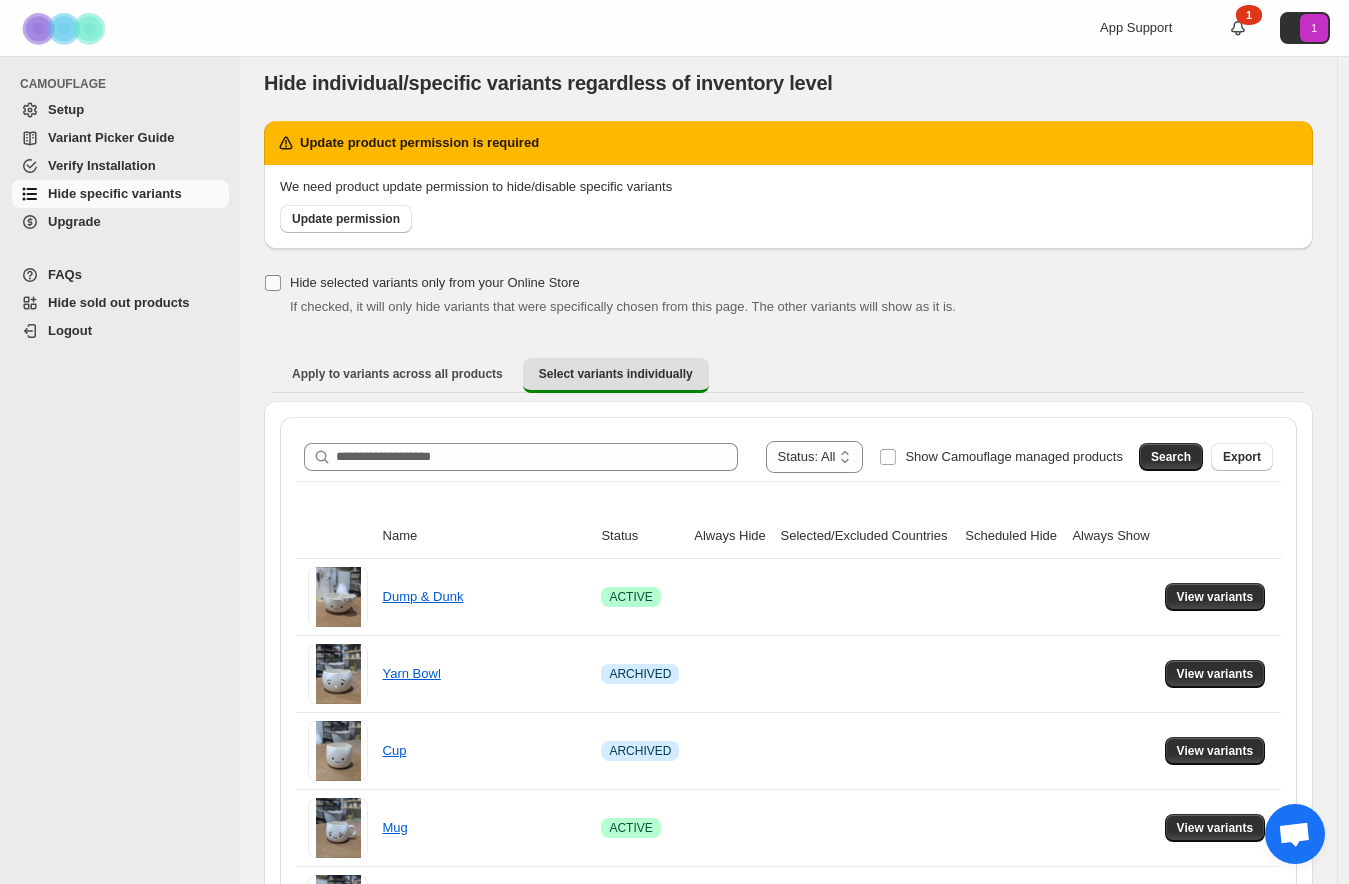 click on "Hide selected variants only from your Online Store" at bounding box center (435, 282) 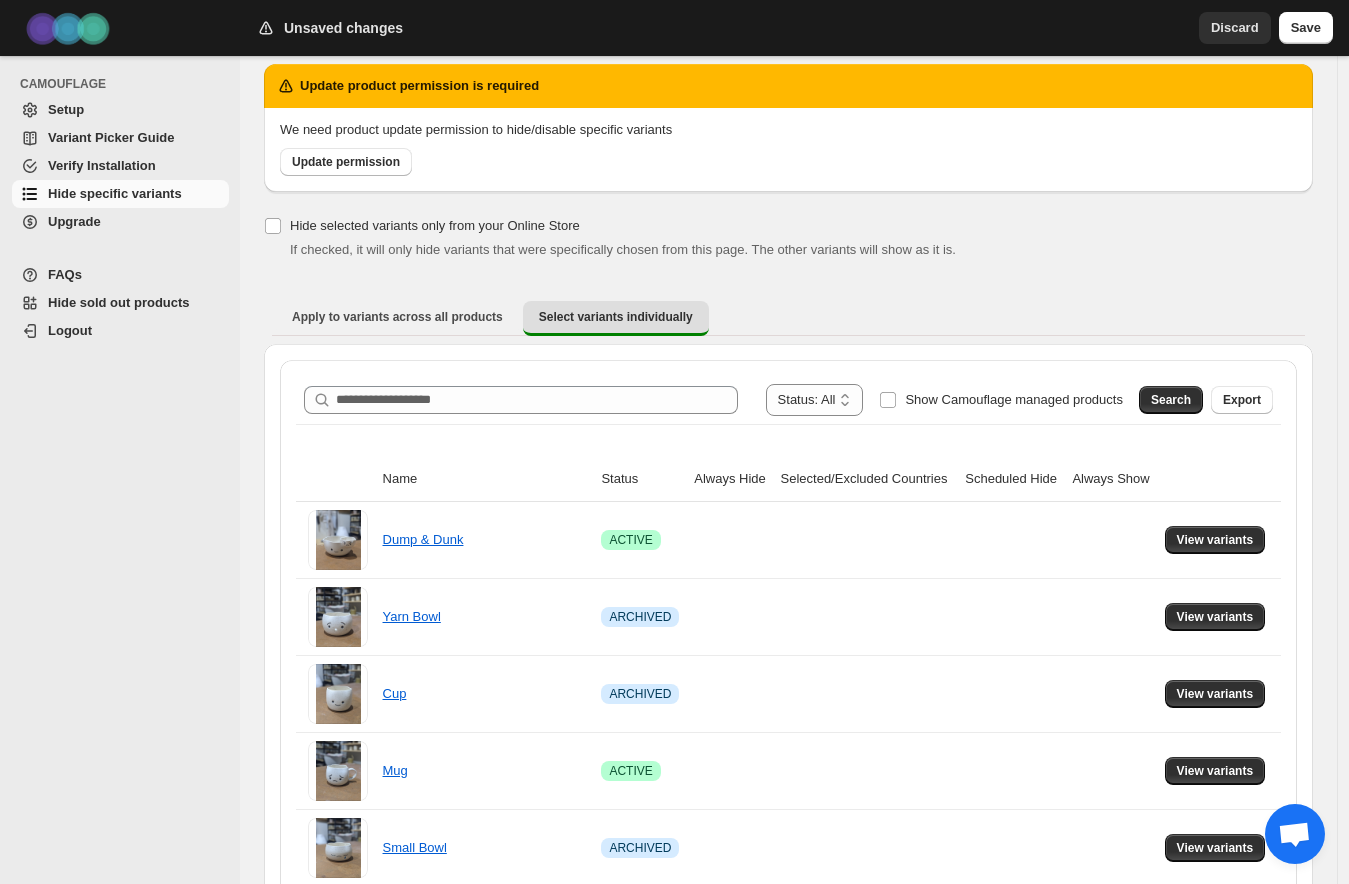 scroll, scrollTop: 380, scrollLeft: 0, axis: vertical 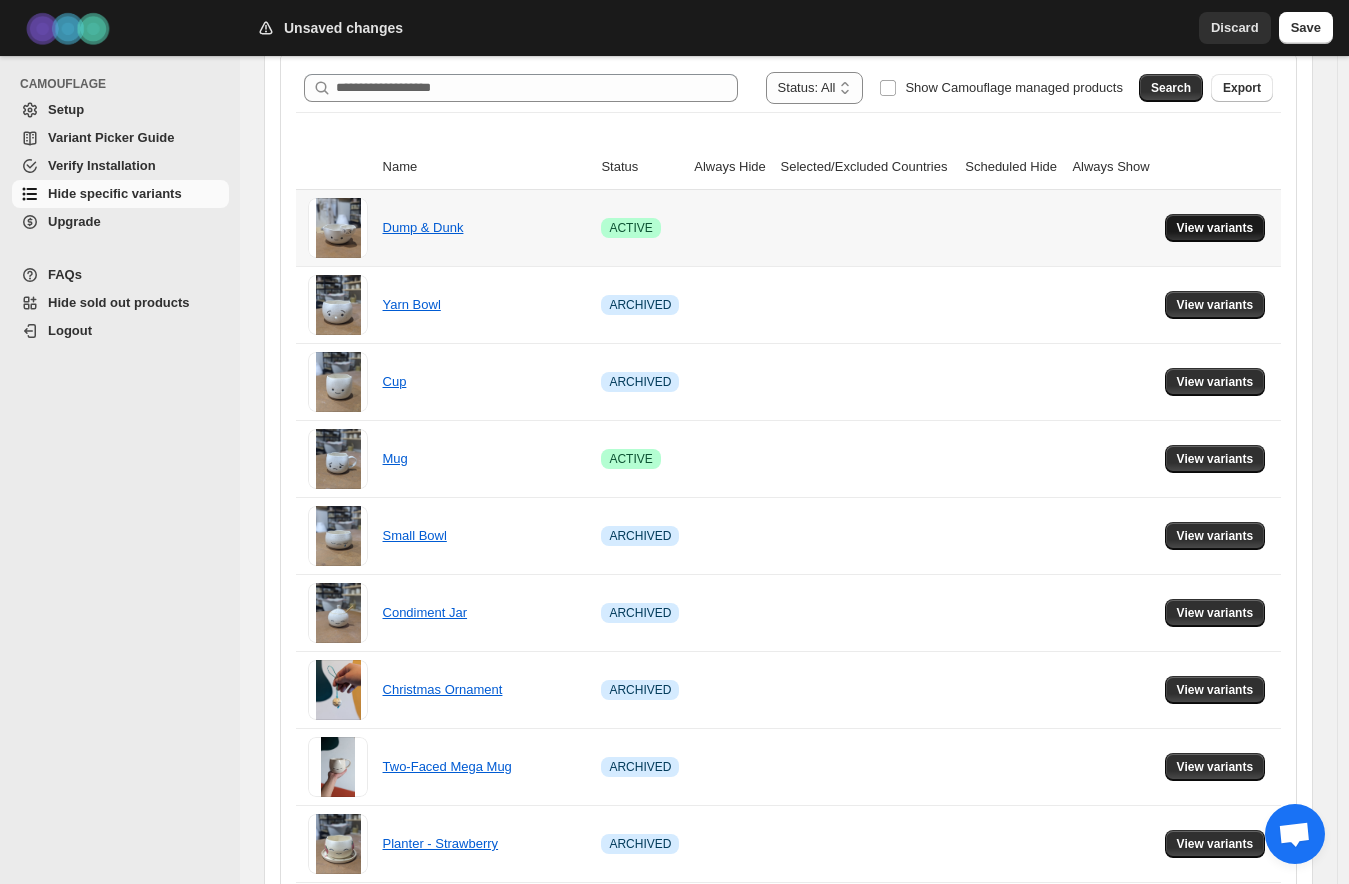 click on "View variants" at bounding box center [1215, 228] 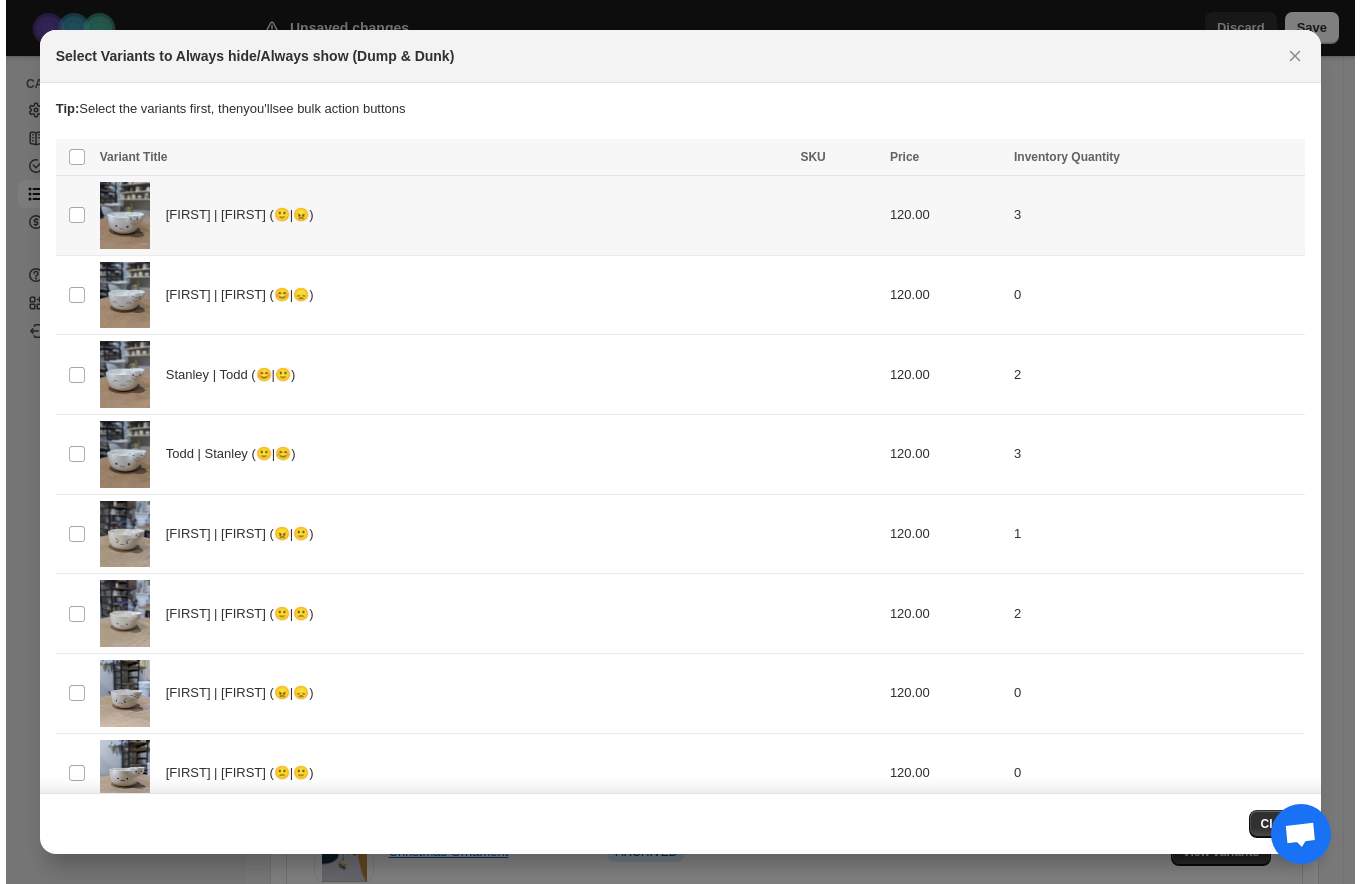scroll, scrollTop: 0, scrollLeft: 0, axis: both 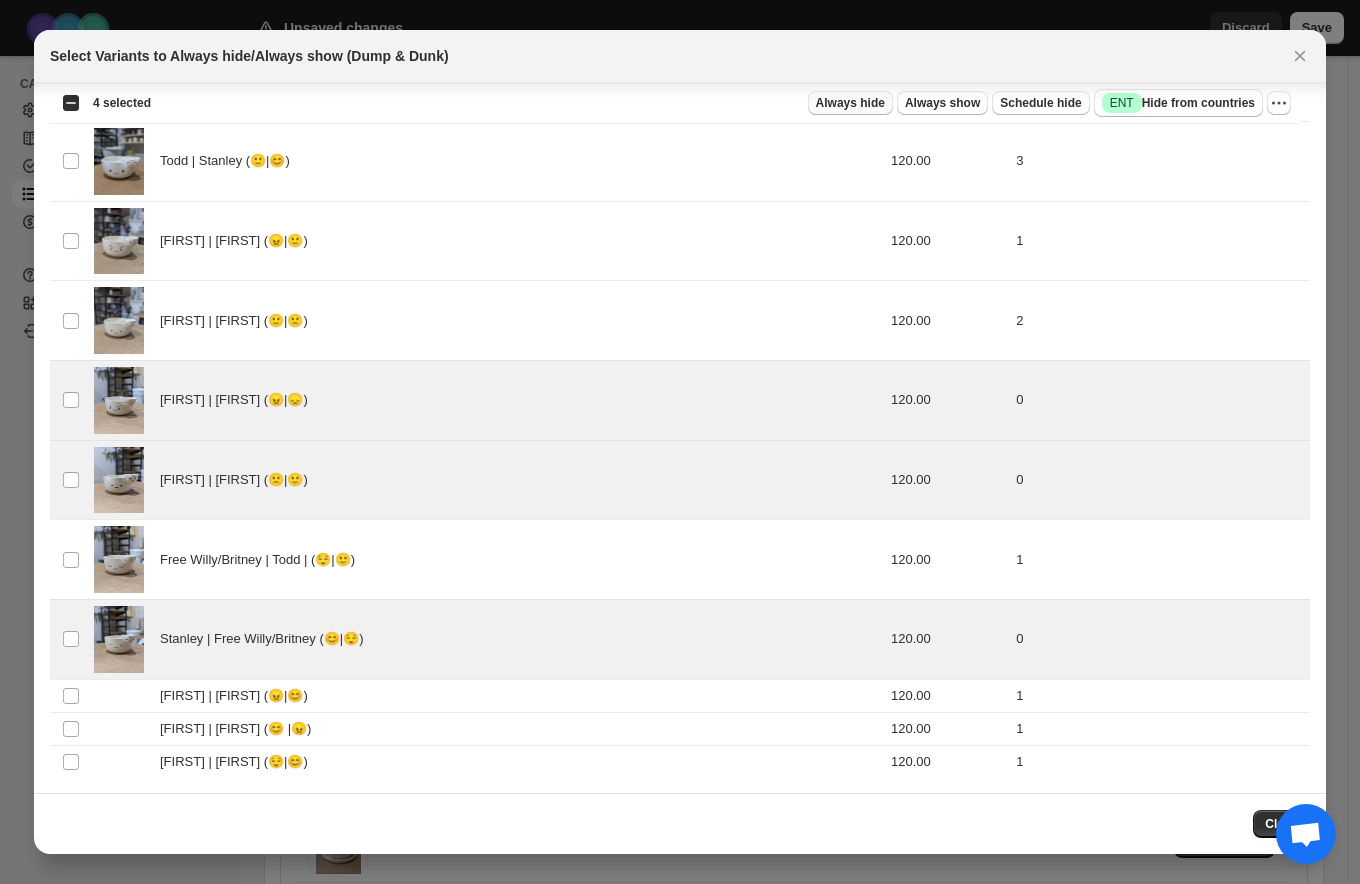 click on "Always hide" at bounding box center (850, 103) 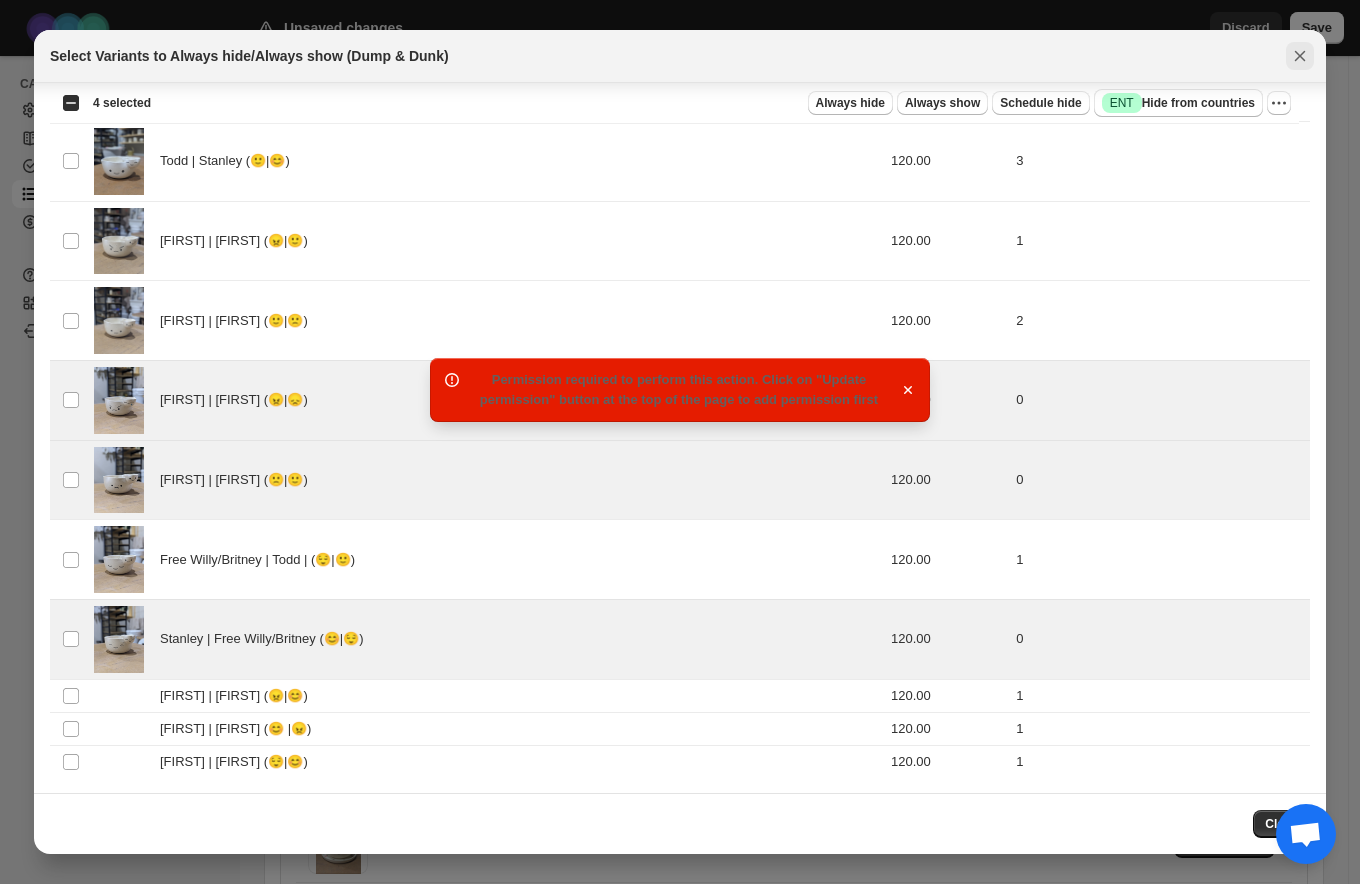 click 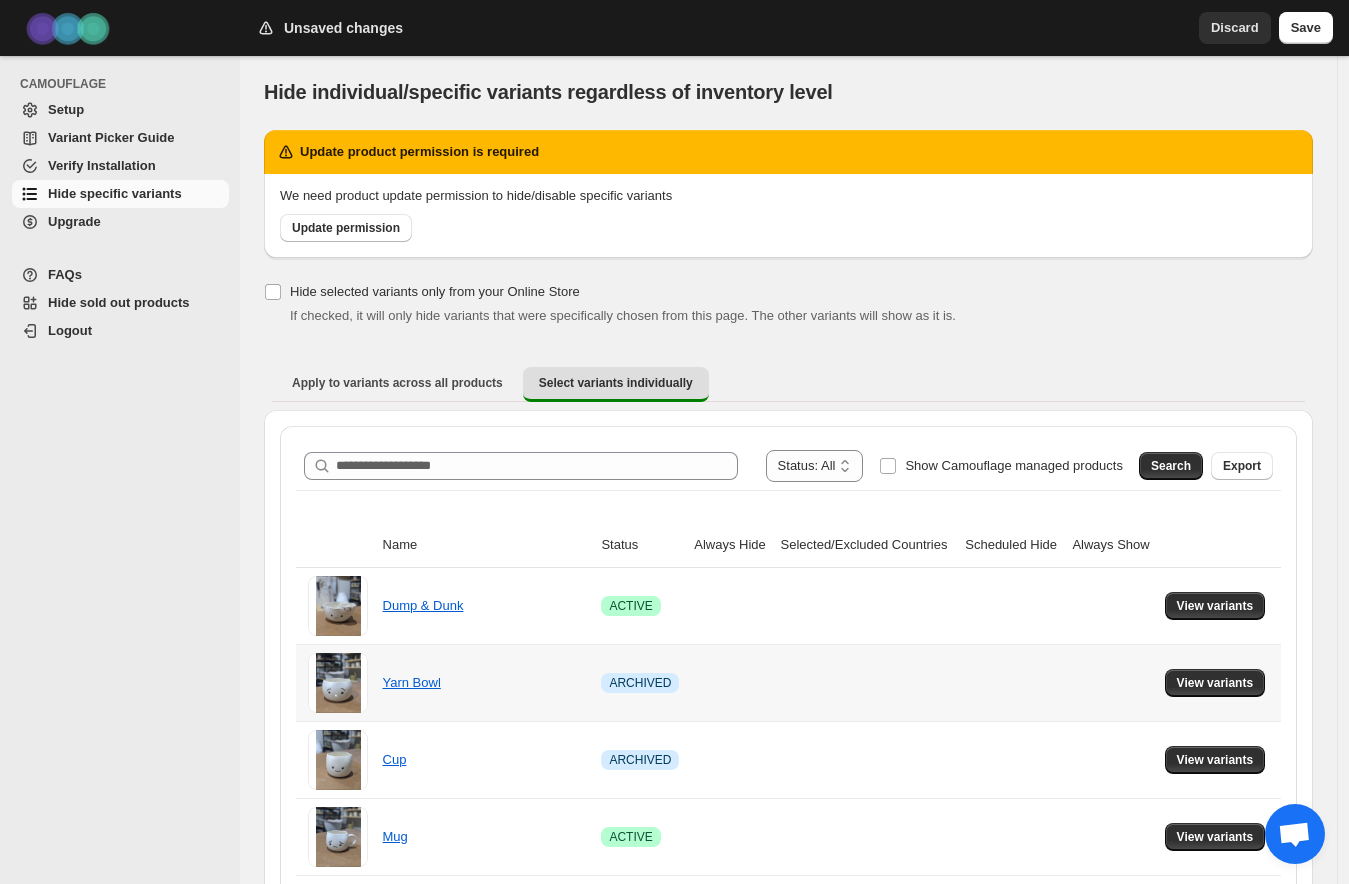 scroll, scrollTop: 0, scrollLeft: 0, axis: both 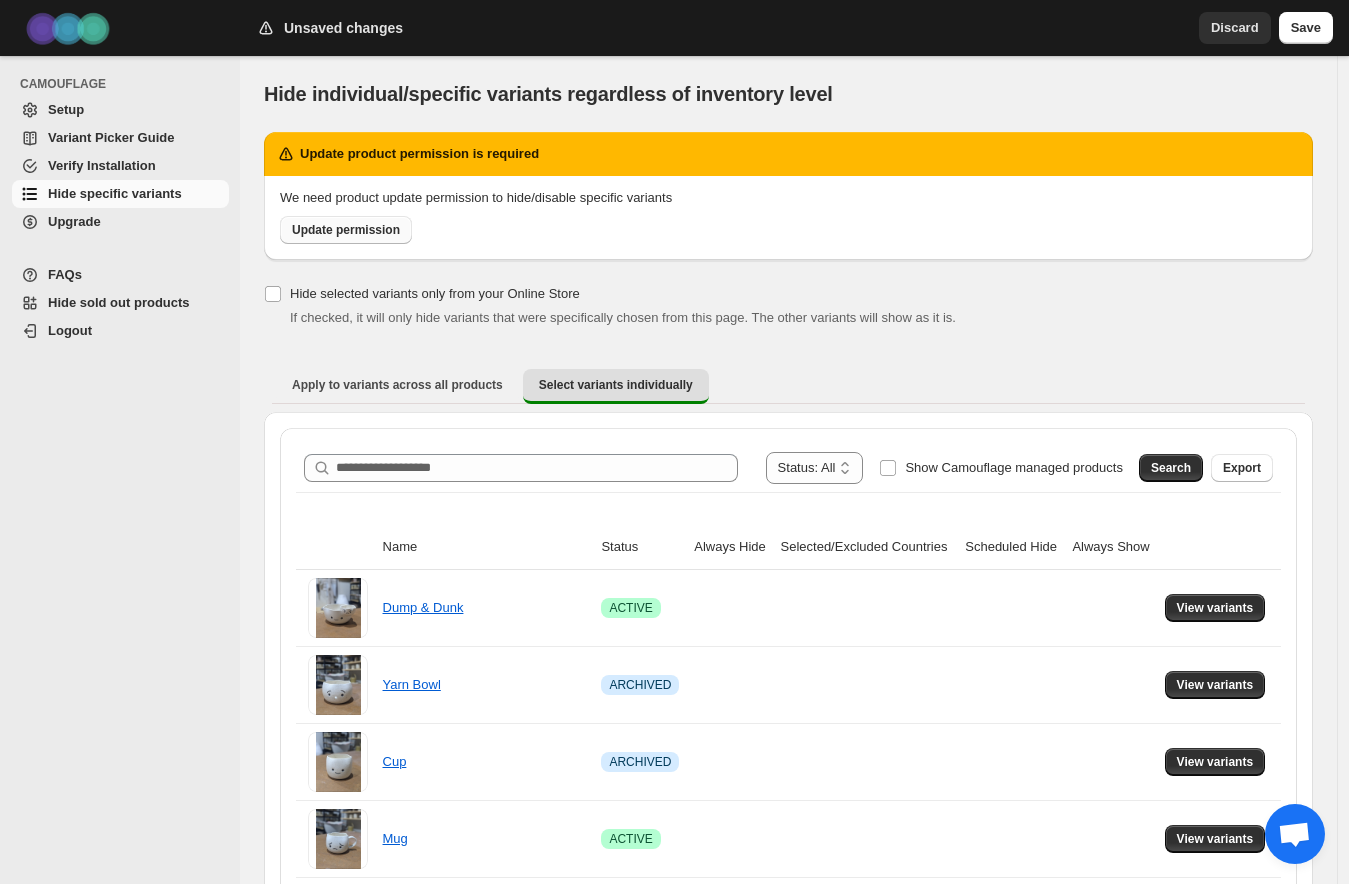 click on "Update permission" at bounding box center [346, 230] 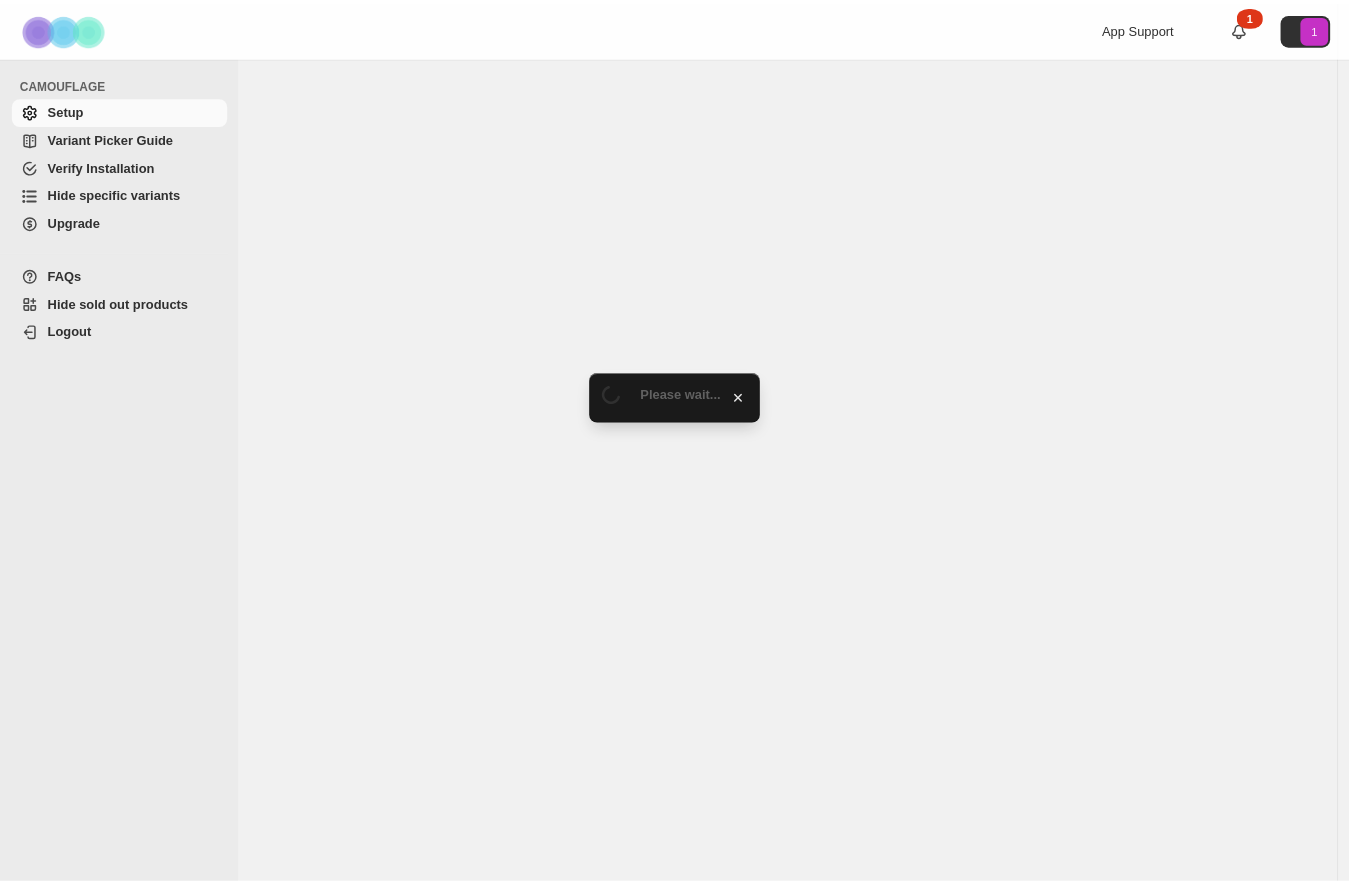 scroll, scrollTop: 0, scrollLeft: 0, axis: both 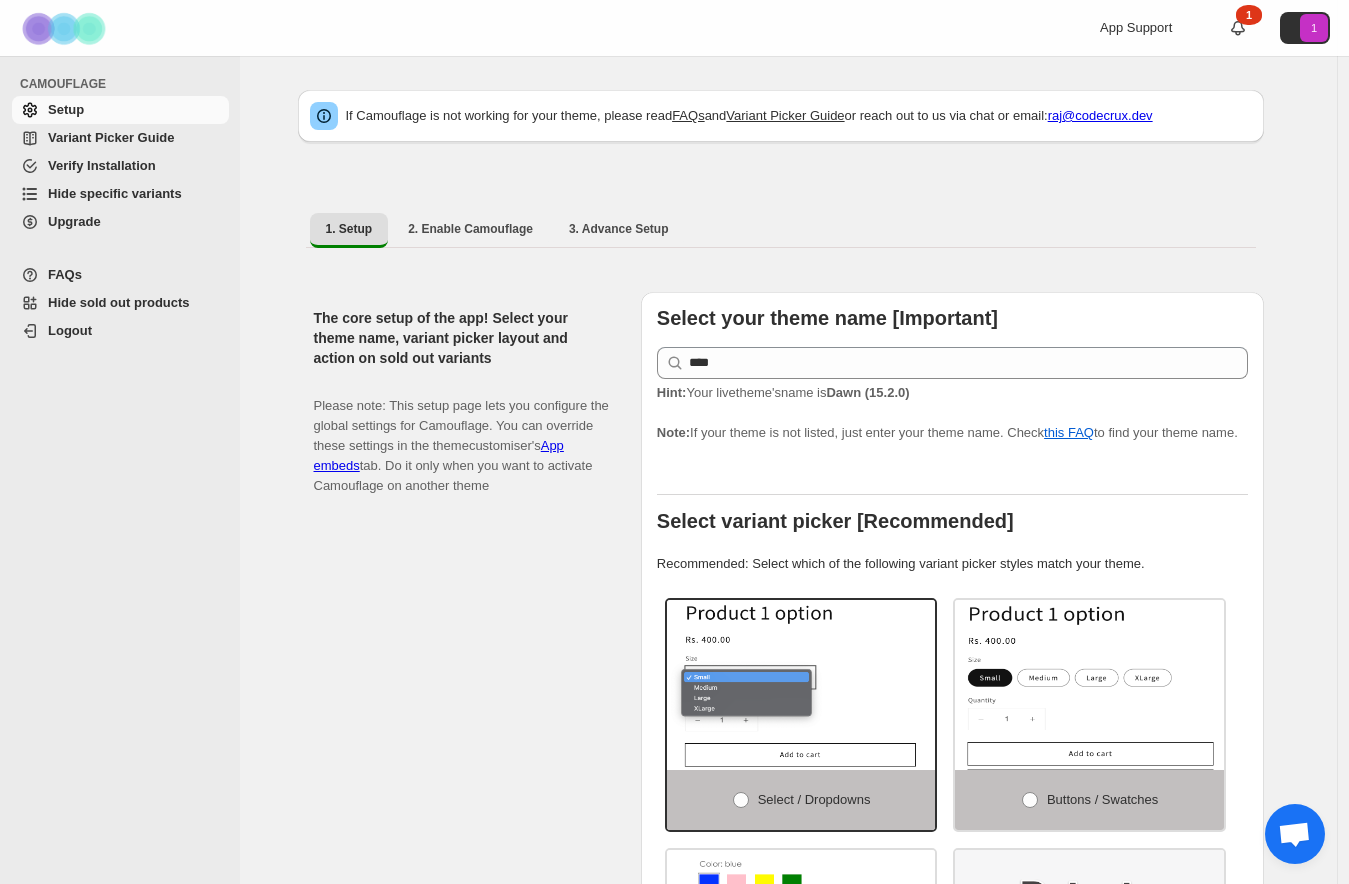 click on "Hide specific variants" at bounding box center [115, 193] 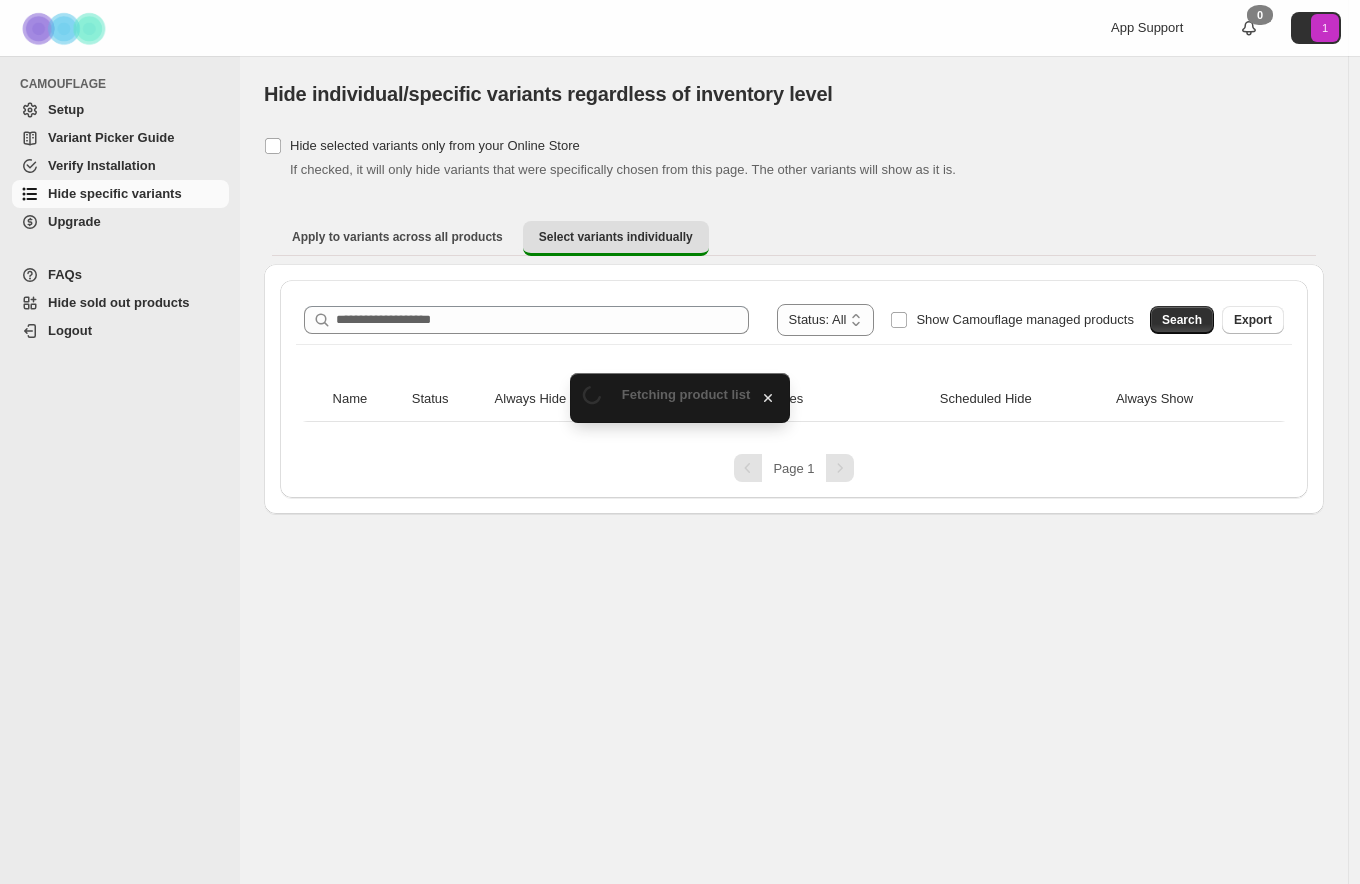 scroll, scrollTop: 0, scrollLeft: 0, axis: both 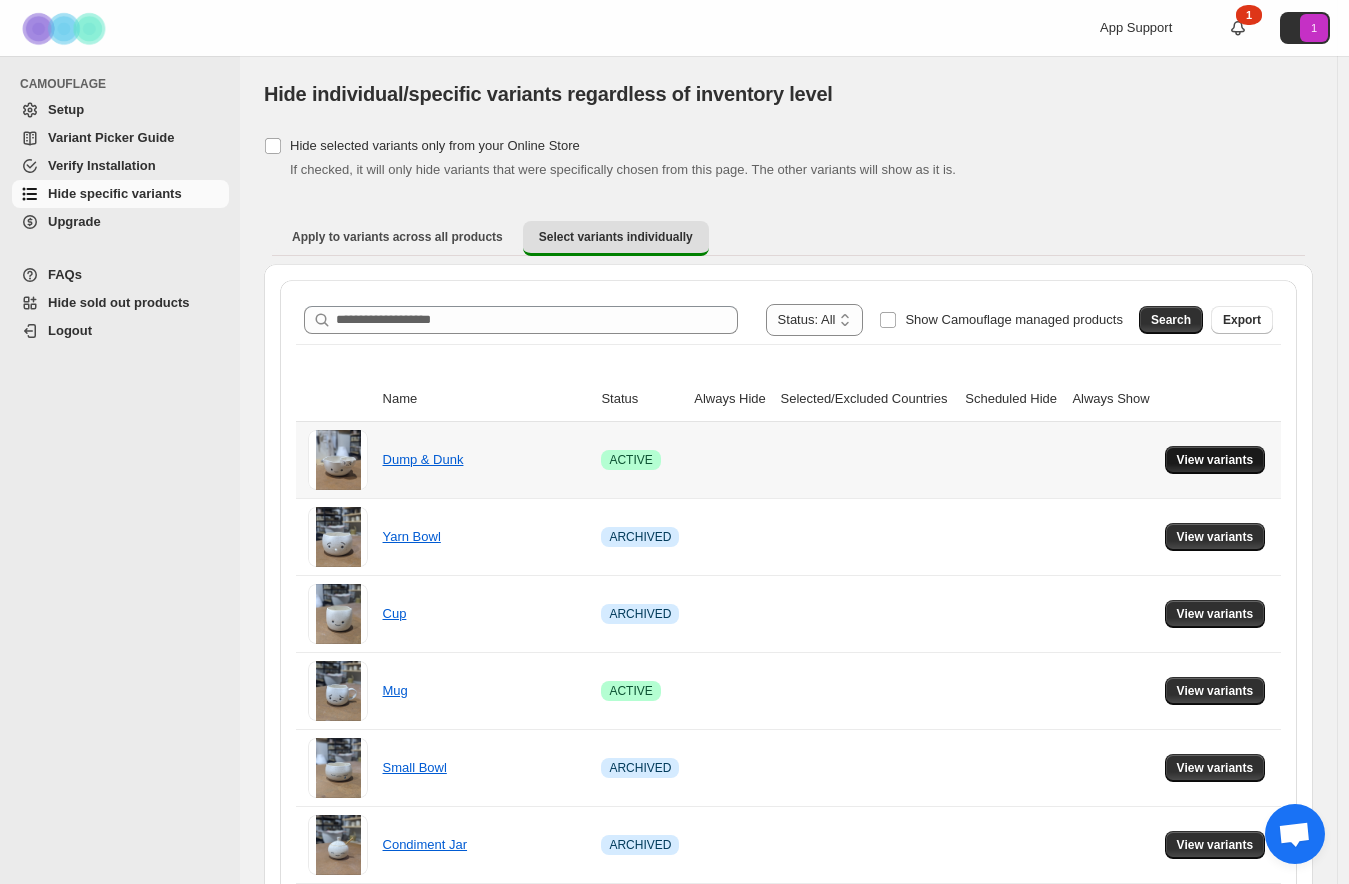 click on "View variants" at bounding box center [1215, 460] 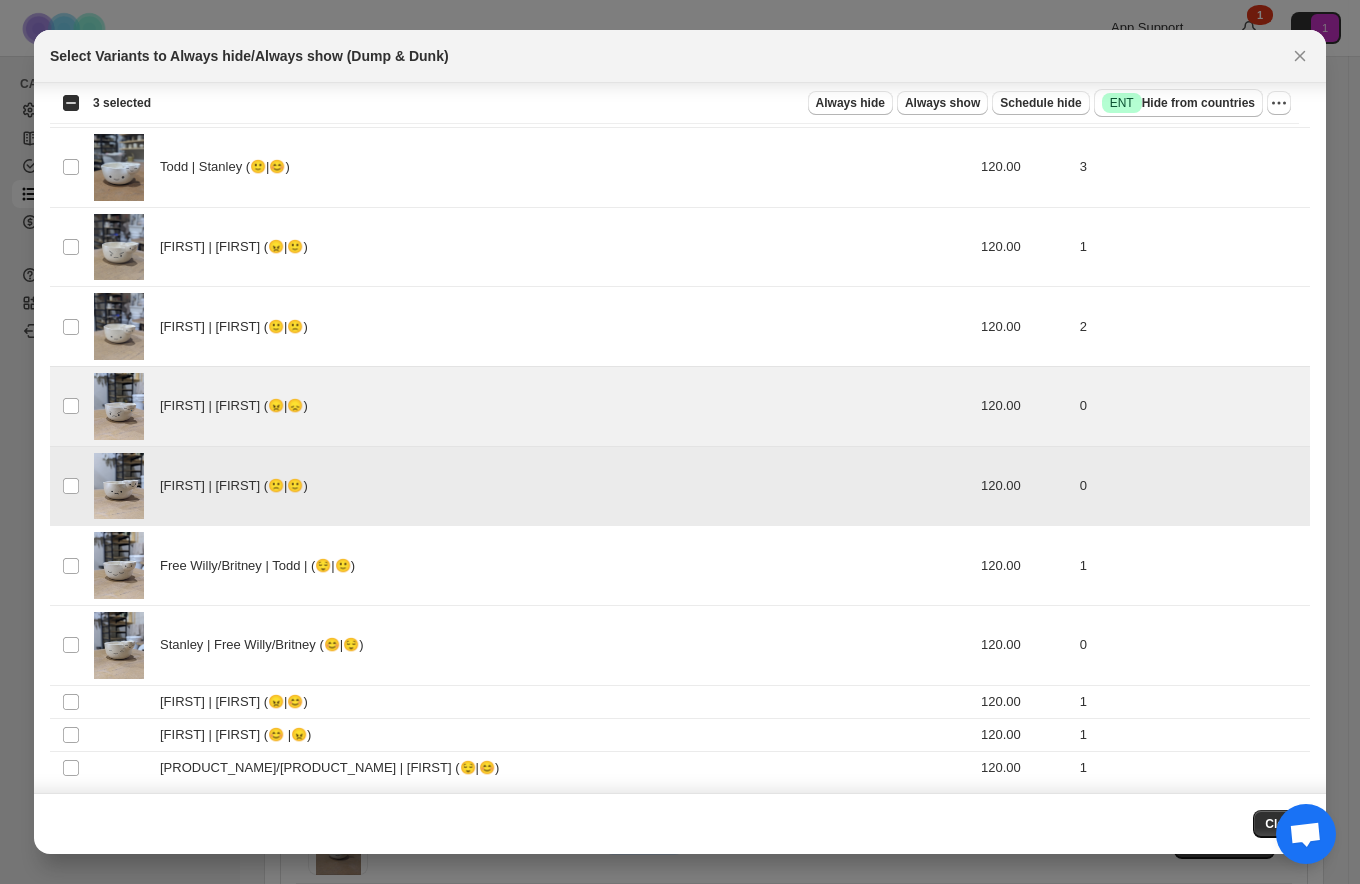 scroll, scrollTop: 293, scrollLeft: 0, axis: vertical 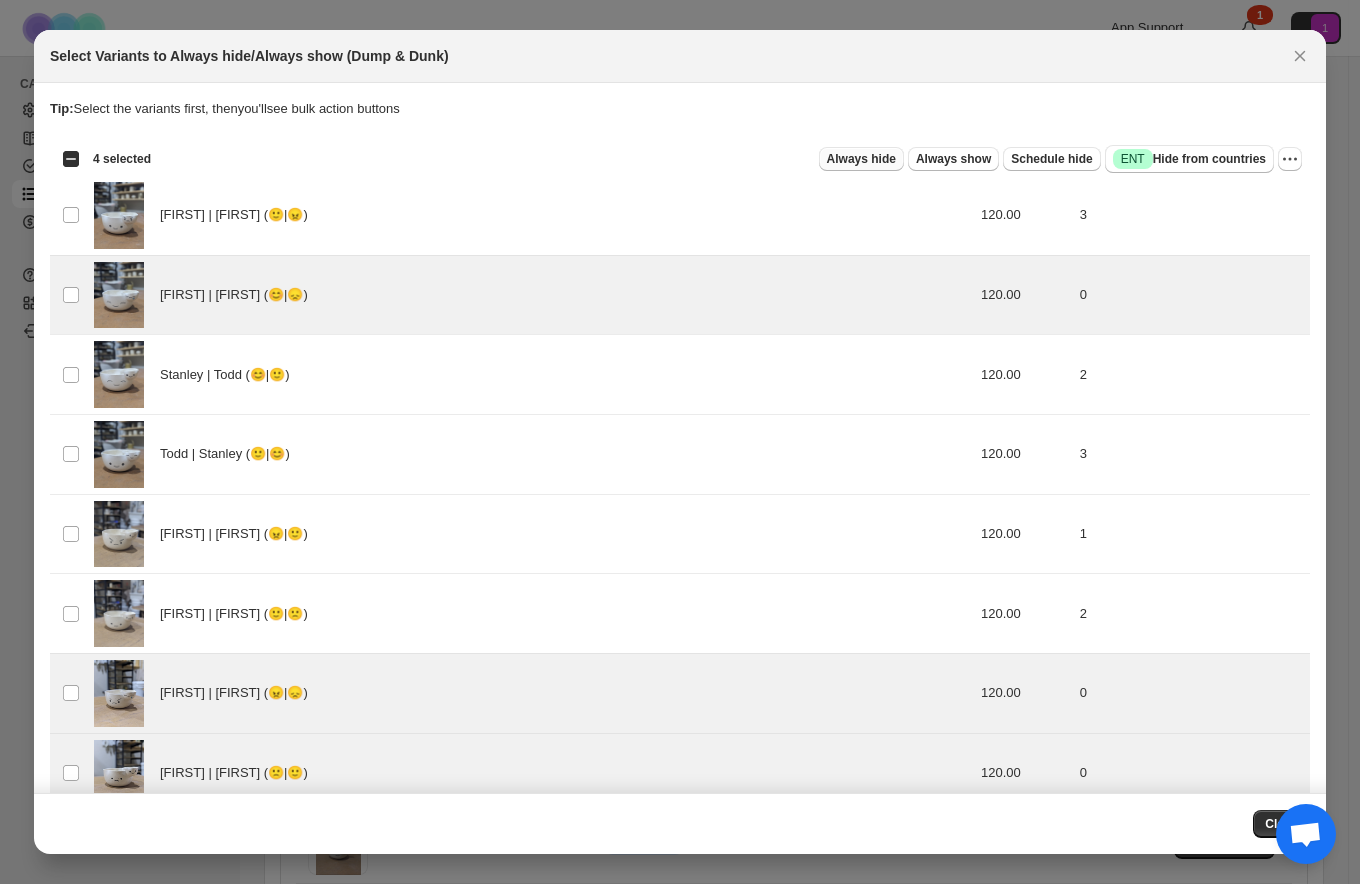 click on "Always hide" at bounding box center (861, 159) 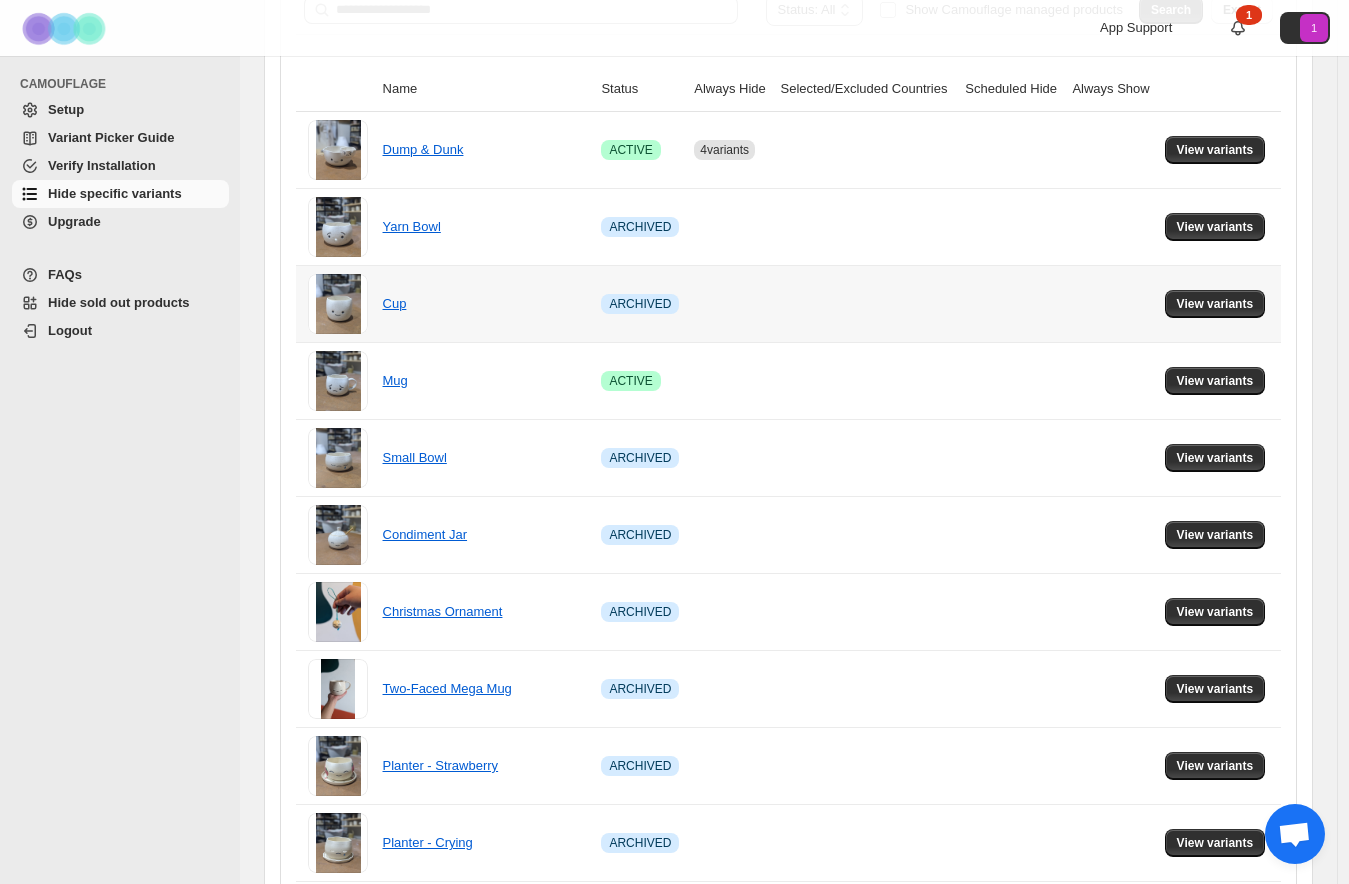 scroll, scrollTop: 296, scrollLeft: 0, axis: vertical 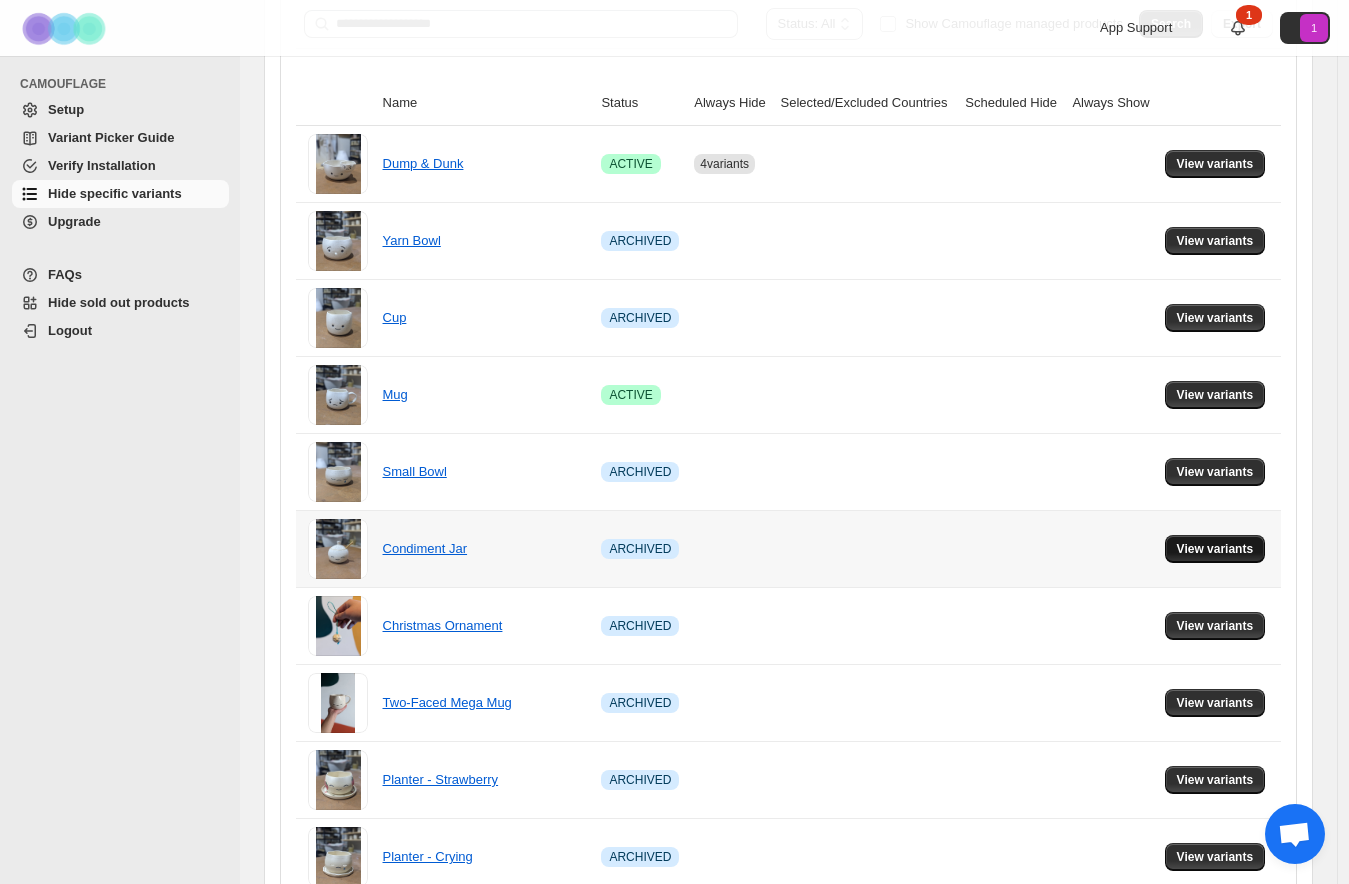 click on "View variants" at bounding box center [1215, 549] 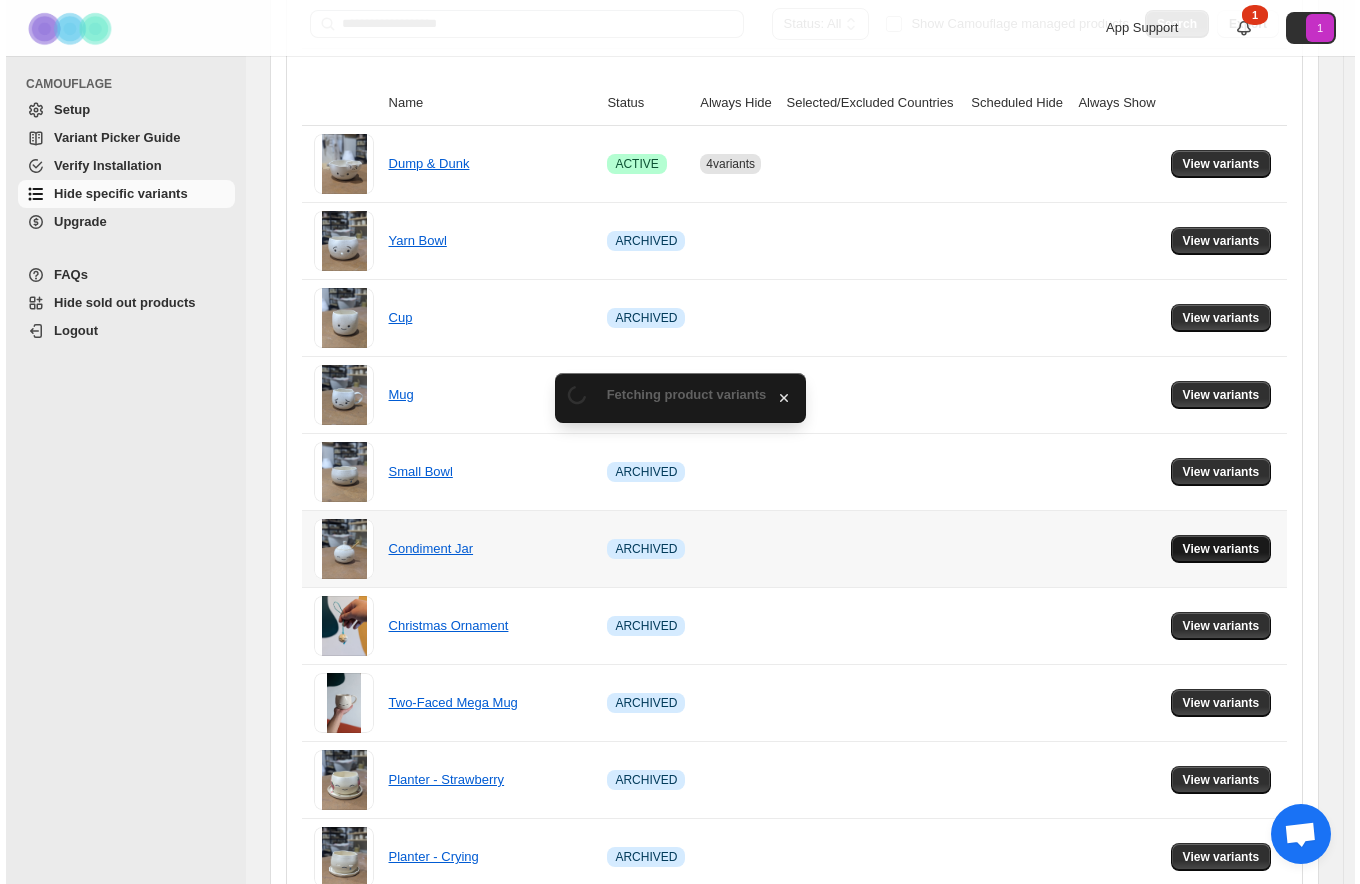 scroll, scrollTop: 0, scrollLeft: 0, axis: both 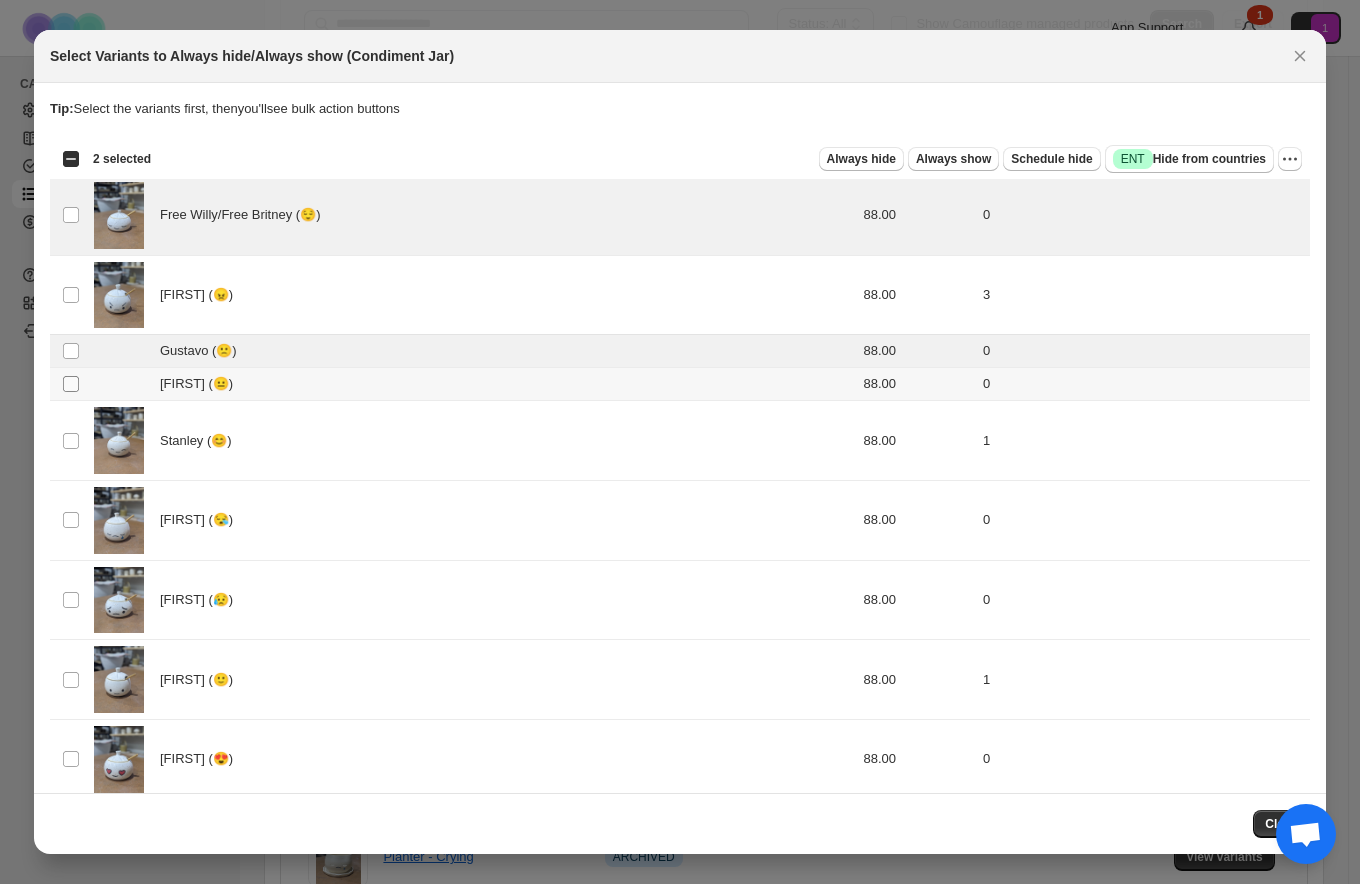 click at bounding box center (71, 384) 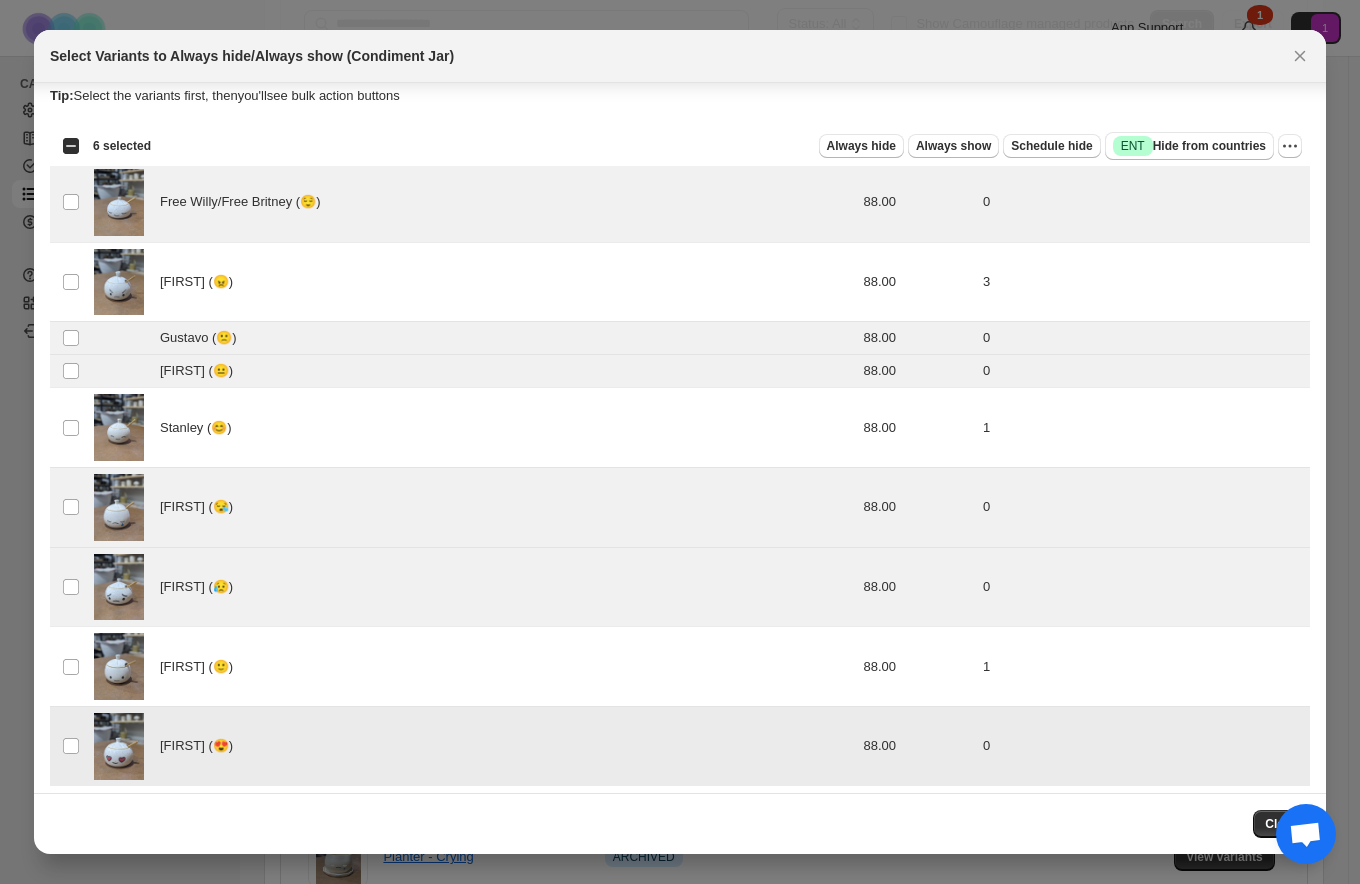 scroll, scrollTop: 21, scrollLeft: 0, axis: vertical 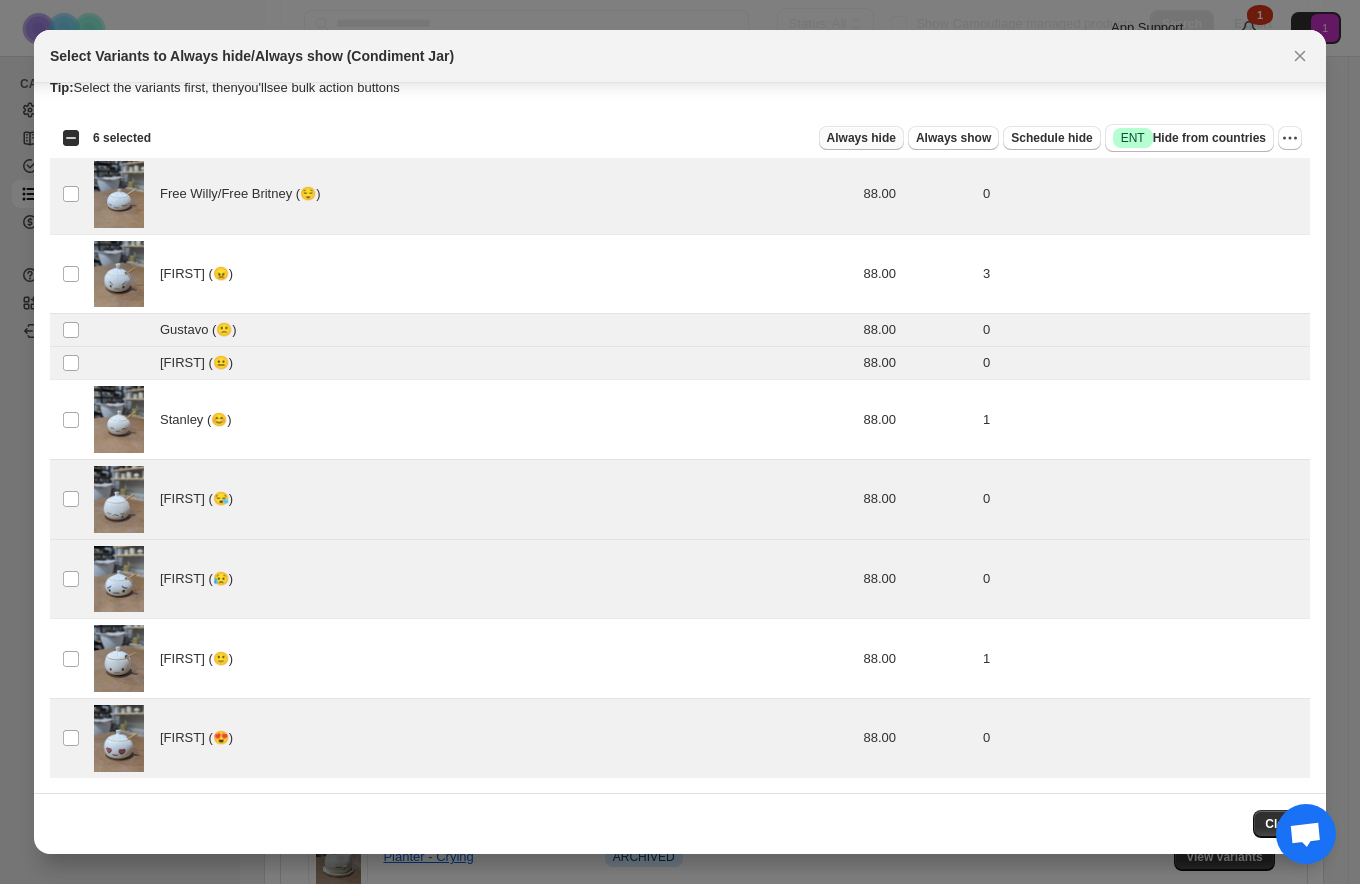 click on "Always hide" at bounding box center [861, 138] 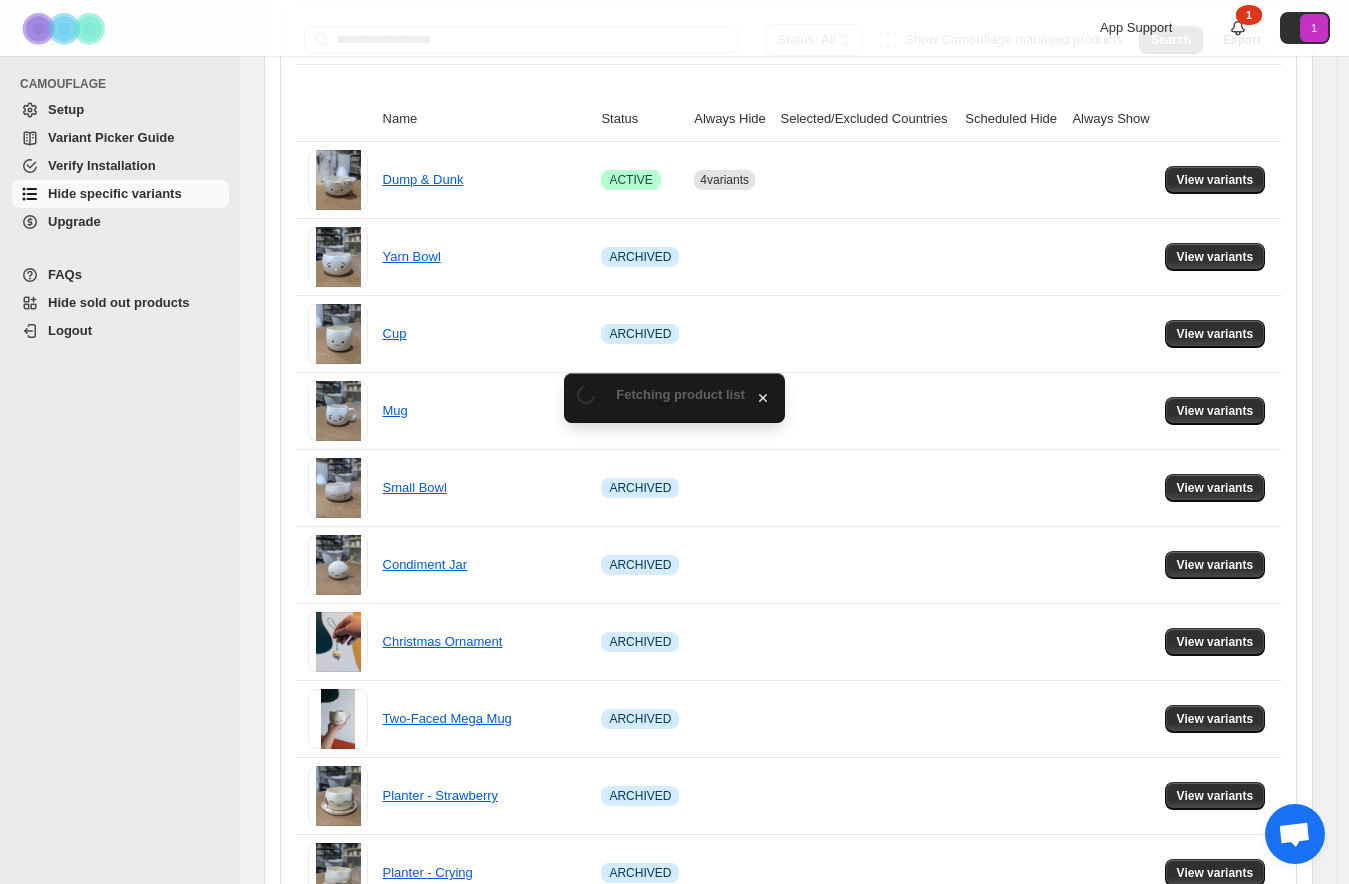 scroll, scrollTop: 296, scrollLeft: 0, axis: vertical 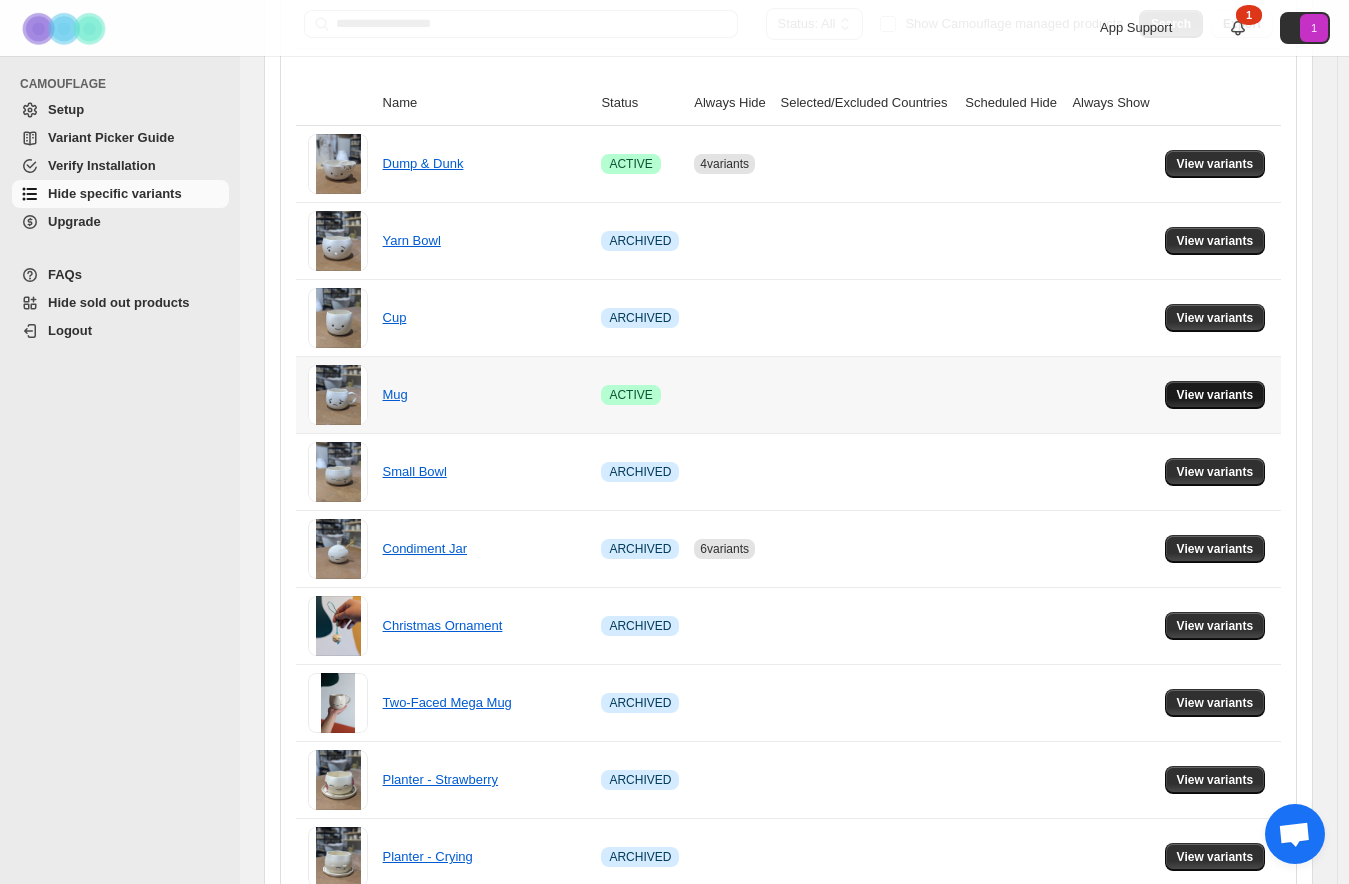 click on "View variants" at bounding box center [1215, 395] 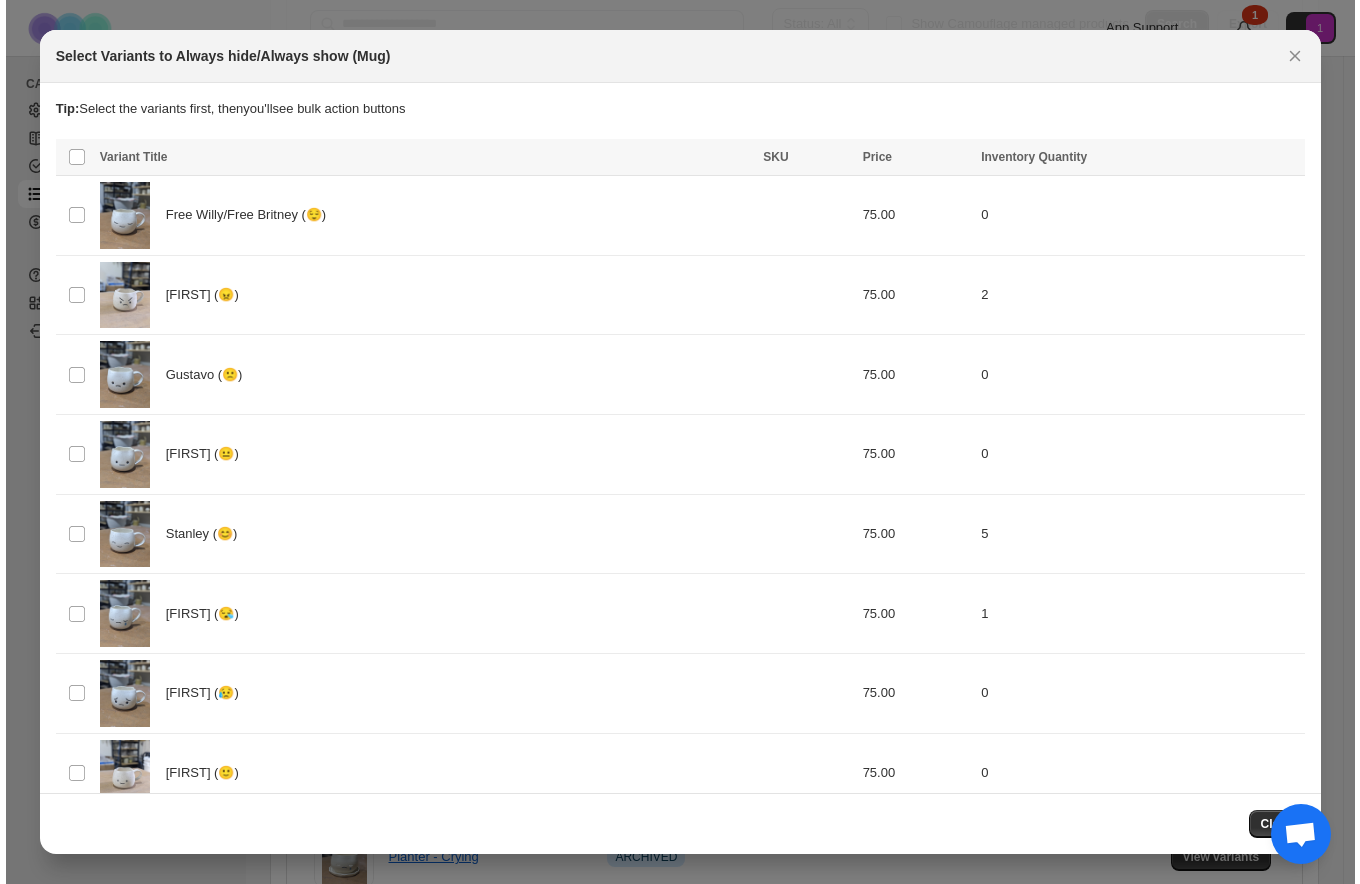 scroll, scrollTop: 0, scrollLeft: 0, axis: both 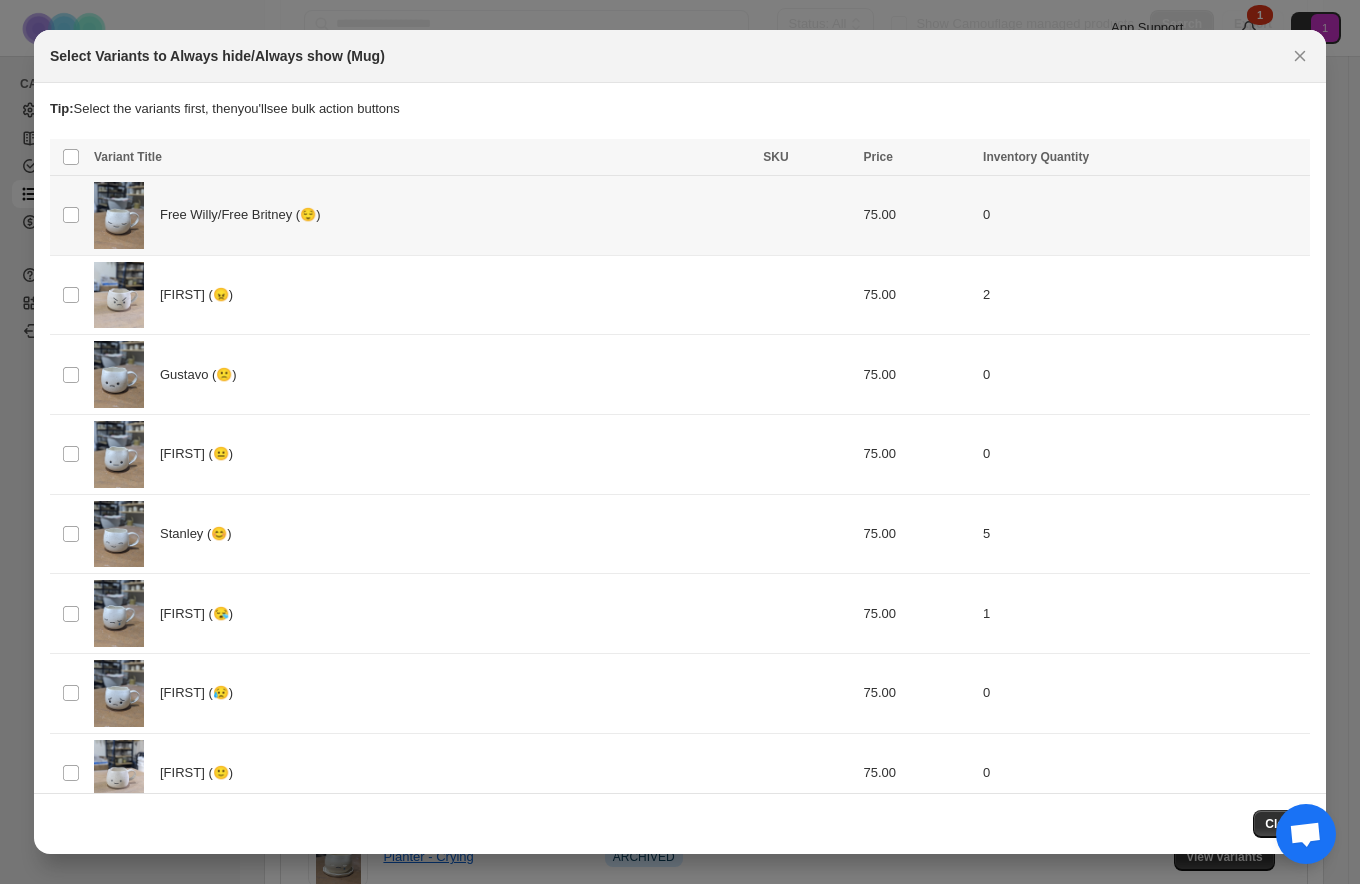 click on "Select product variant" at bounding box center (69, 216) 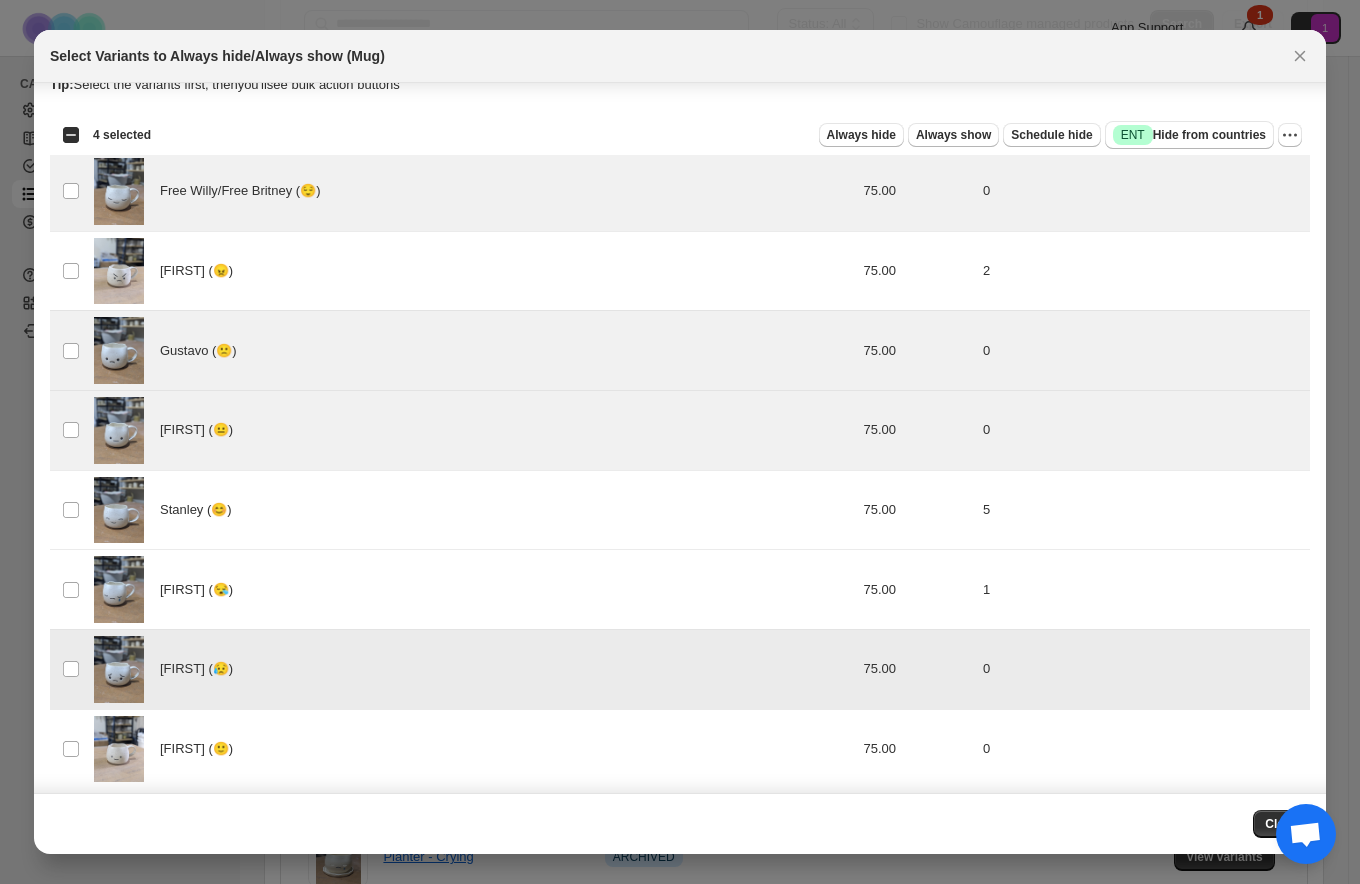scroll, scrollTop: 35, scrollLeft: 0, axis: vertical 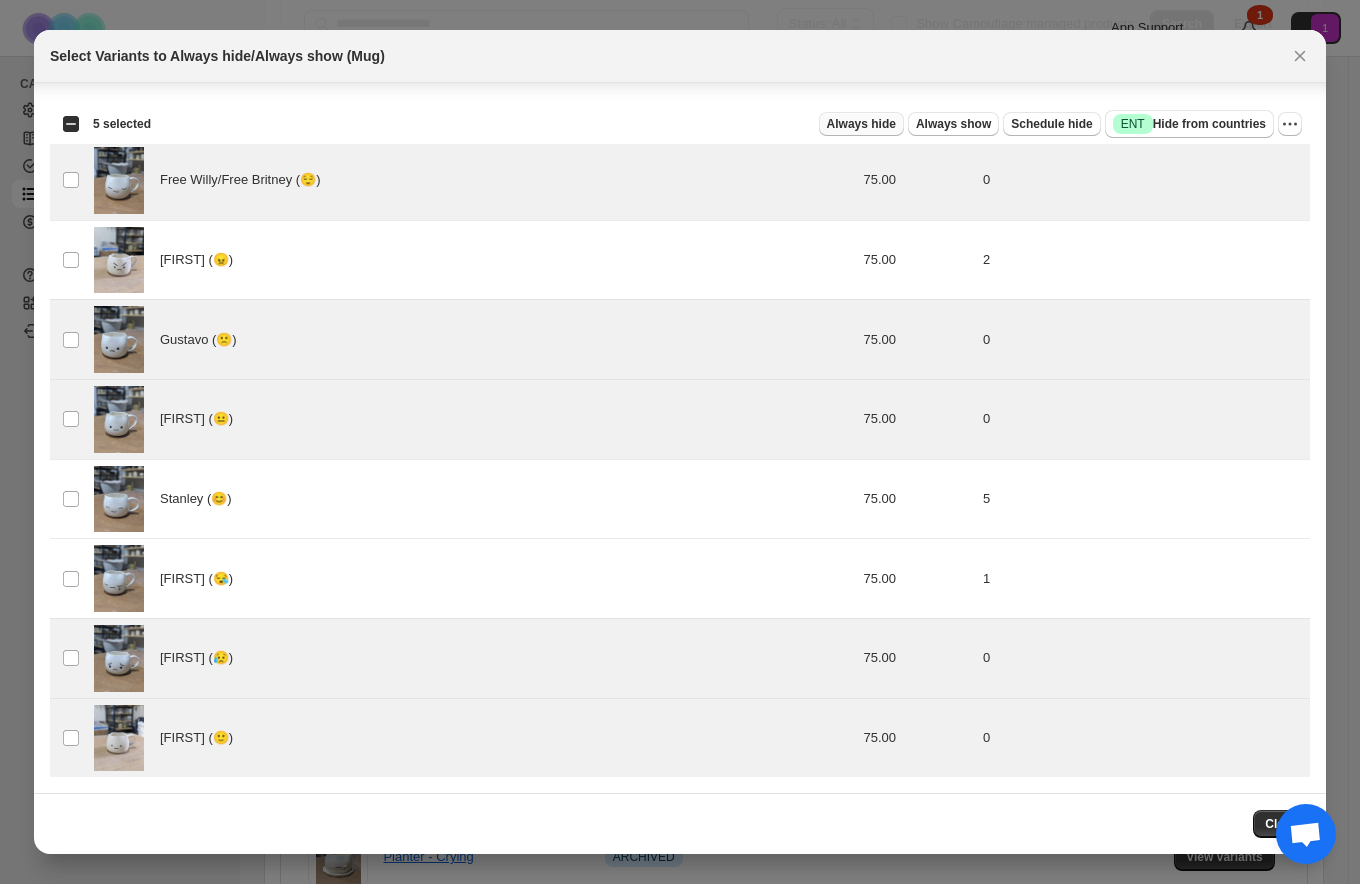 click on "Always hide" at bounding box center [861, 124] 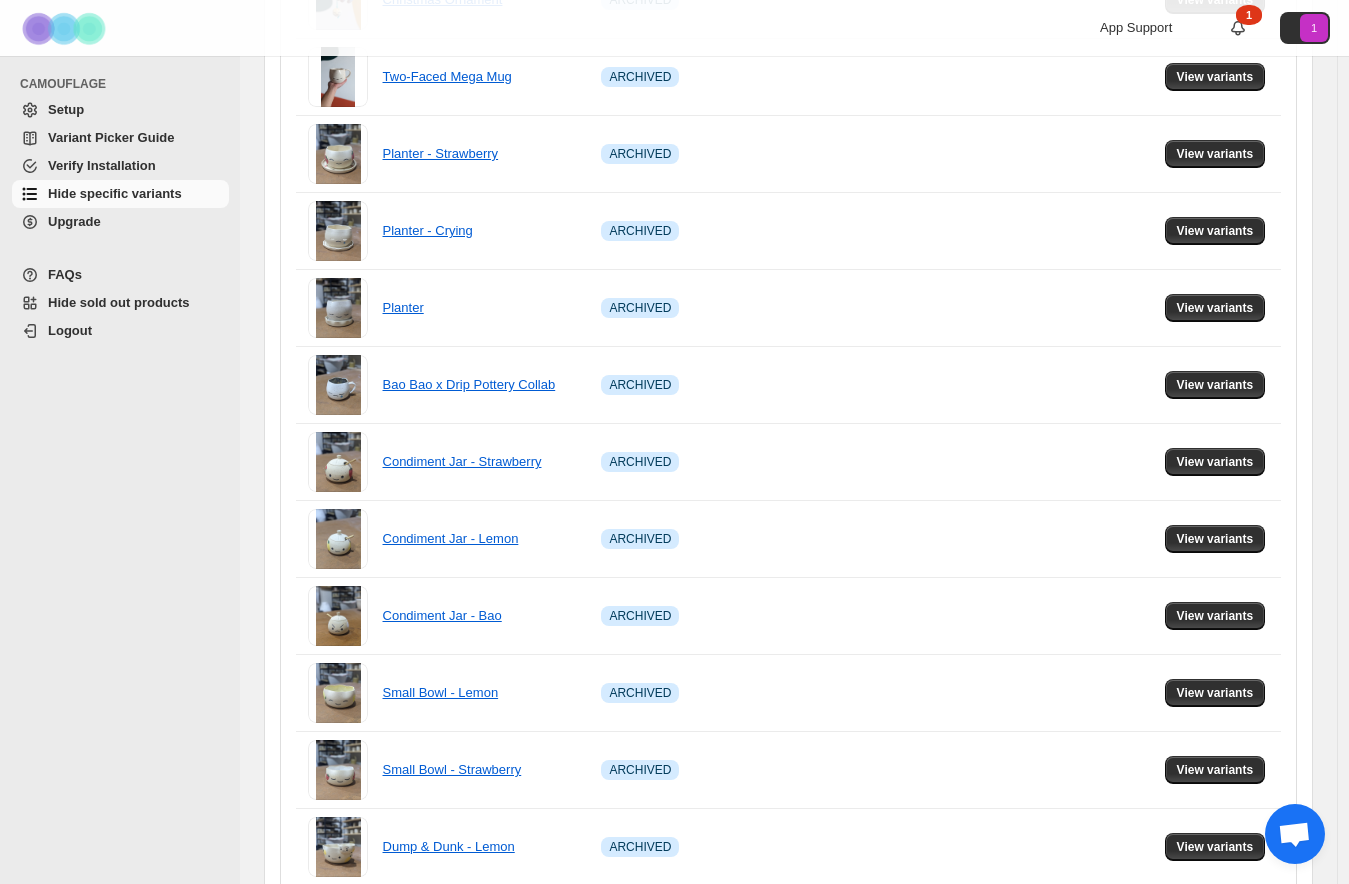 scroll, scrollTop: 1169, scrollLeft: 0, axis: vertical 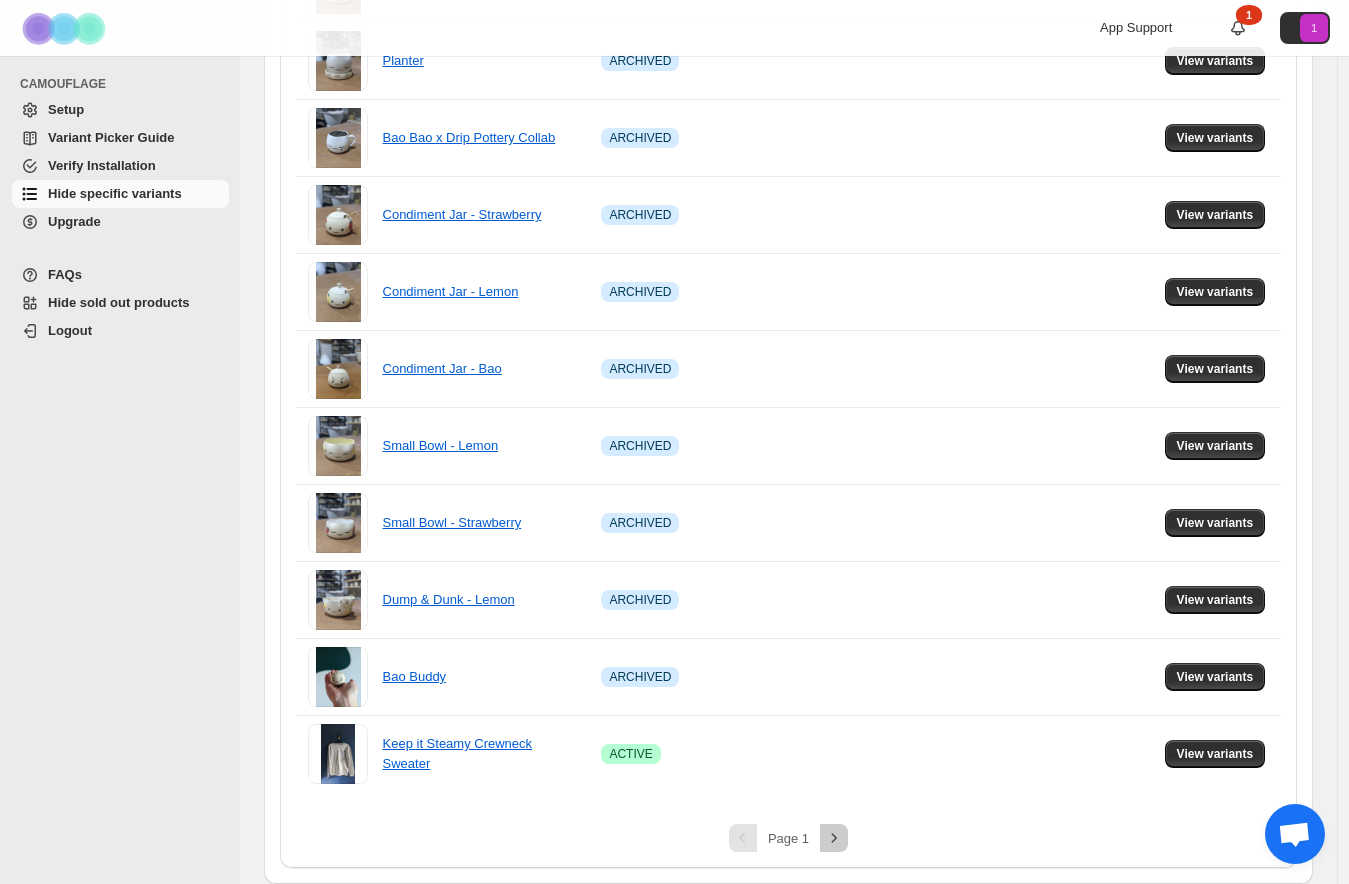 click at bounding box center (834, 838) 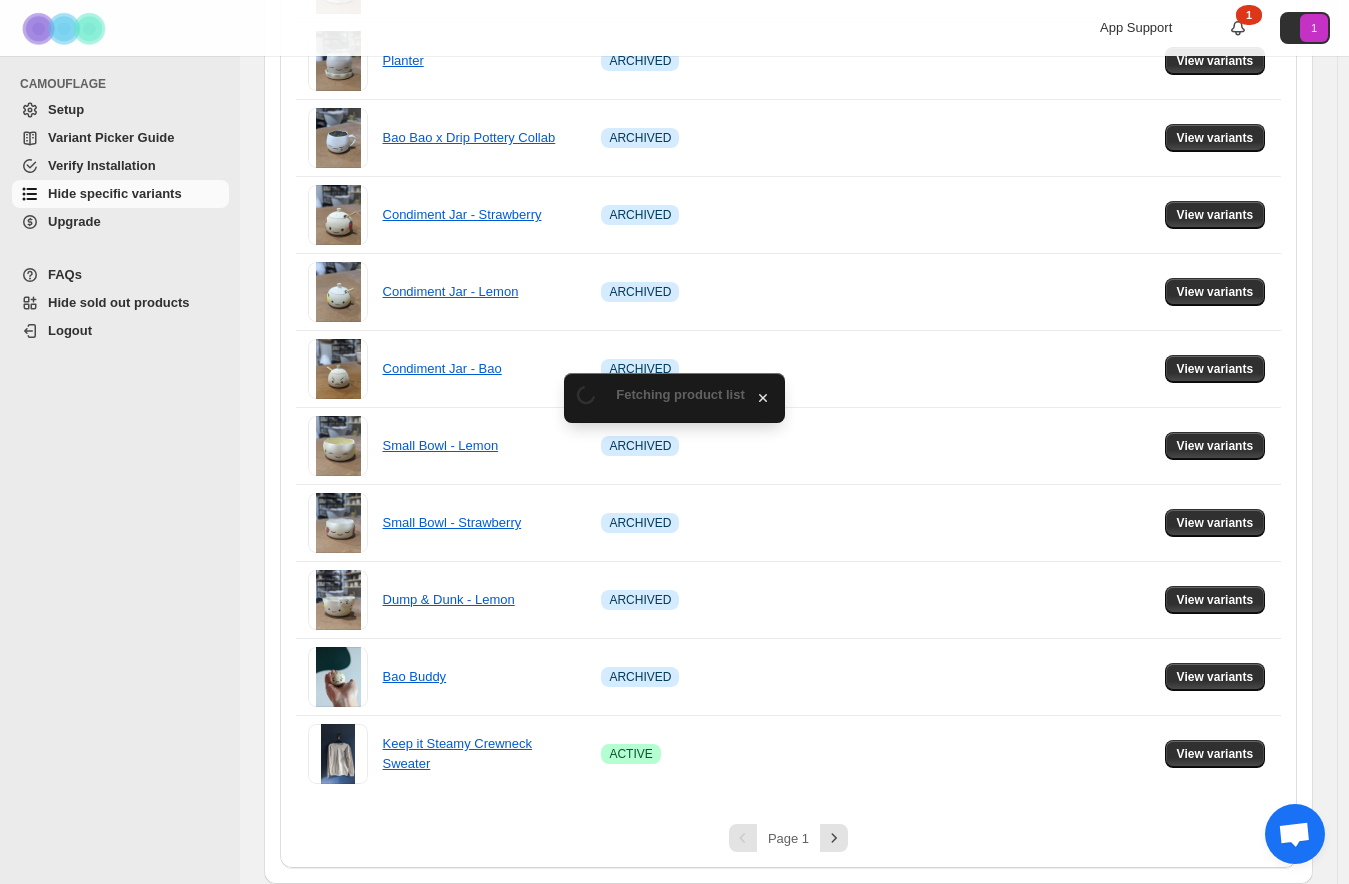 scroll, scrollTop: 630, scrollLeft: 0, axis: vertical 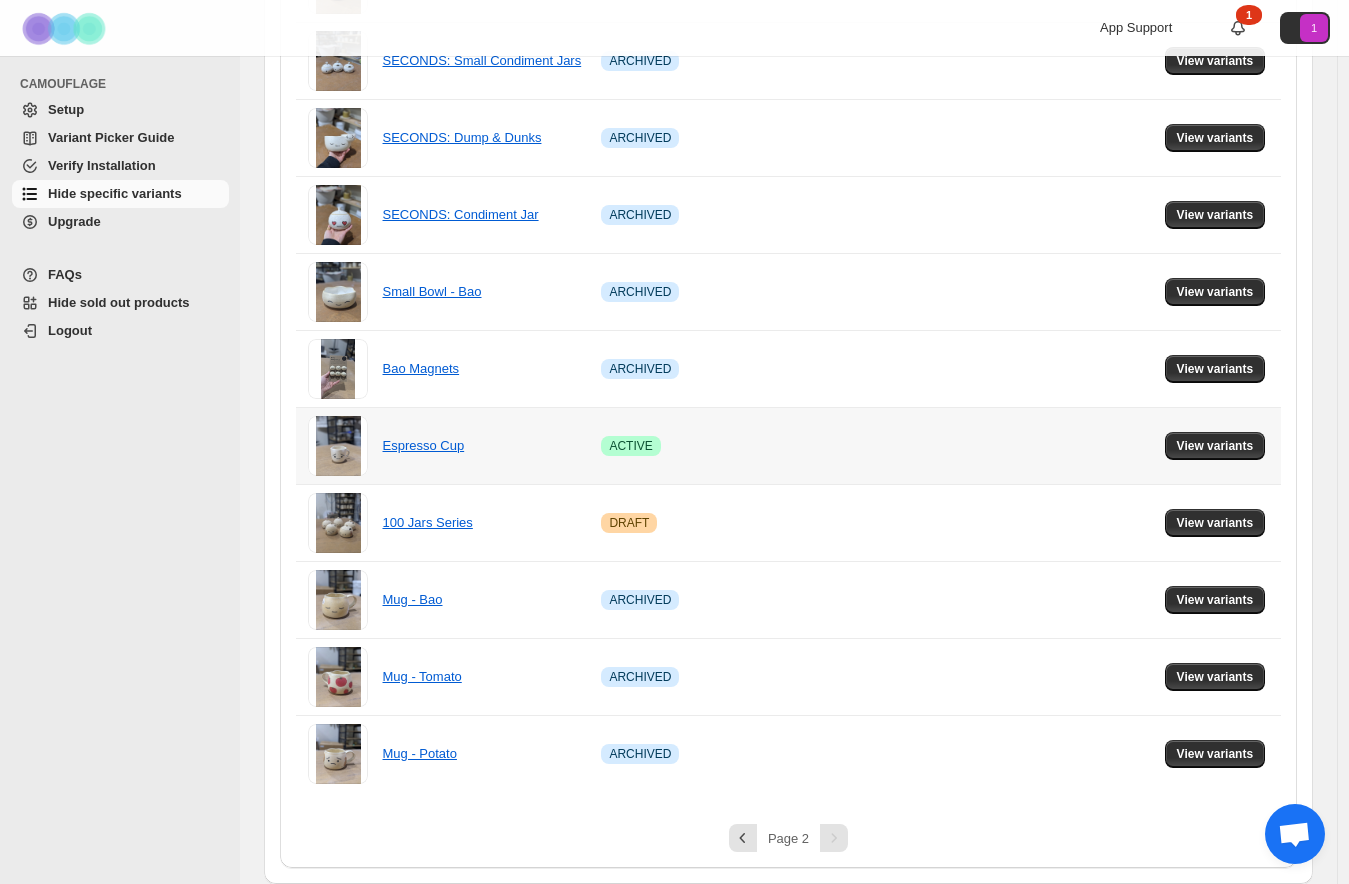 click on "Espresso Cup" at bounding box center (483, 446) 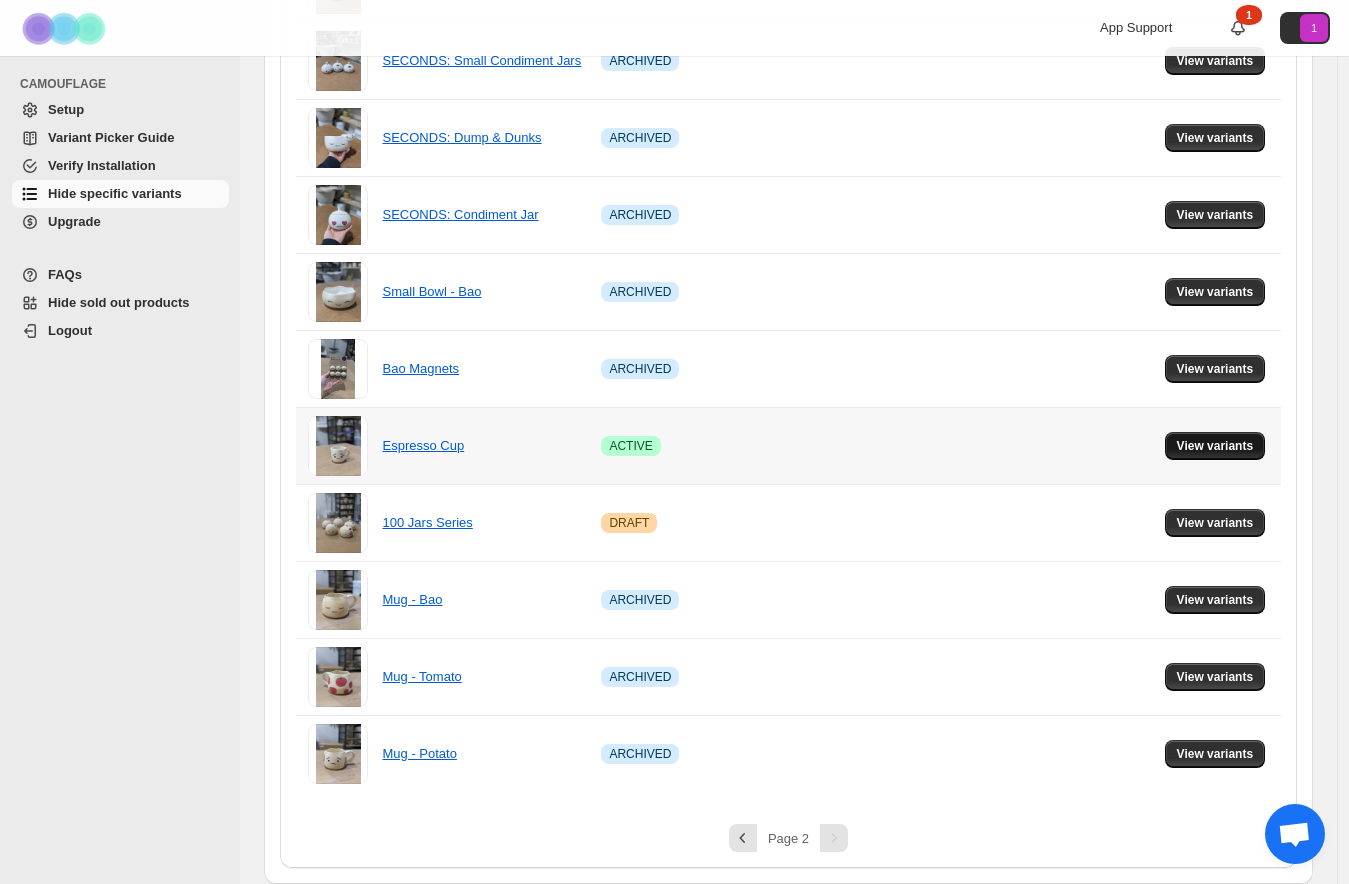 click on "View variants" at bounding box center [1215, 446] 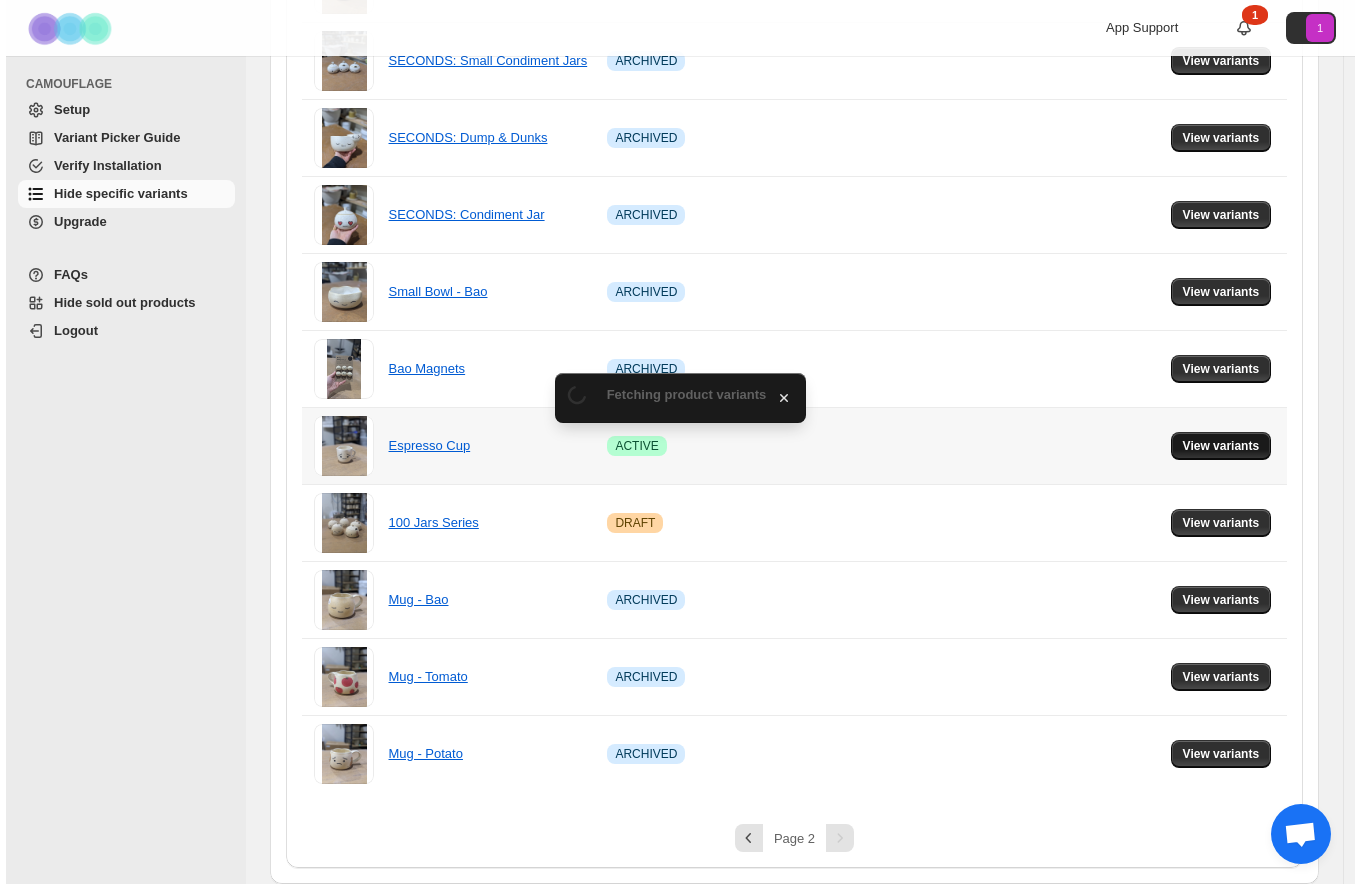 scroll, scrollTop: 0, scrollLeft: 0, axis: both 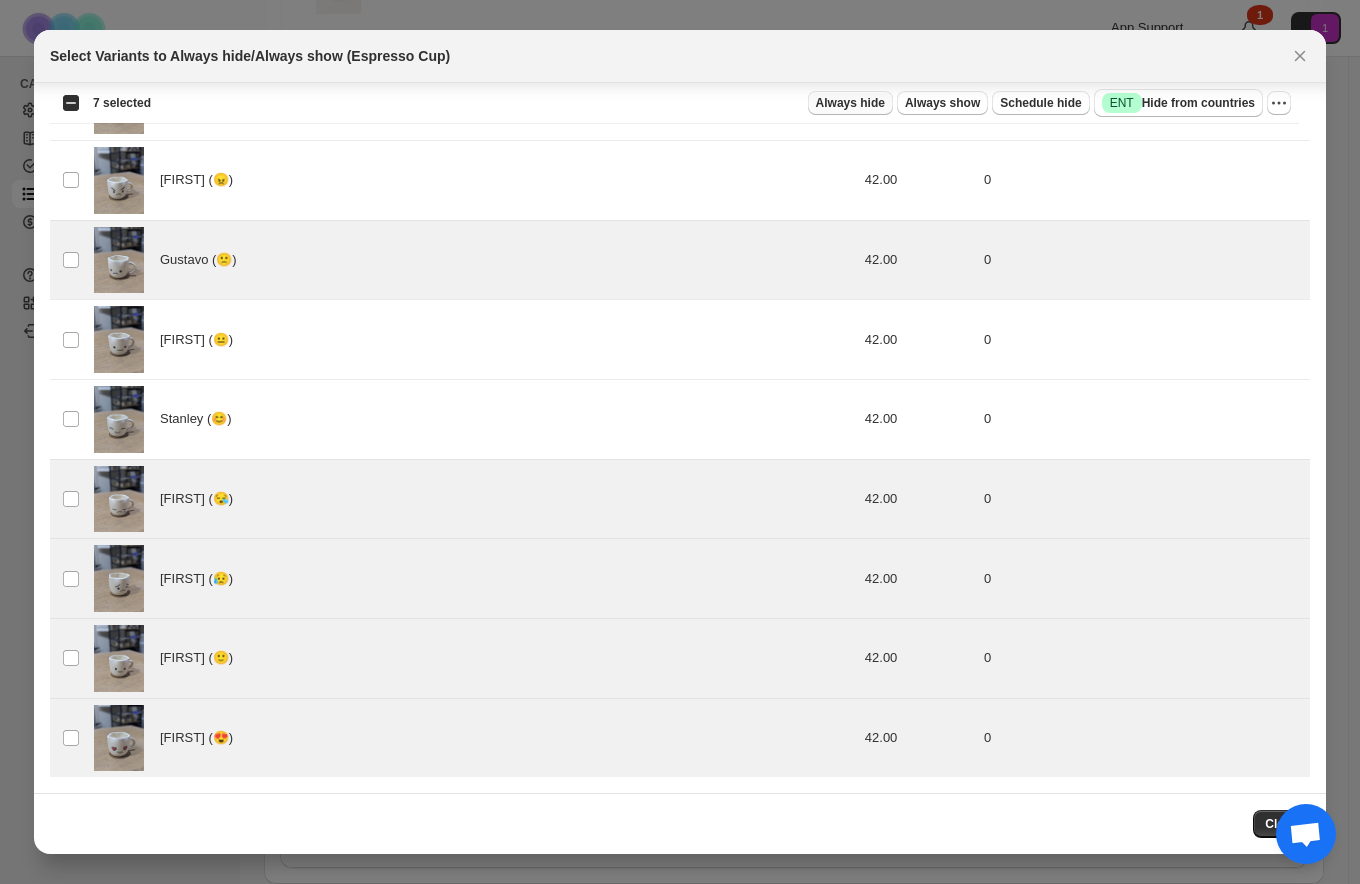 click on "Always hide" at bounding box center (850, 103) 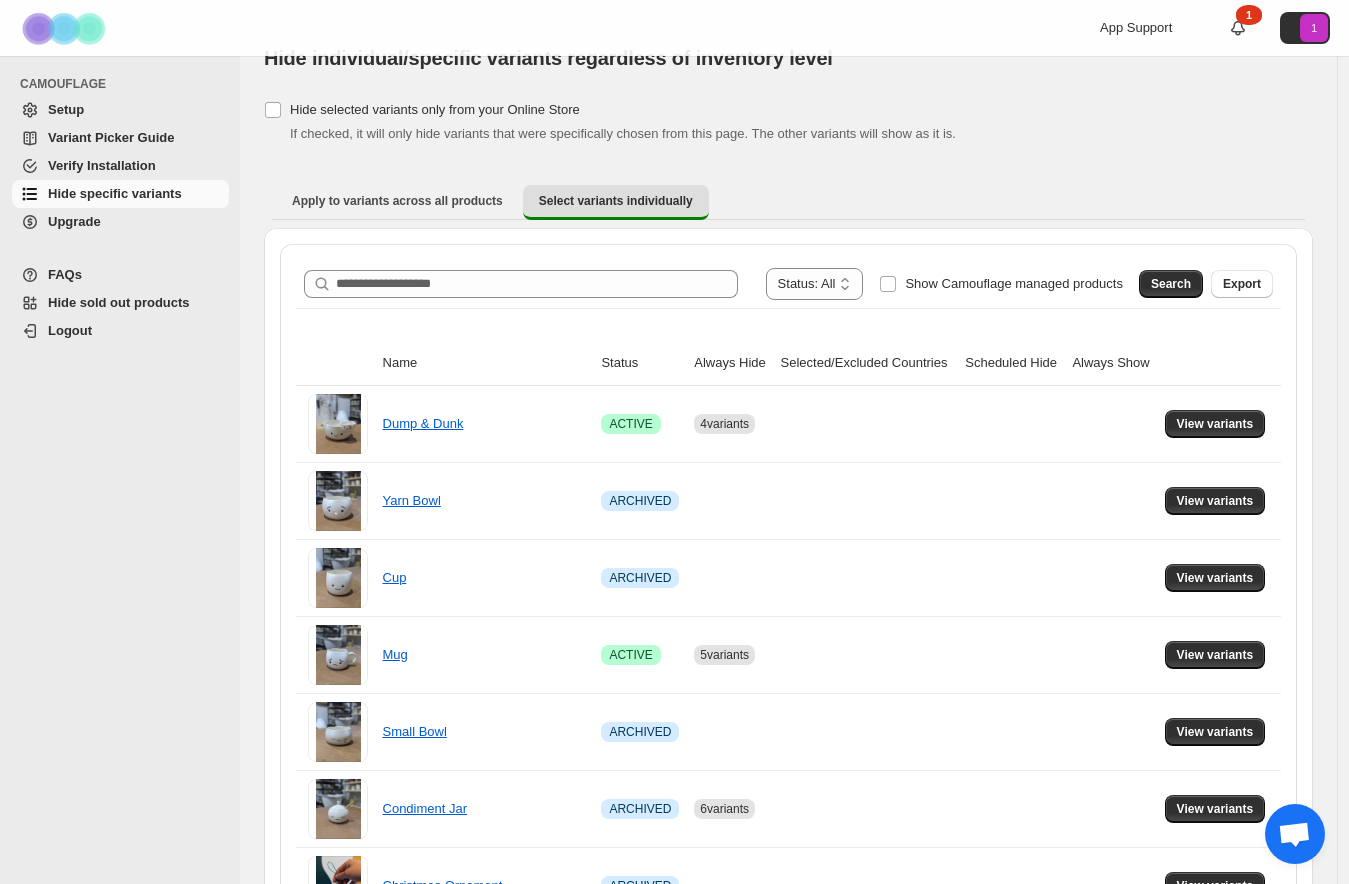 scroll, scrollTop: 0, scrollLeft: 0, axis: both 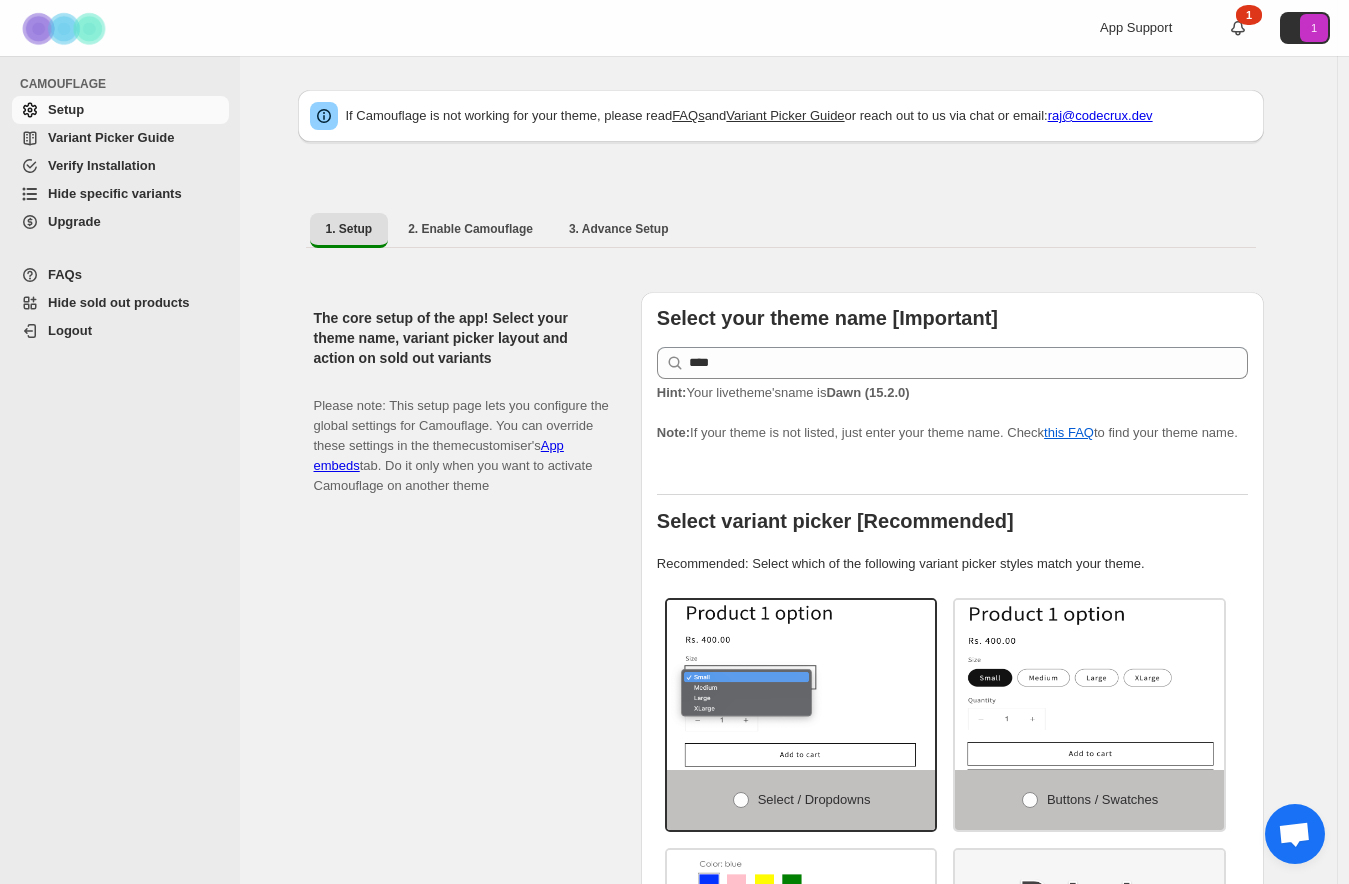 click on "Hide specific variants" at bounding box center (115, 193) 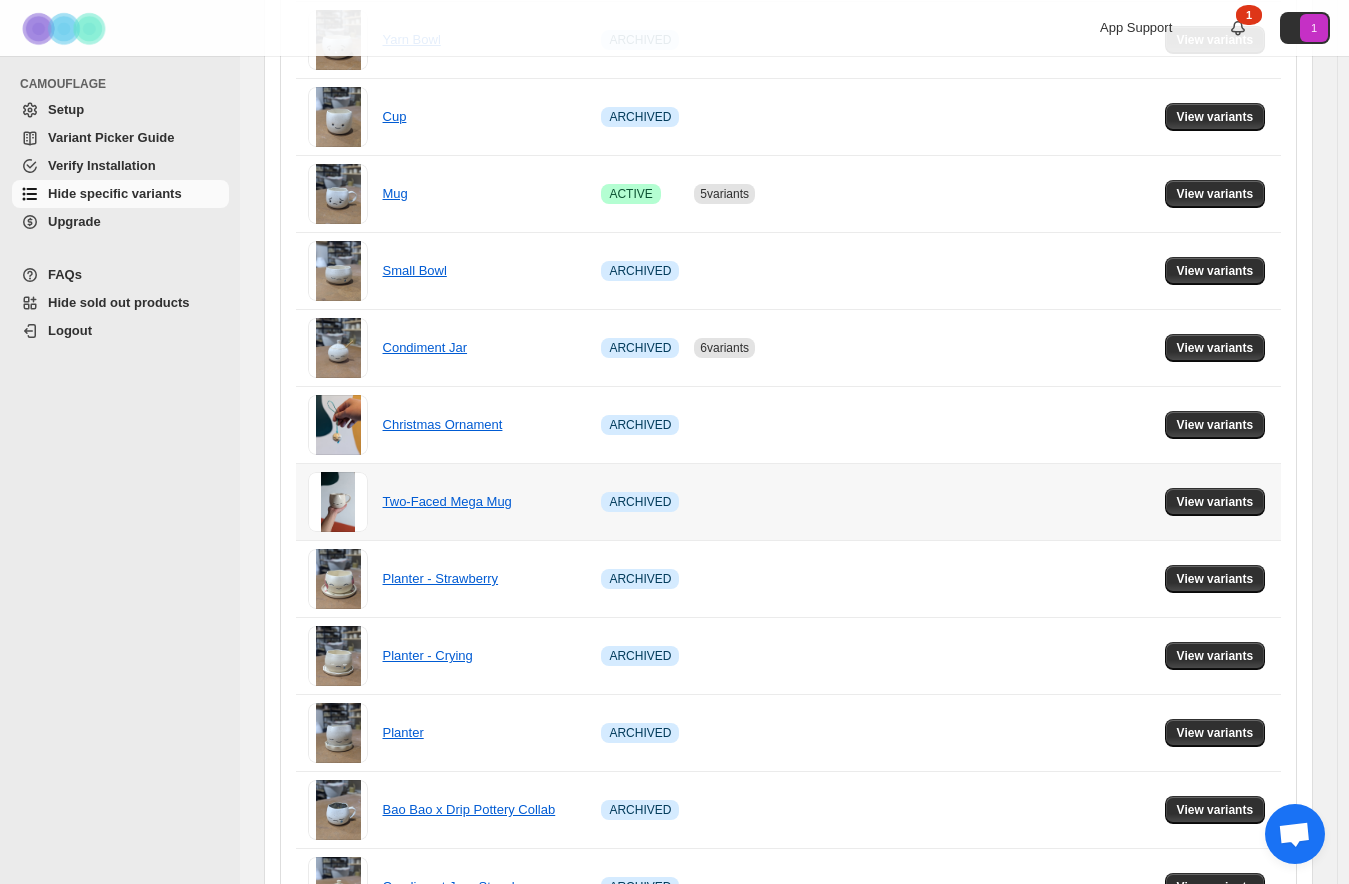 scroll, scrollTop: 0, scrollLeft: 0, axis: both 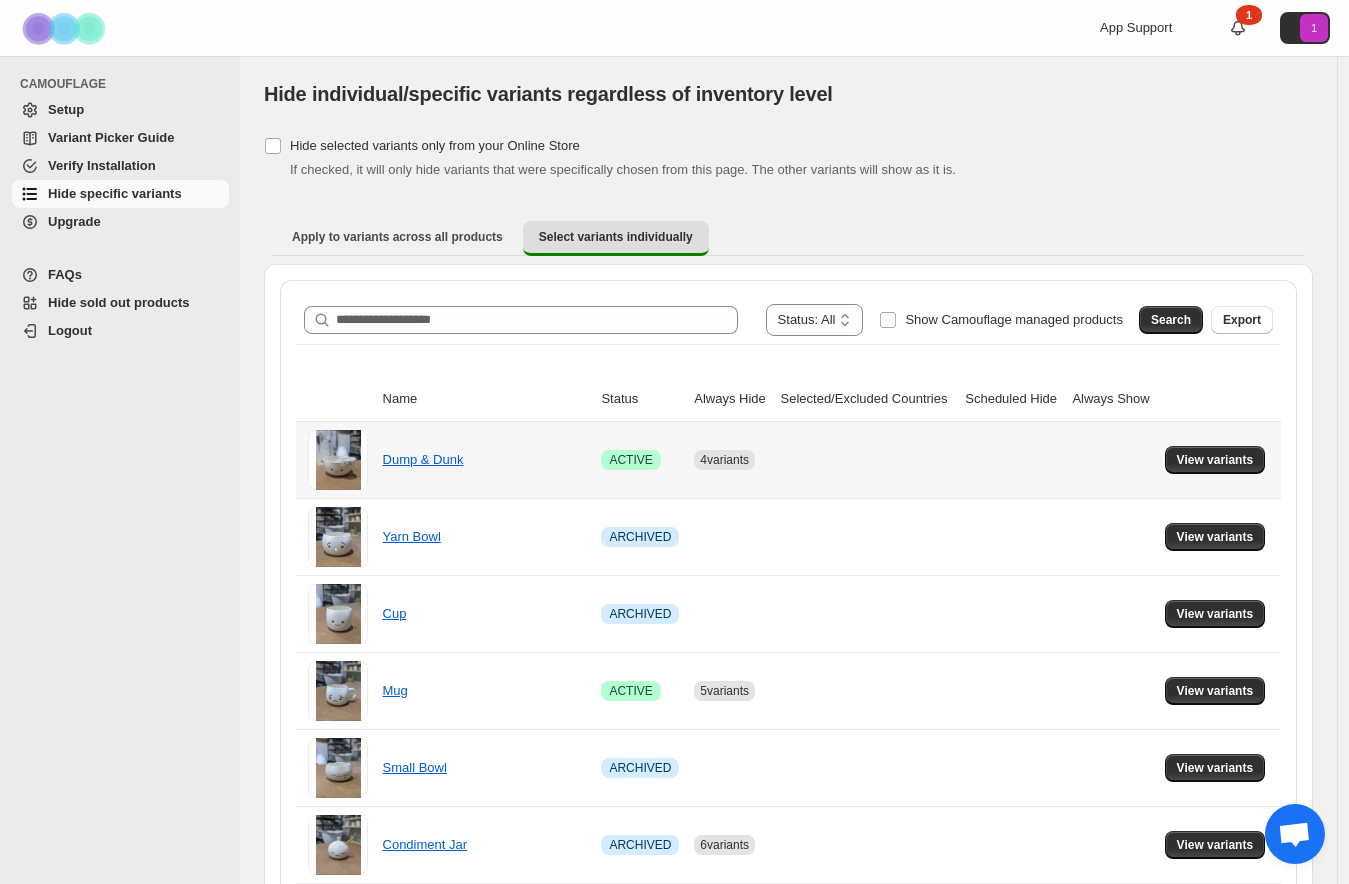 click on "Dump & Dunk" at bounding box center (483, 460) 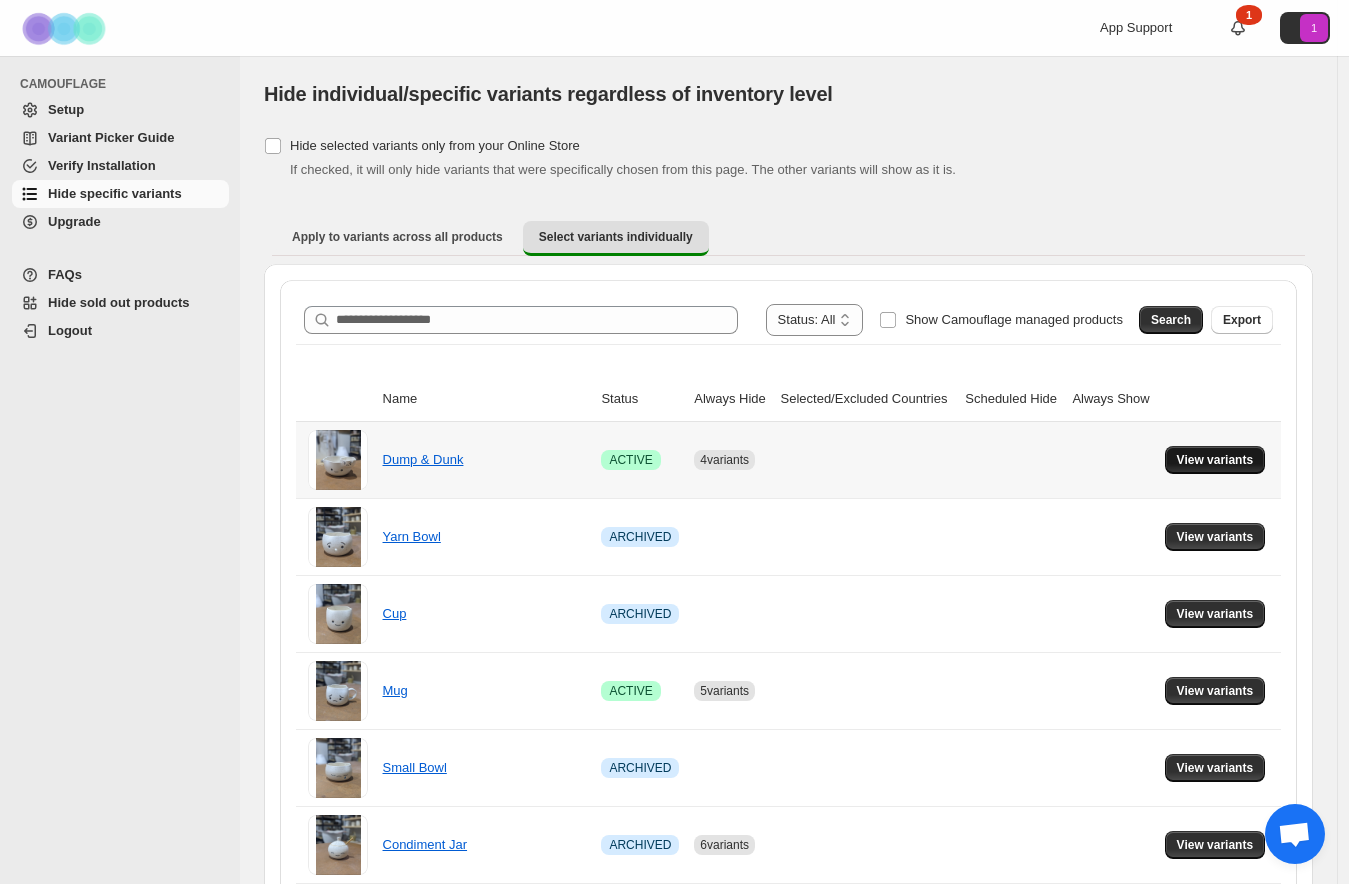 click on "View variants" at bounding box center [1215, 460] 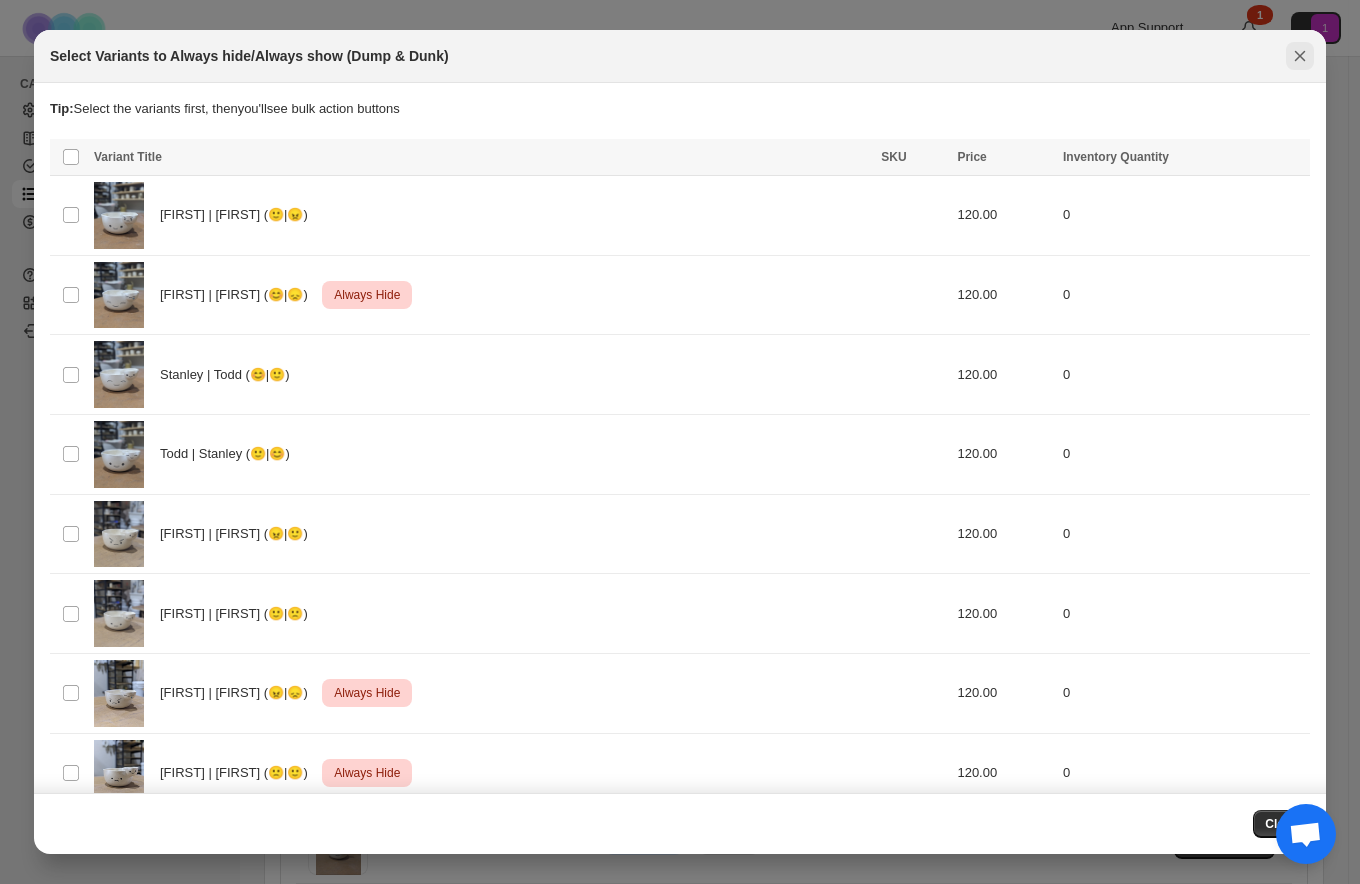 click 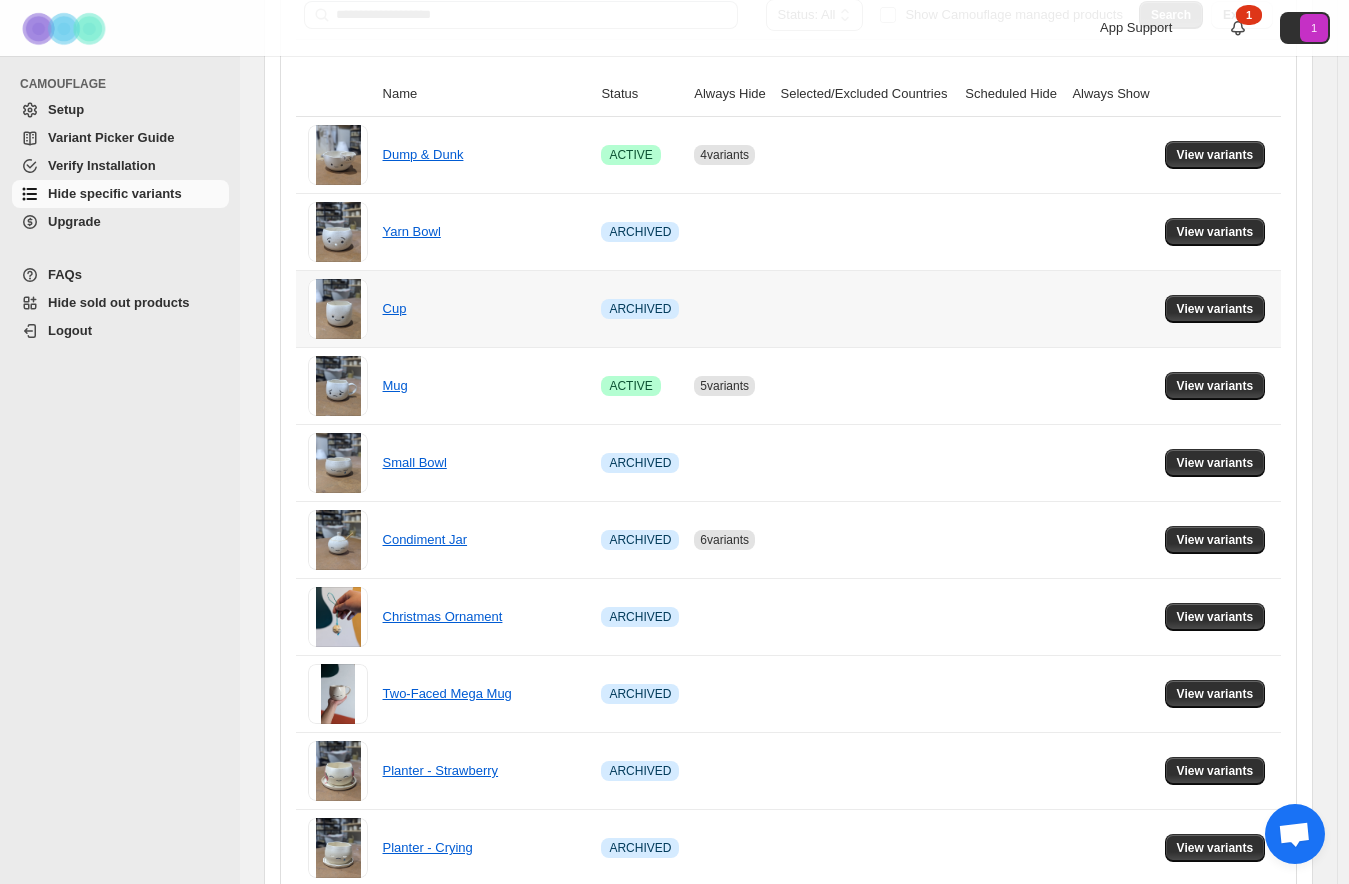 scroll, scrollTop: 361, scrollLeft: 0, axis: vertical 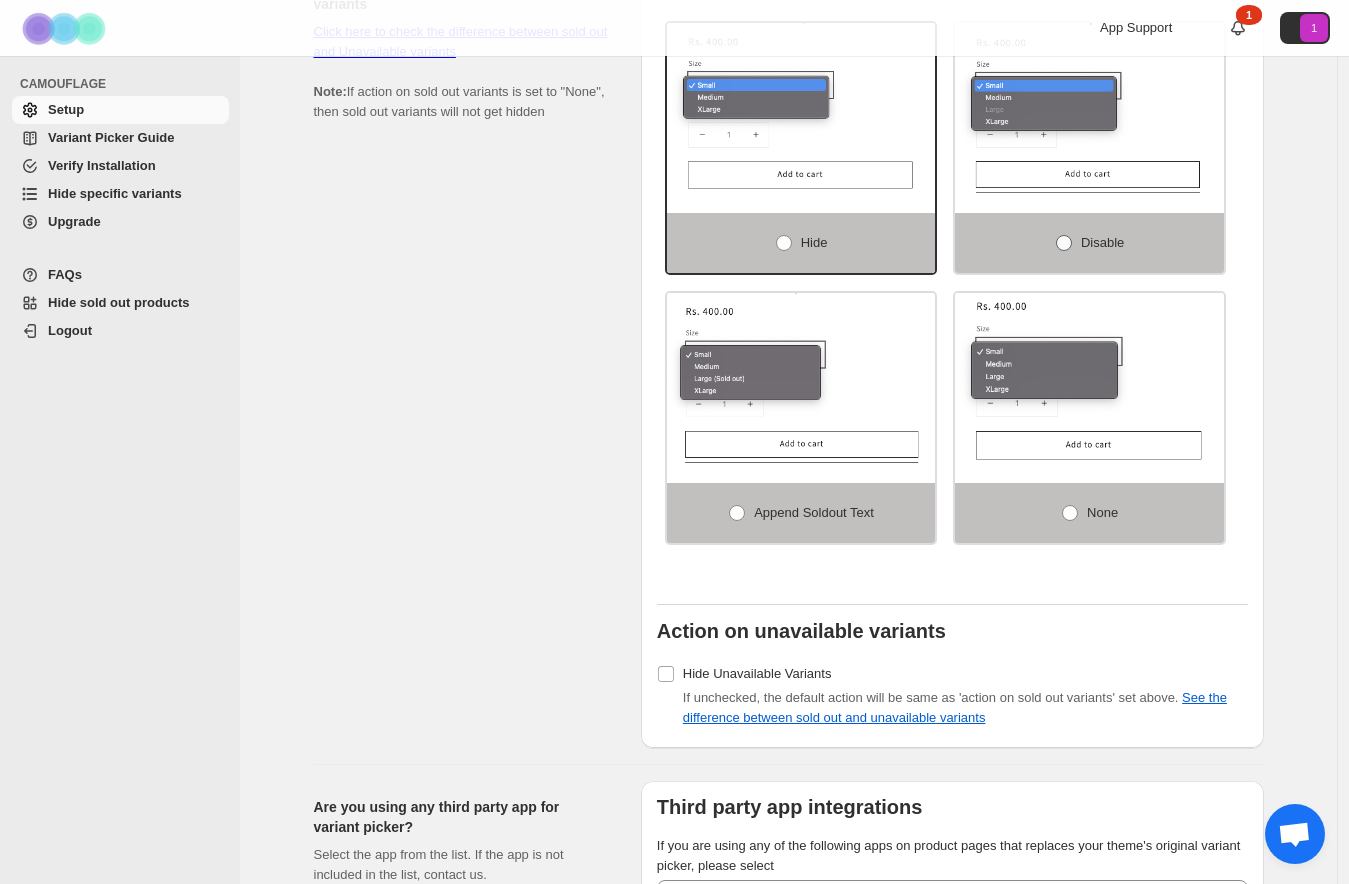 click at bounding box center (1064, 243) 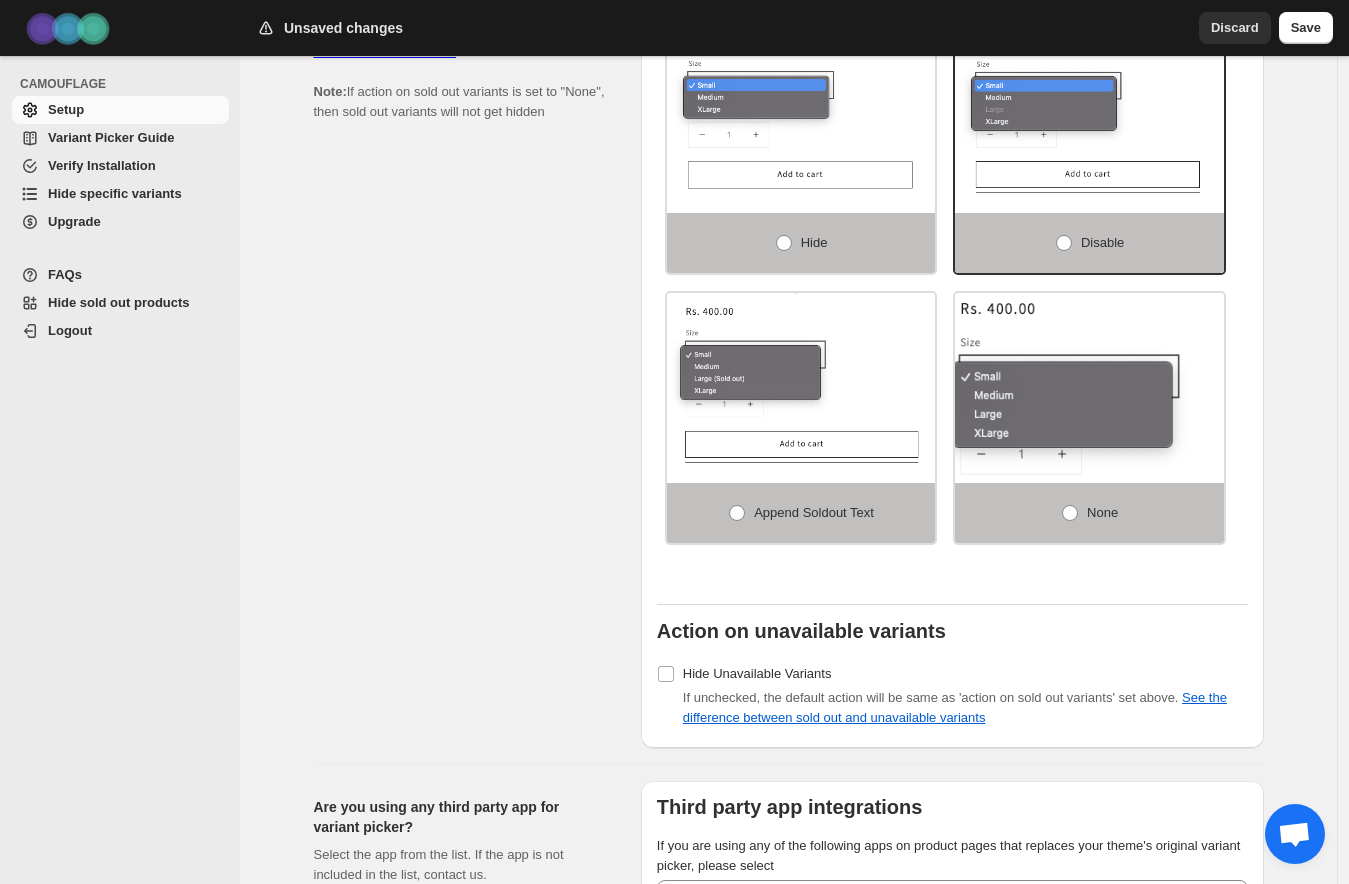 scroll, scrollTop: 1250, scrollLeft: 0, axis: vertical 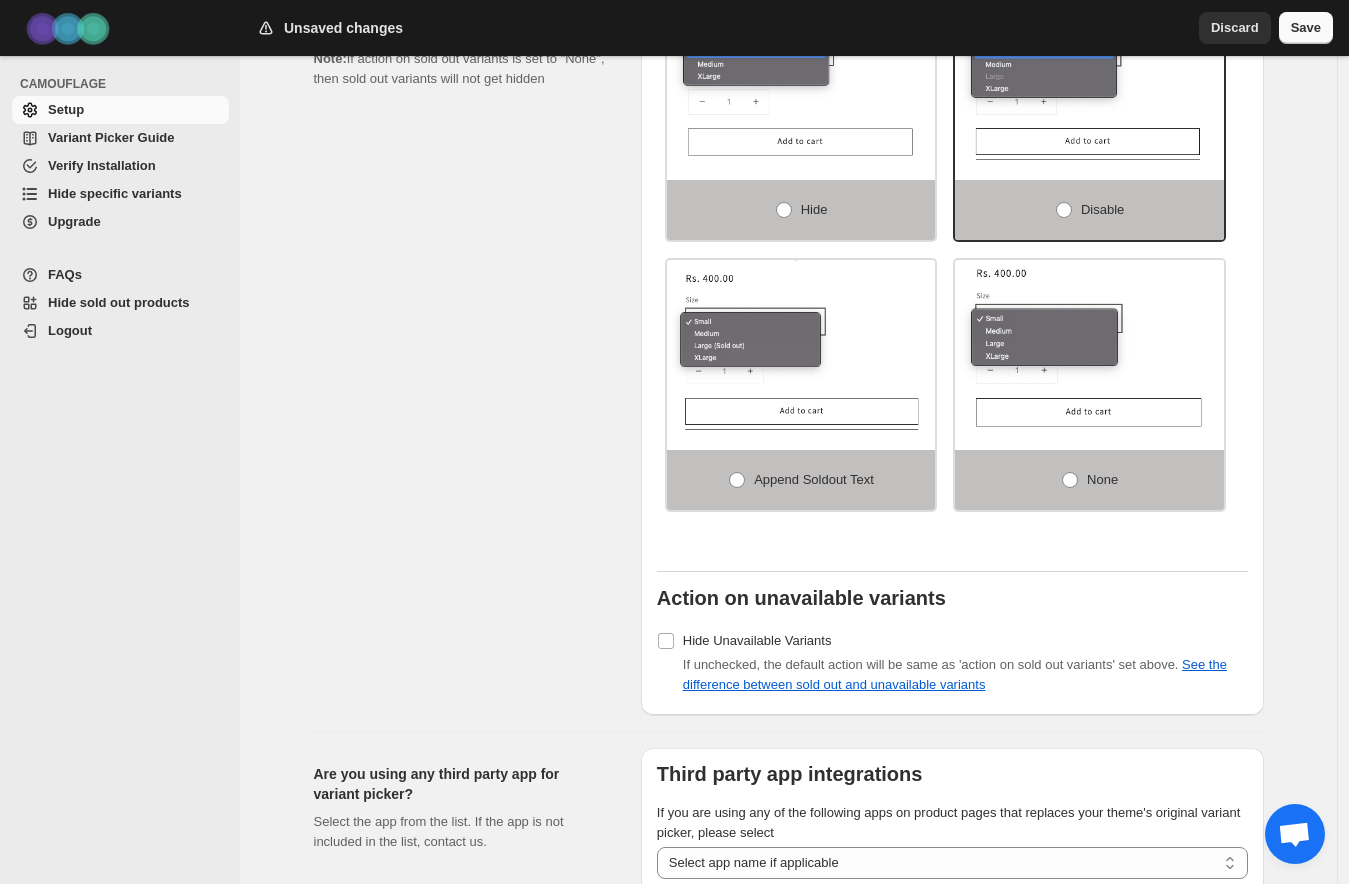click on "Save" at bounding box center [1306, 28] 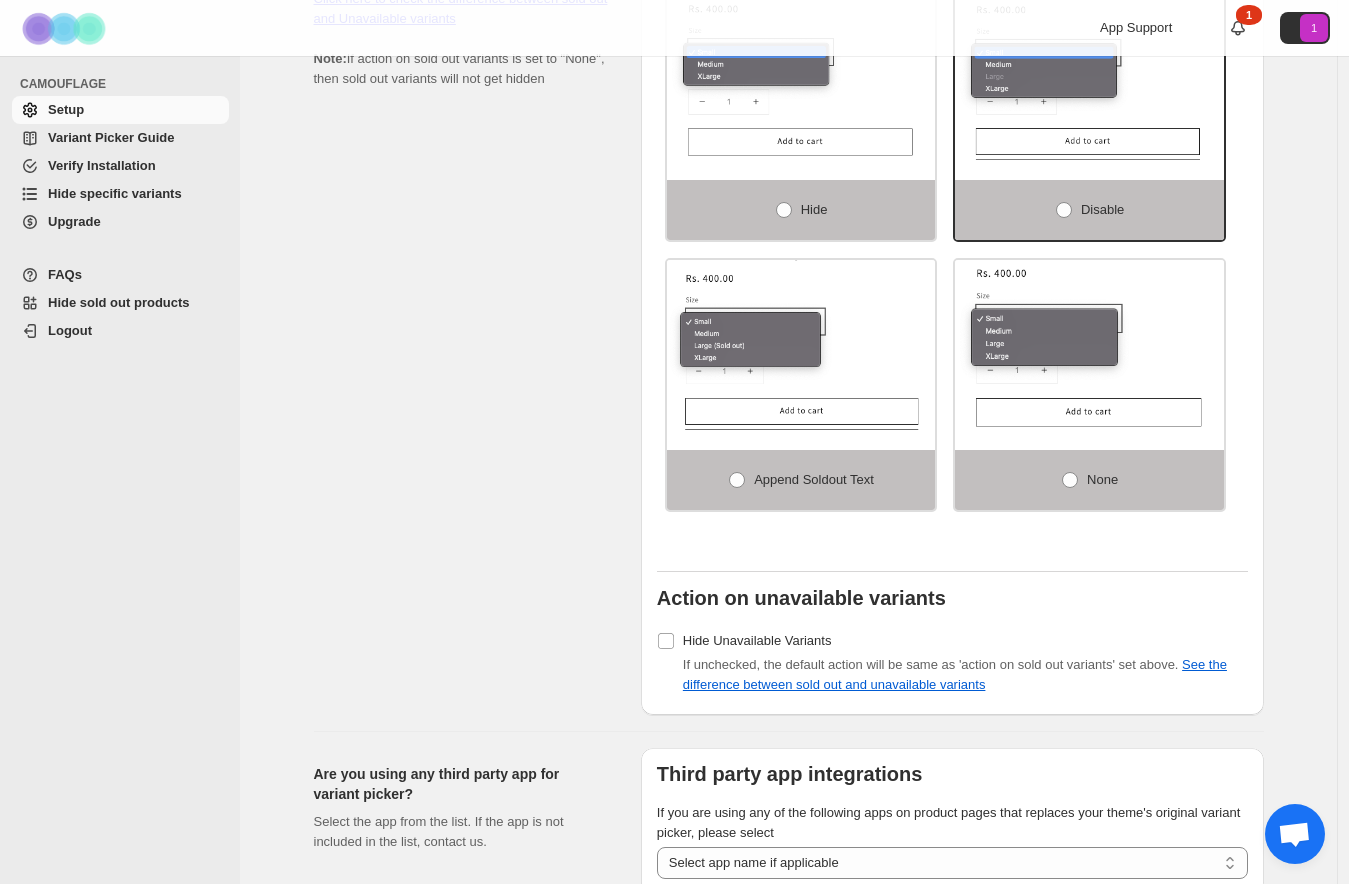 click on "Hide specific variants" at bounding box center [115, 193] 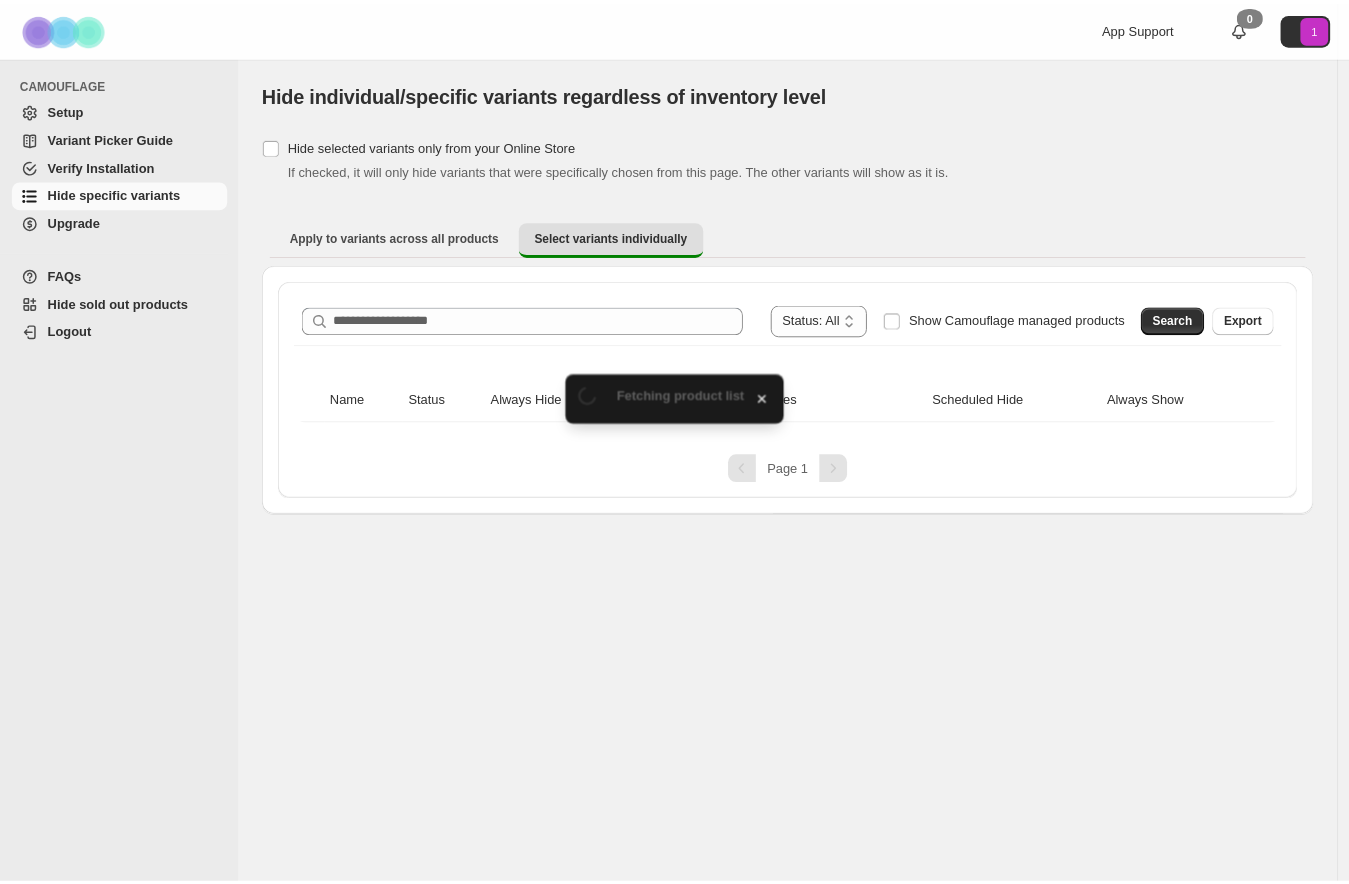 scroll, scrollTop: 0, scrollLeft: 0, axis: both 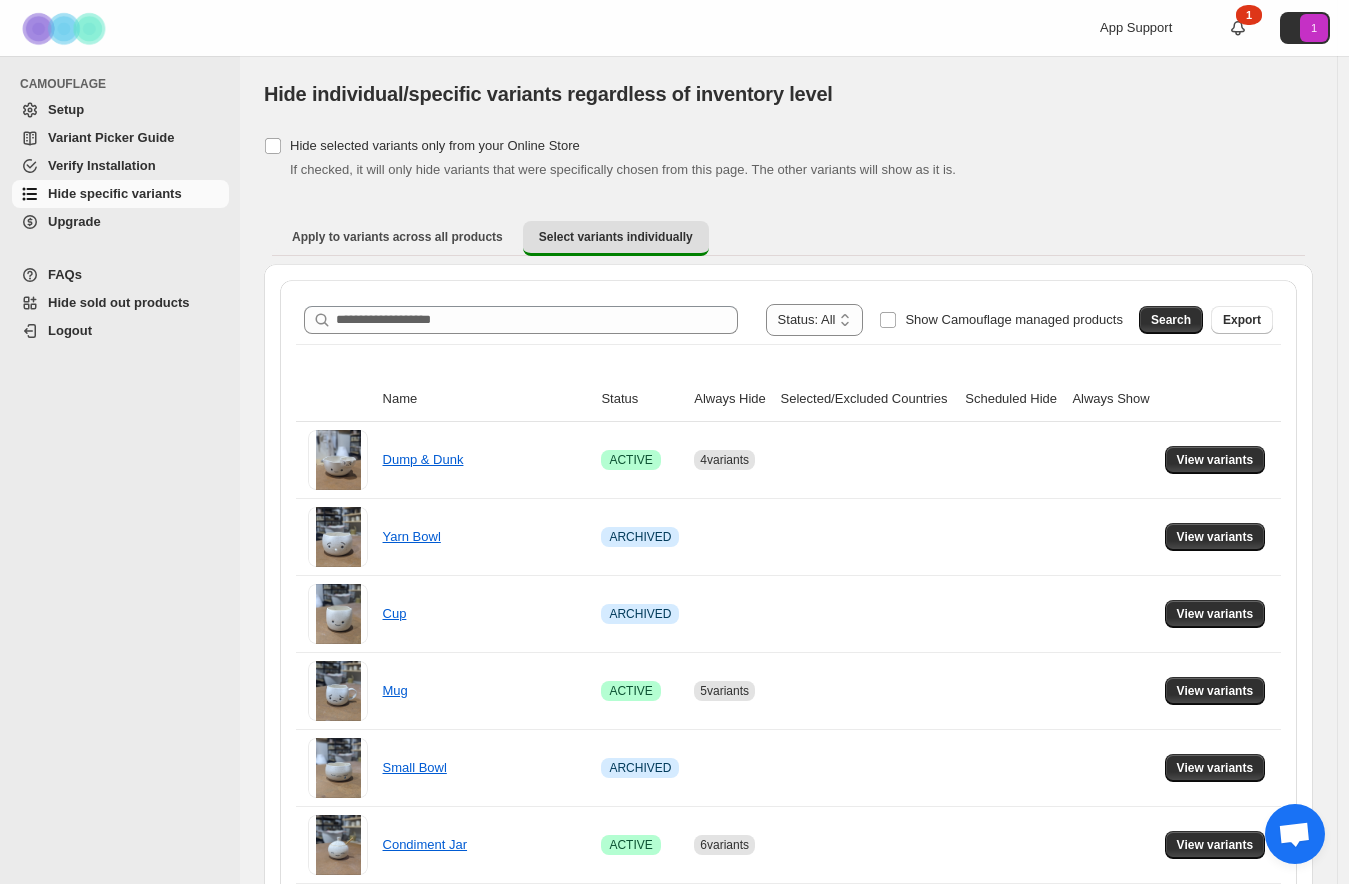 click on "Variant Picker Guide" at bounding box center (111, 137) 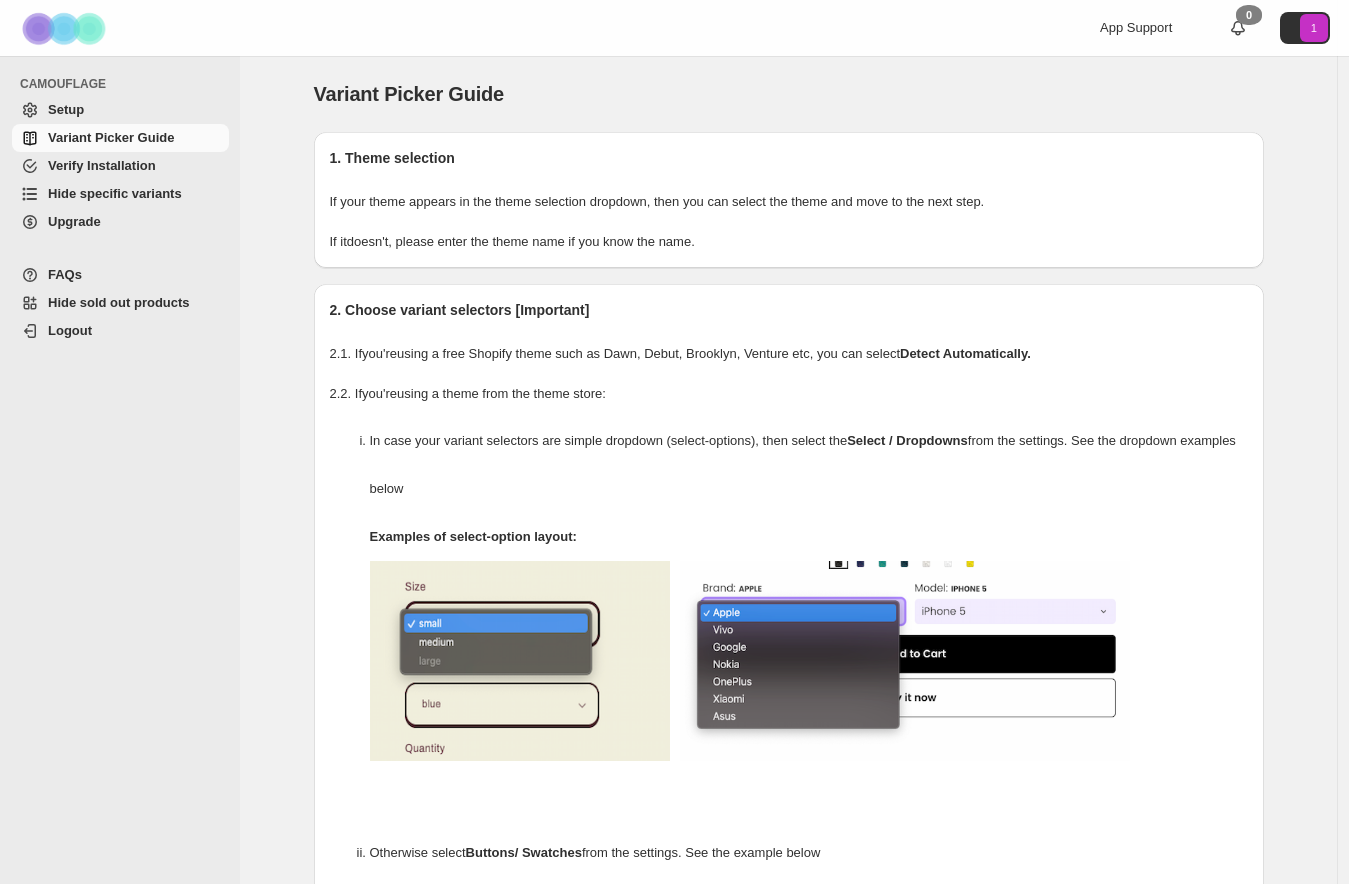 scroll, scrollTop: 127, scrollLeft: 0, axis: vertical 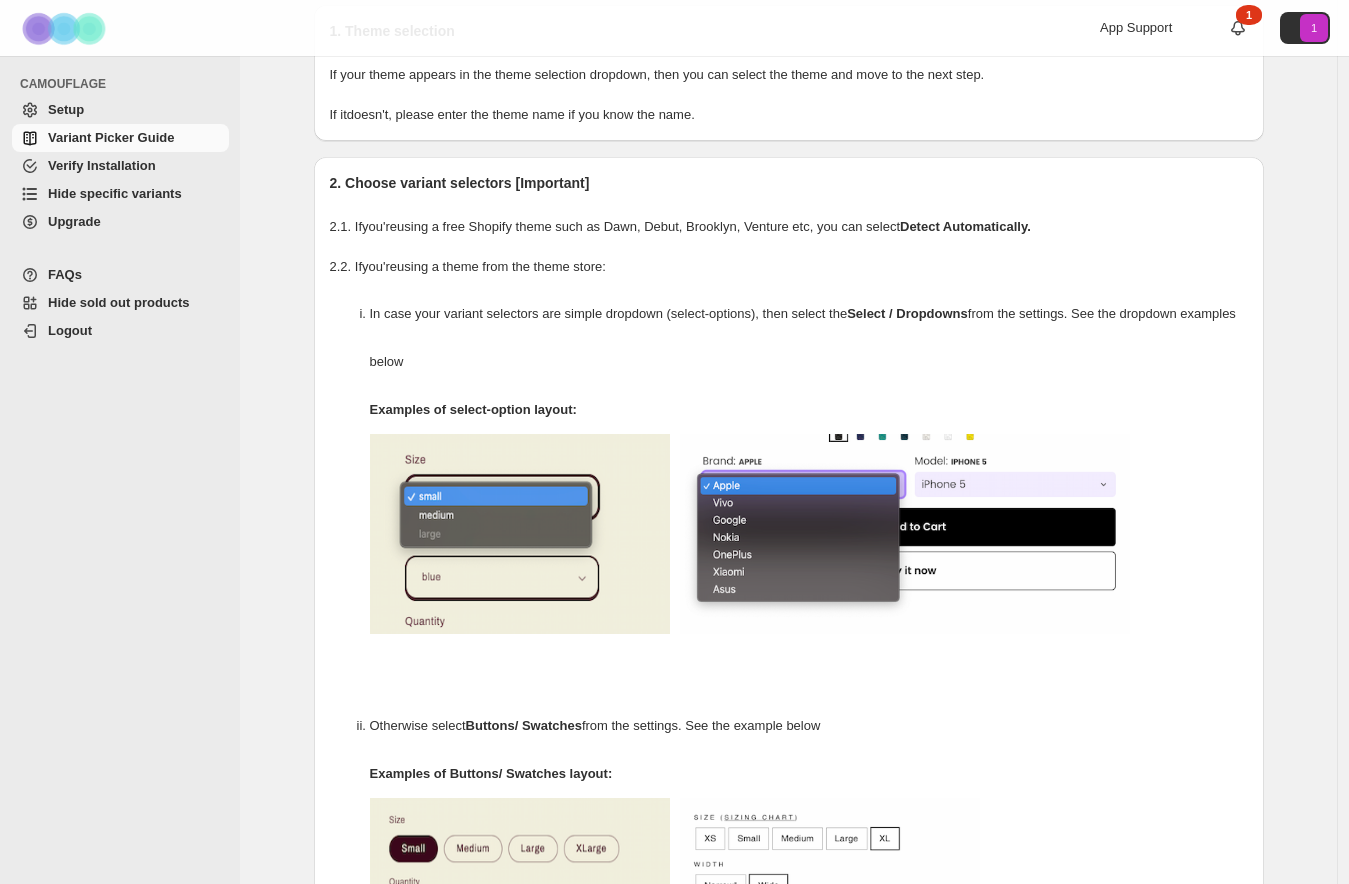 click on "Setup" at bounding box center [136, 110] 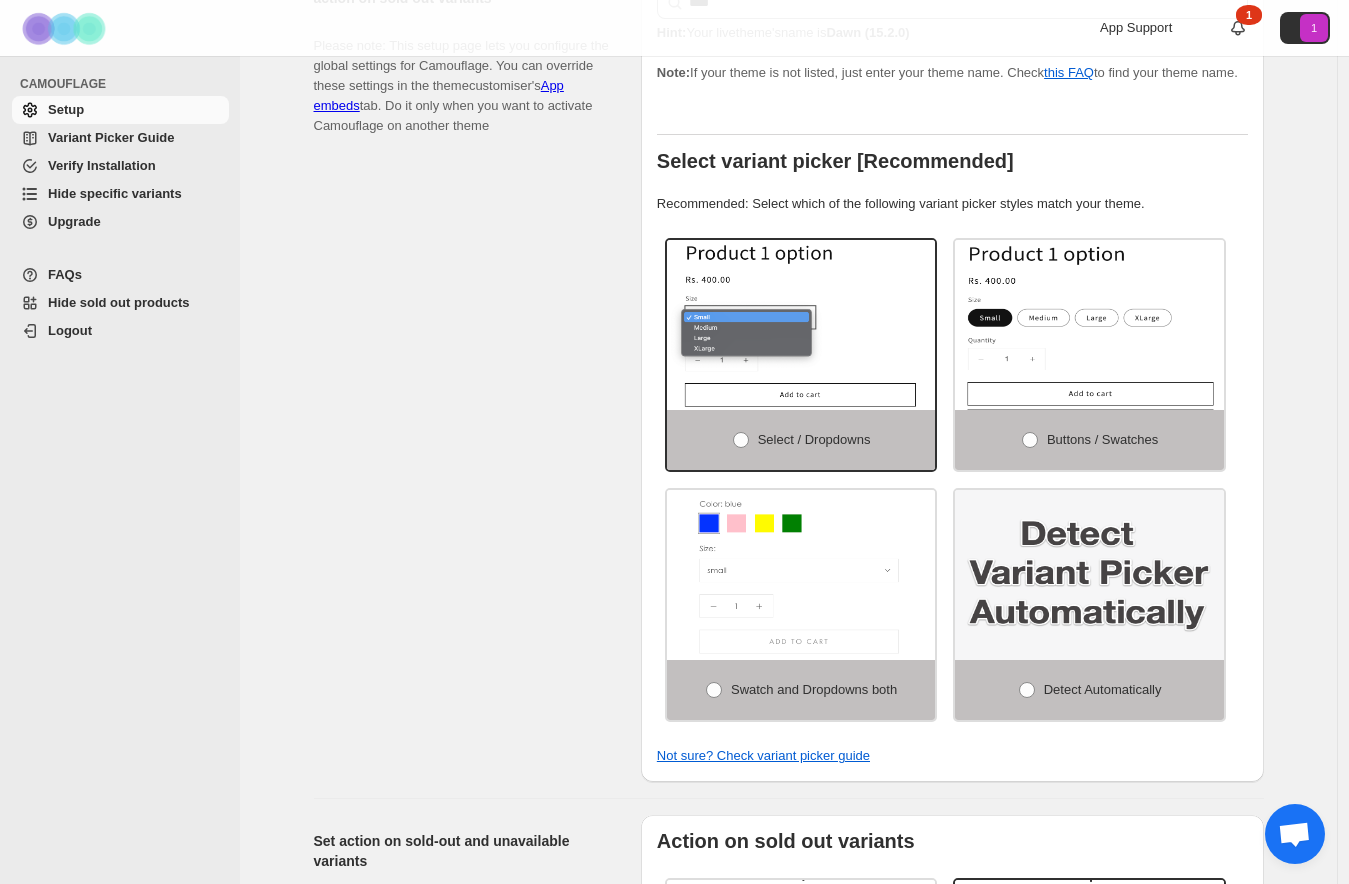 scroll, scrollTop: 1081, scrollLeft: 0, axis: vertical 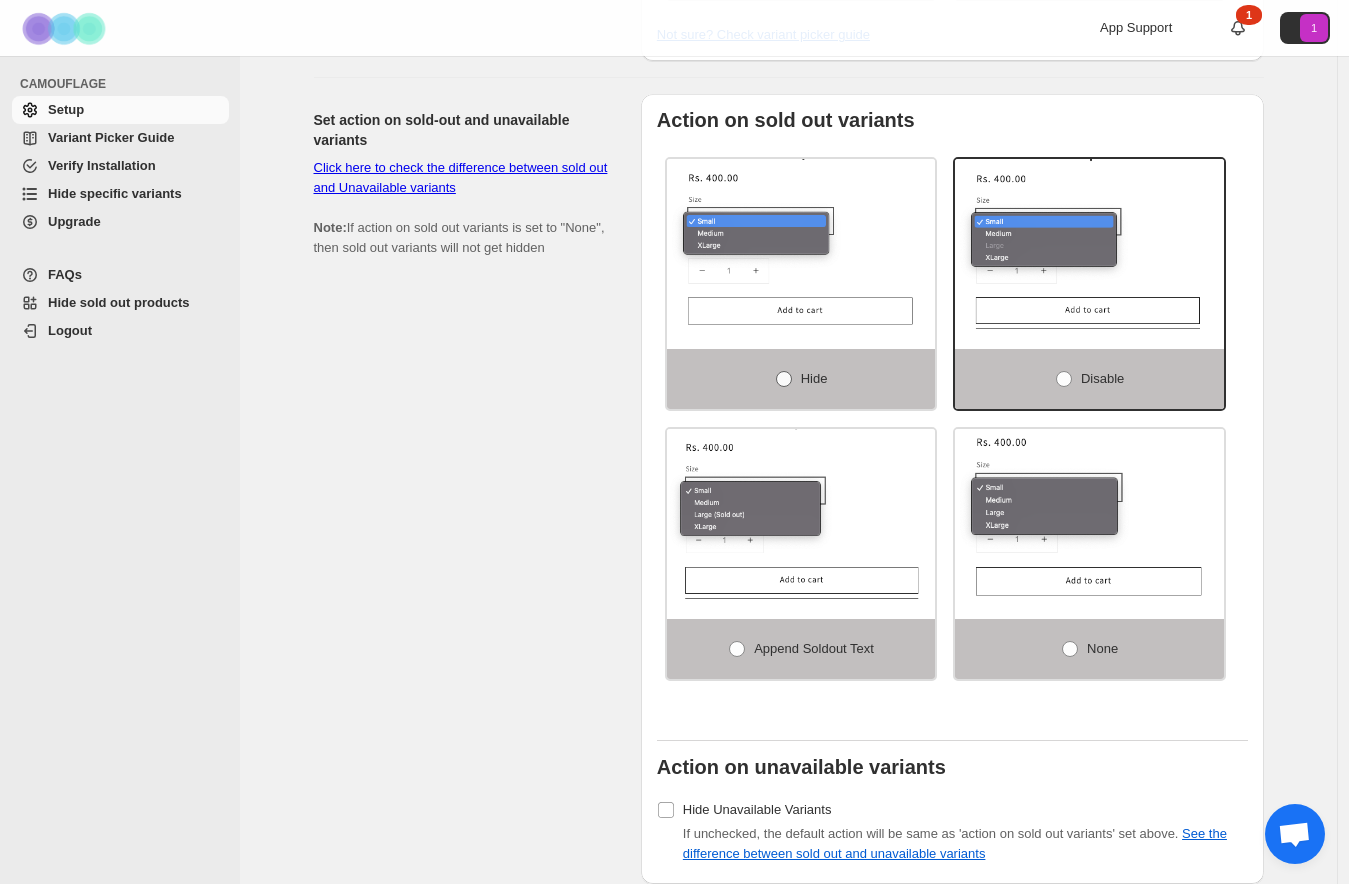 click at bounding box center [784, 379] 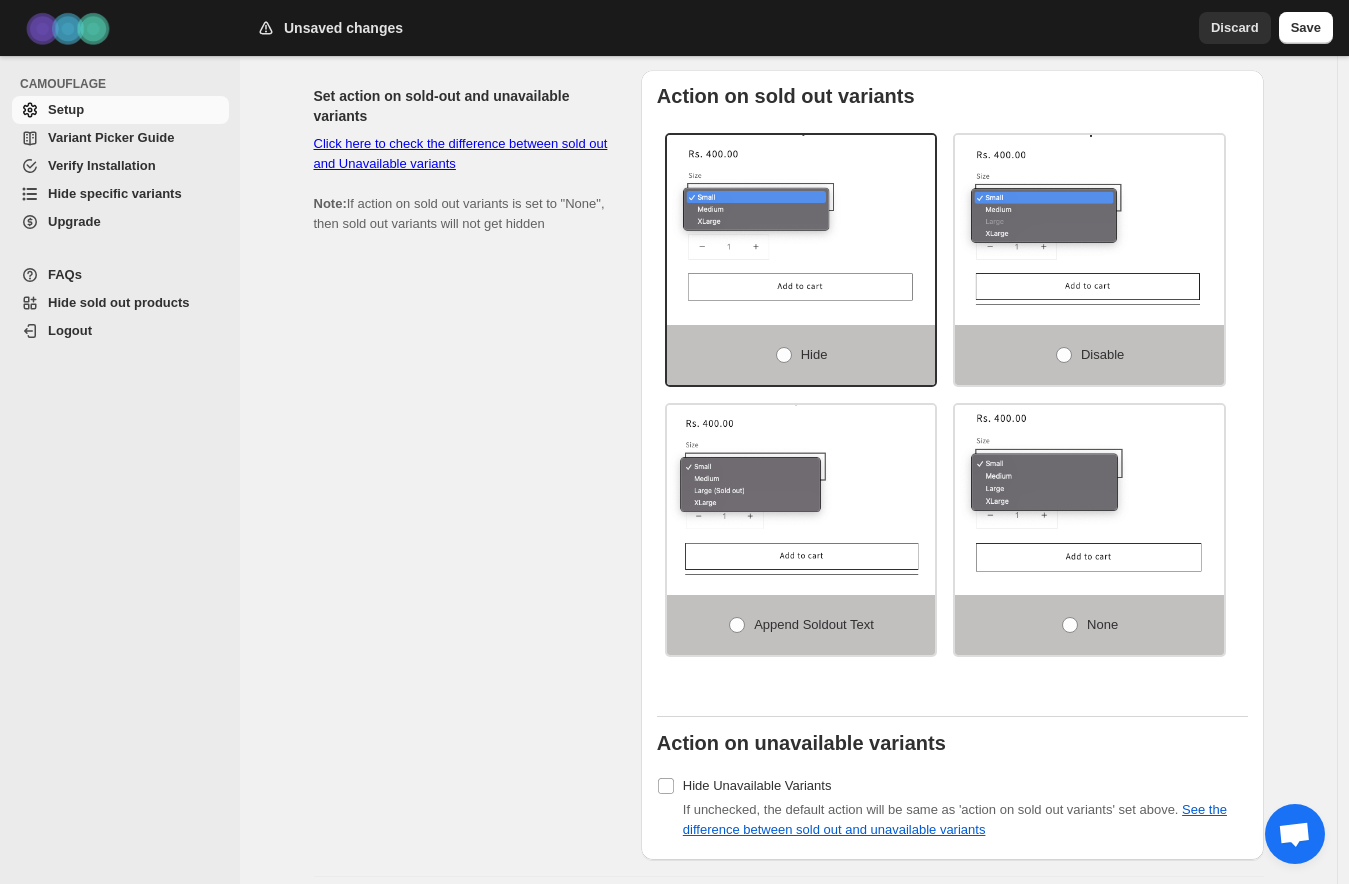 scroll, scrollTop: 1230, scrollLeft: 0, axis: vertical 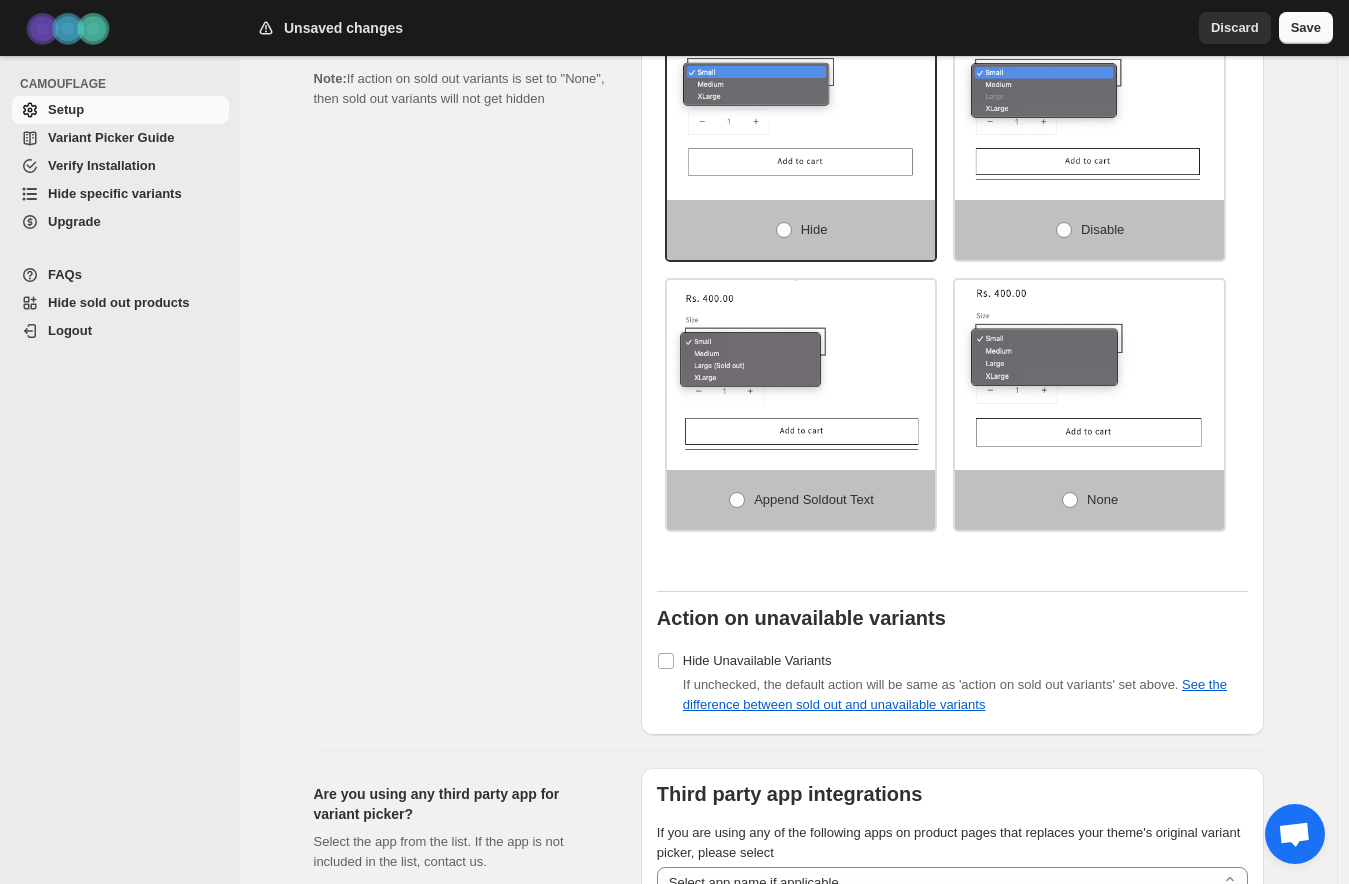 click on "Save" at bounding box center [1306, 28] 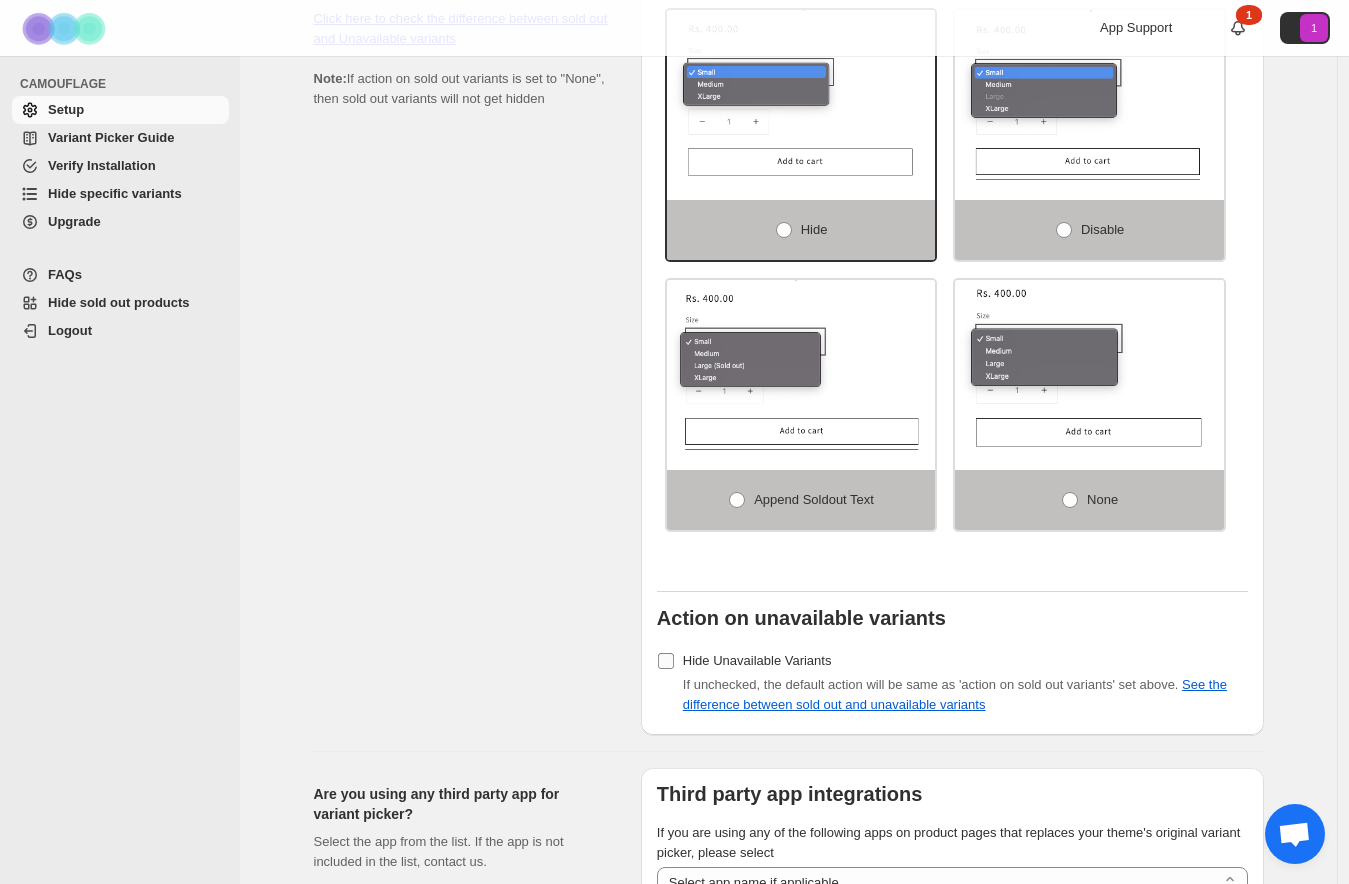 click on "Hide Unavailable Variants" at bounding box center [757, 660] 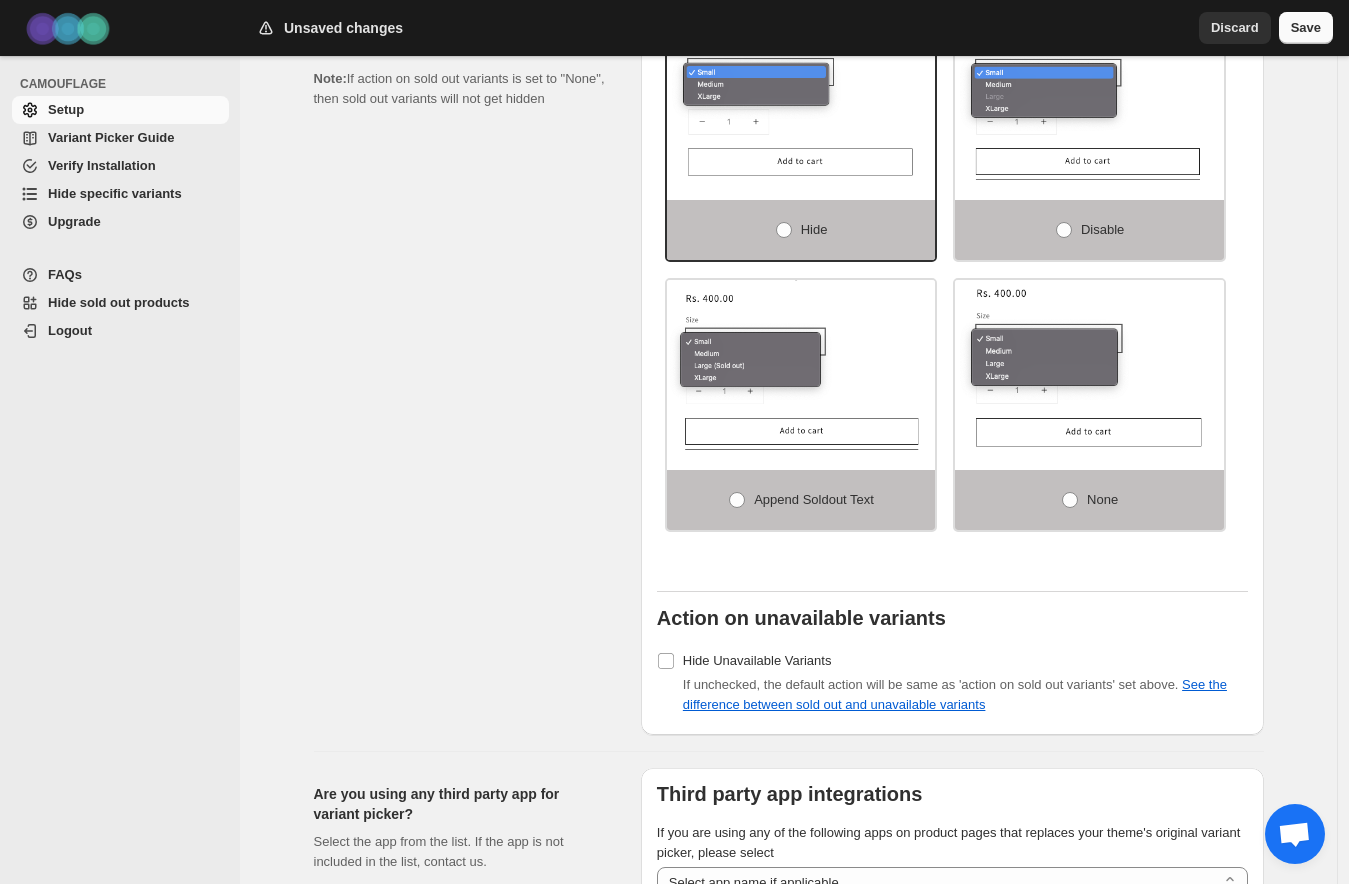 click on "Save" at bounding box center [1306, 28] 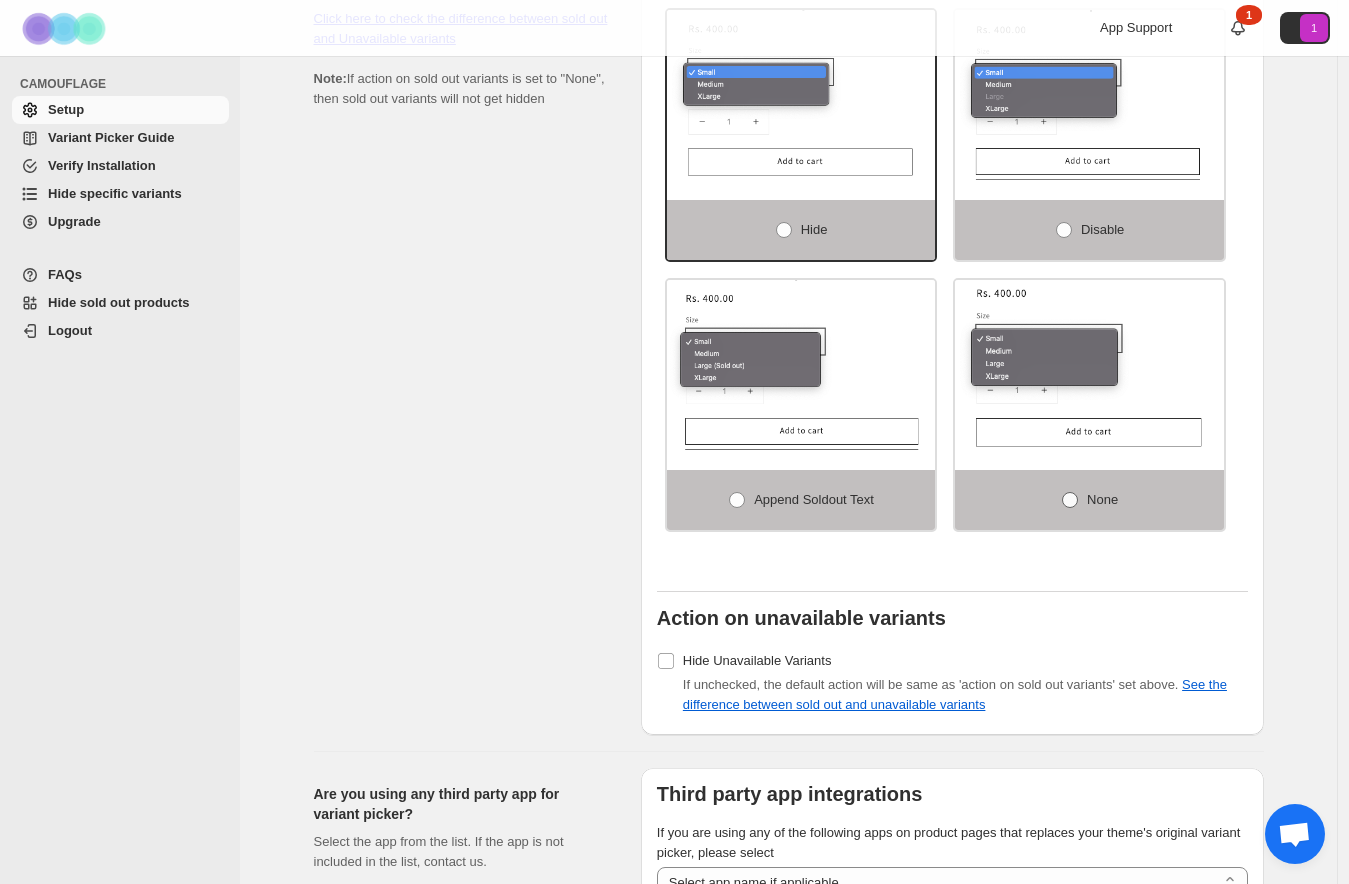 click at bounding box center [1070, 500] 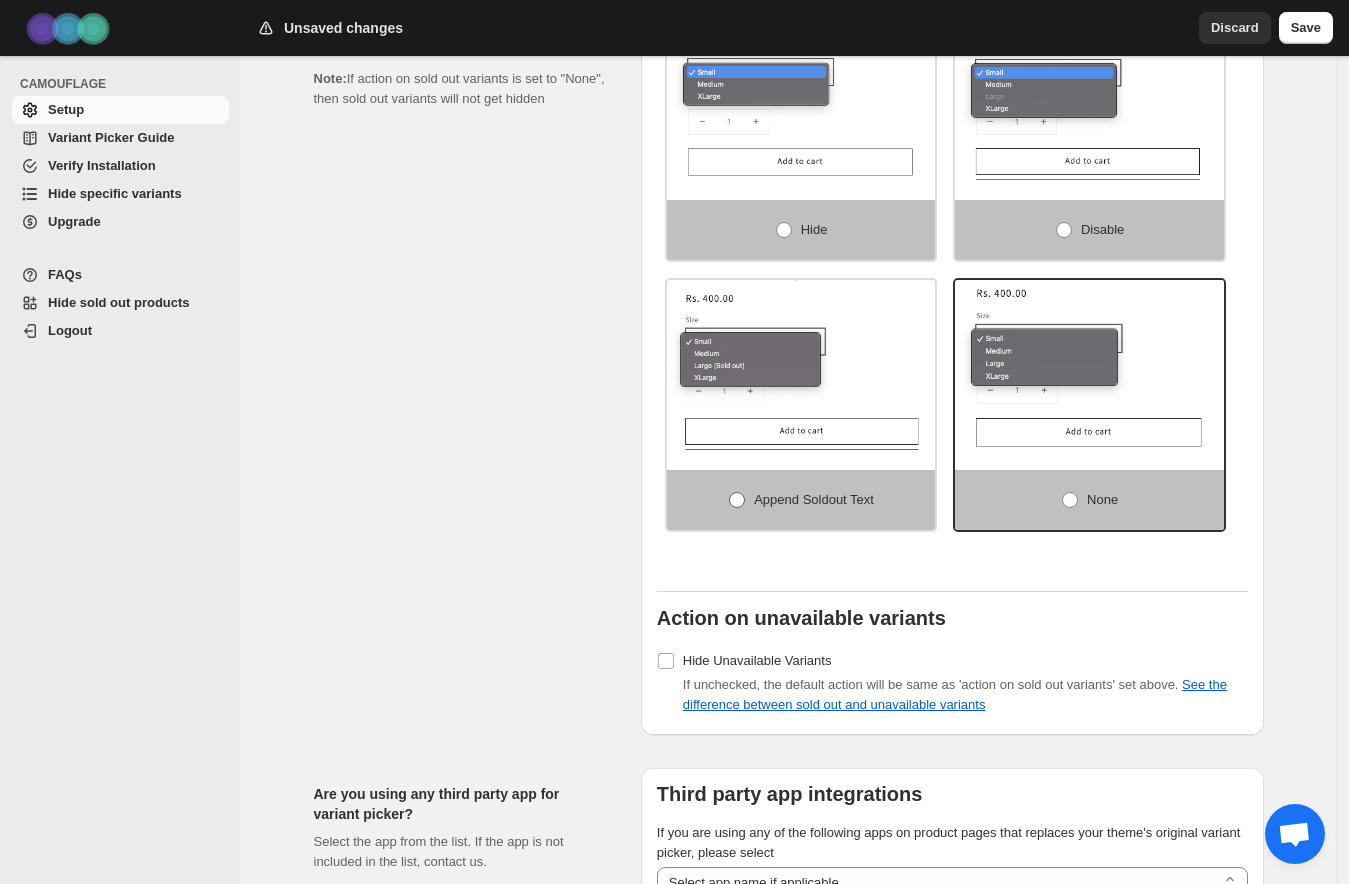 click on "Append soldout text" at bounding box center (814, 499) 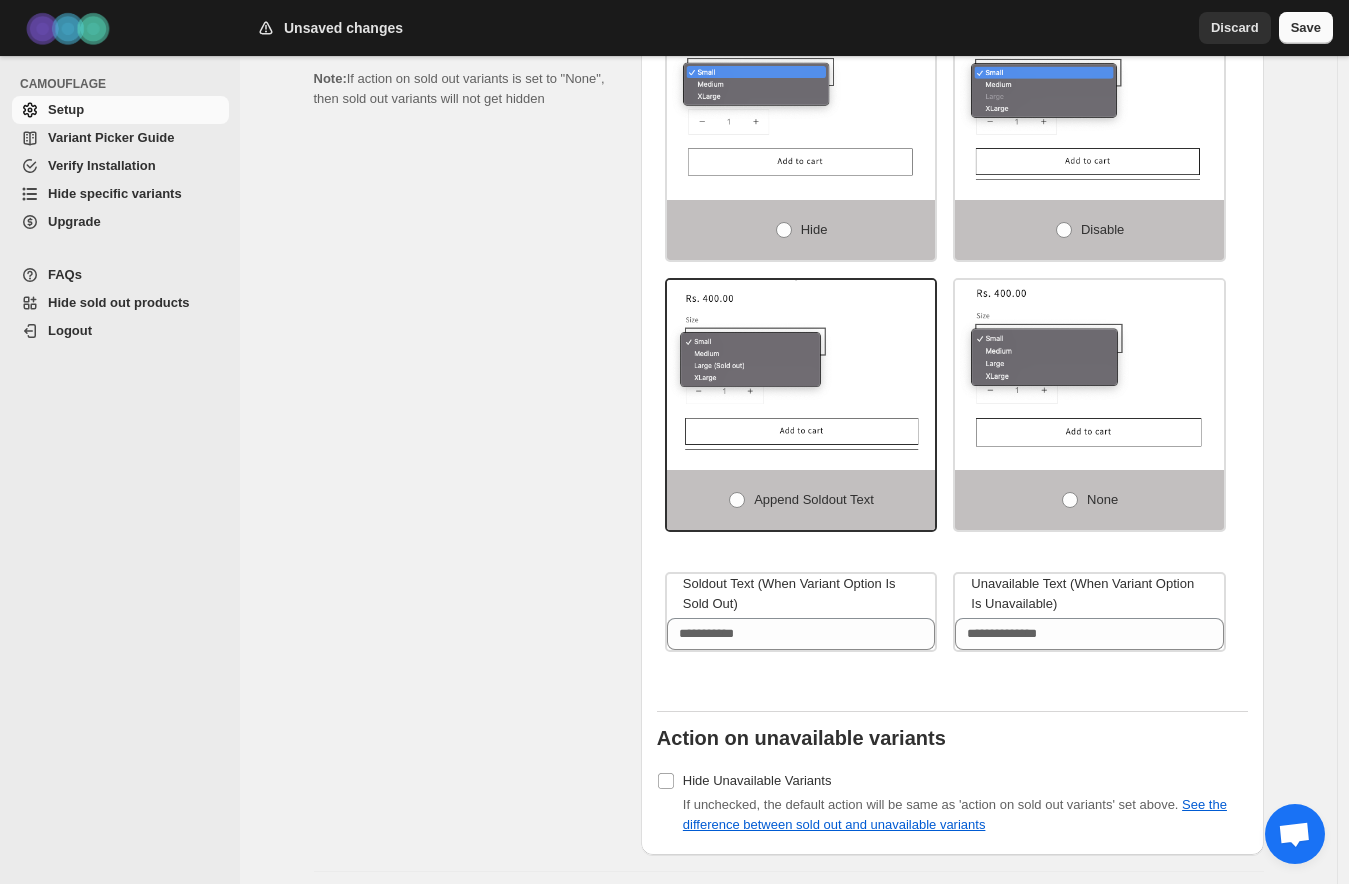 click on "Save" at bounding box center [1306, 28] 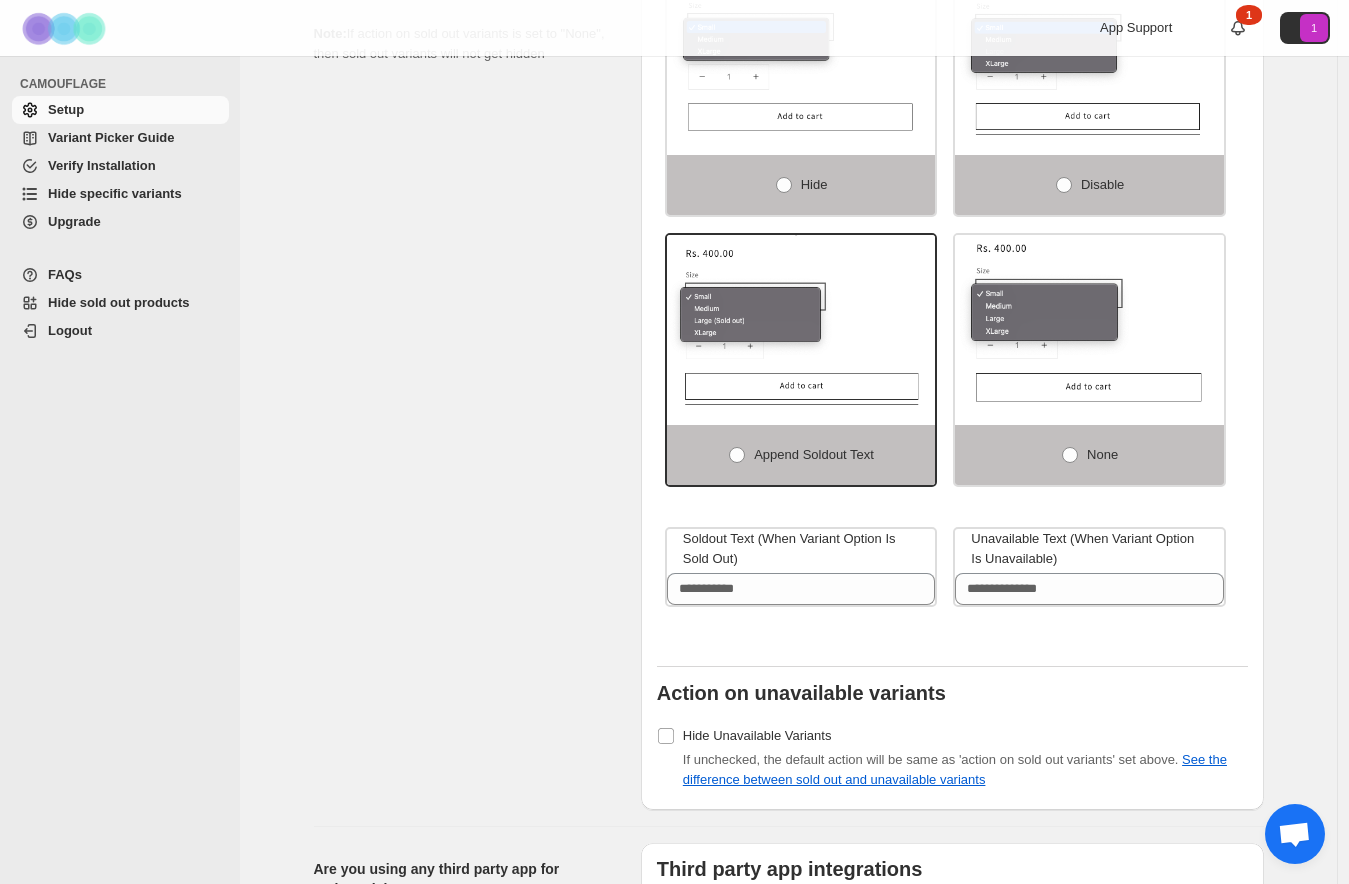 scroll, scrollTop: 1136, scrollLeft: 0, axis: vertical 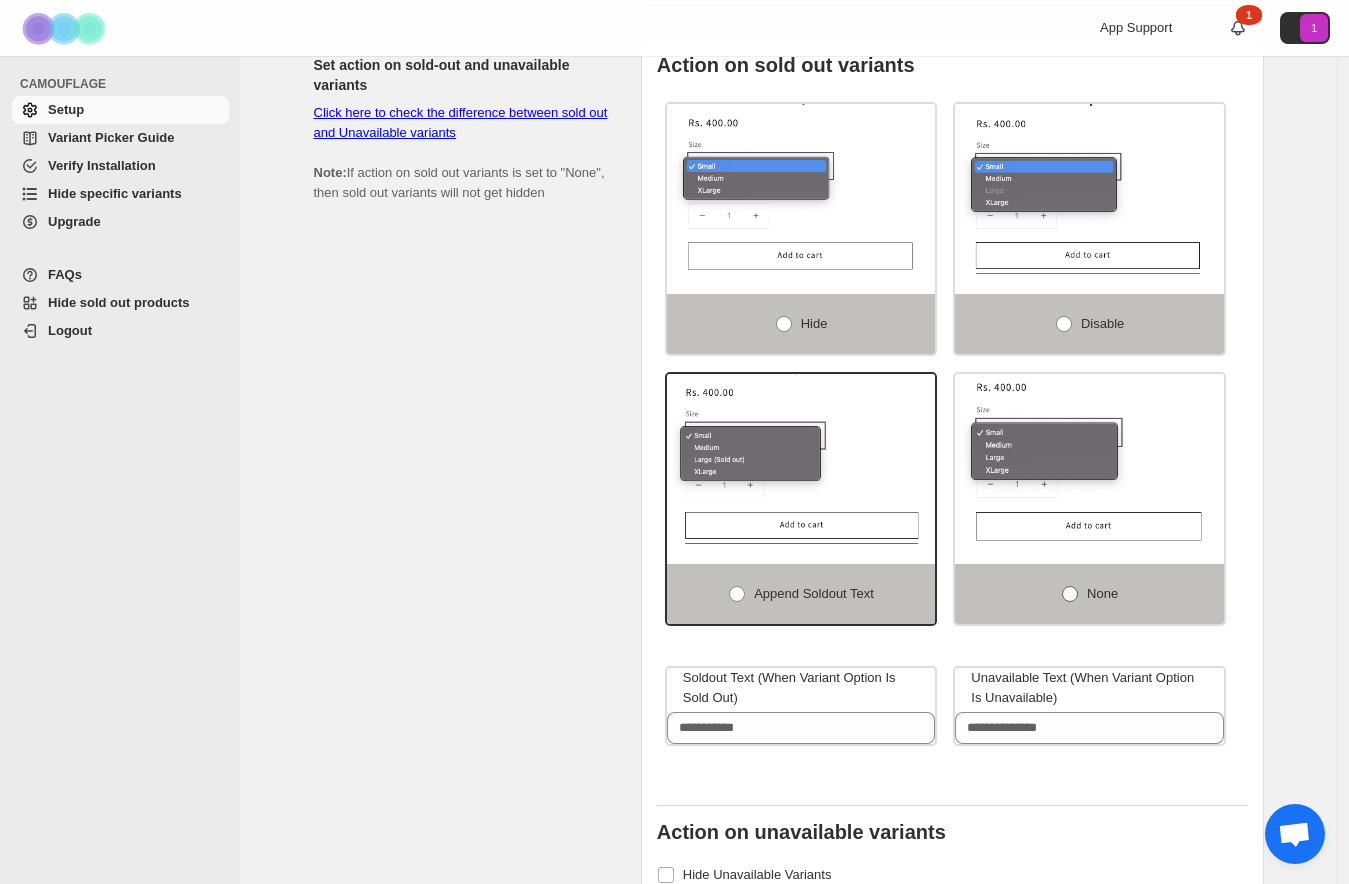 click at bounding box center (1070, 594) 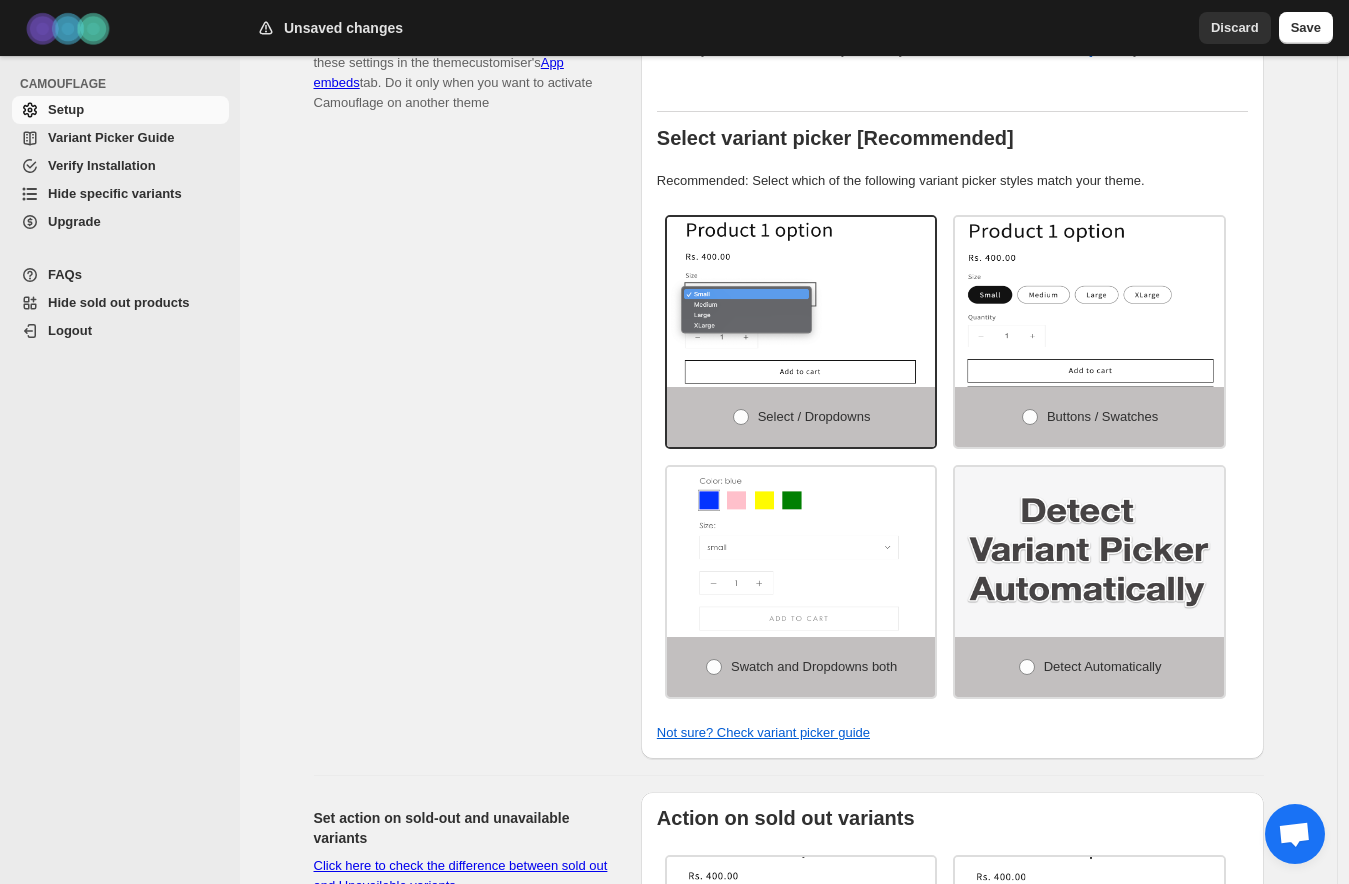 scroll, scrollTop: 678, scrollLeft: 0, axis: vertical 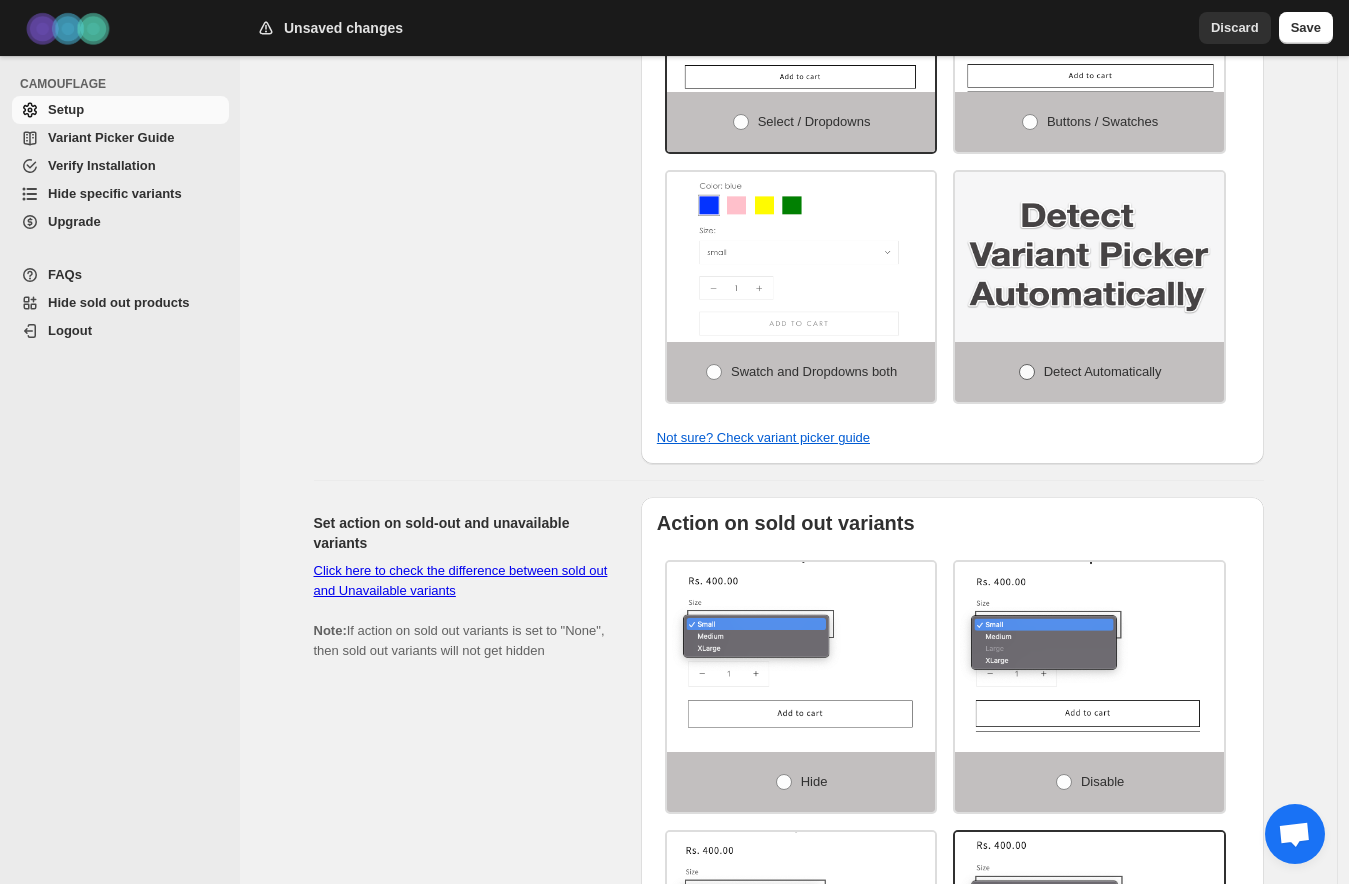 click on "Detect Automatically" at bounding box center [1089, 372] 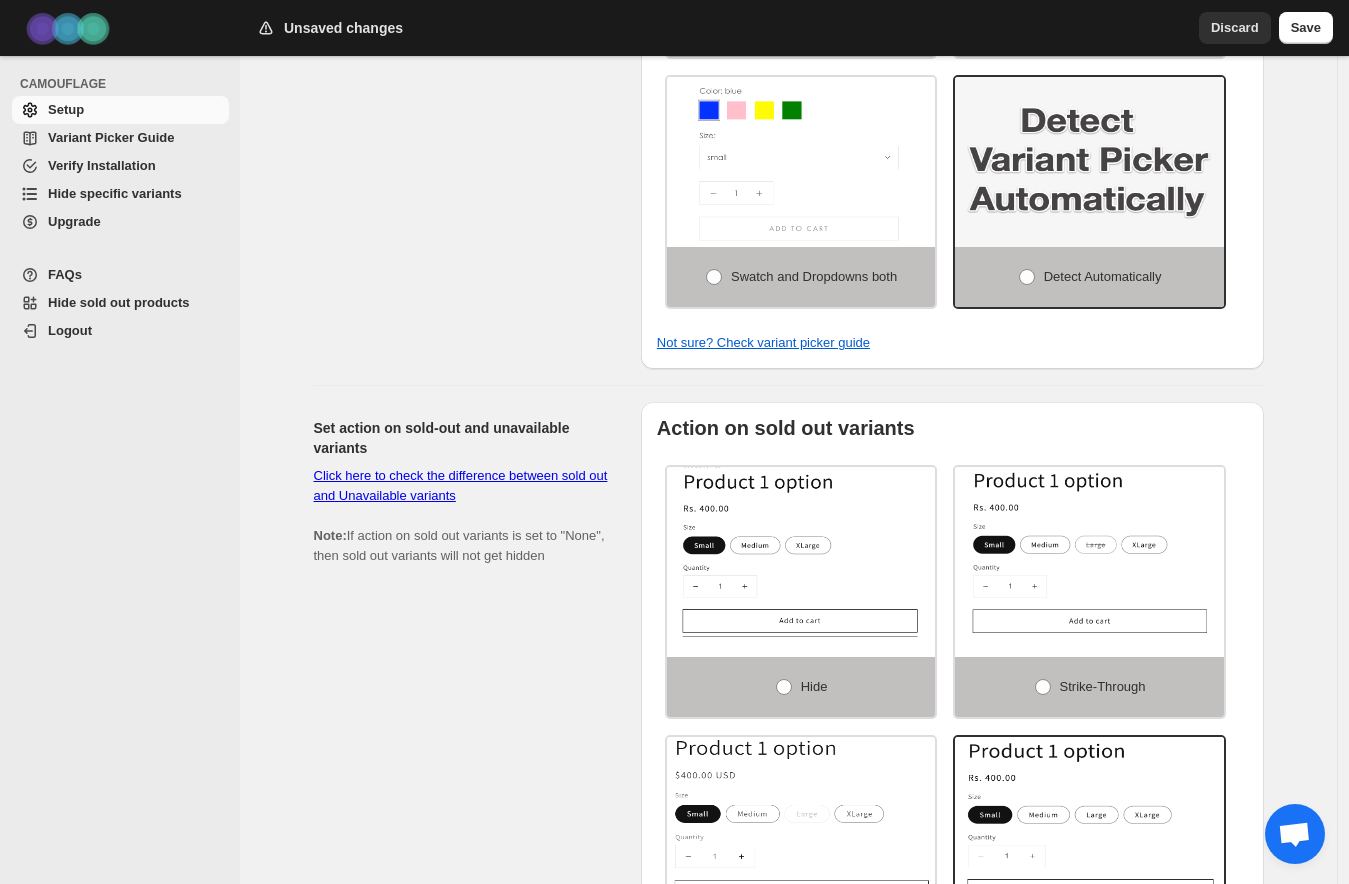 scroll, scrollTop: 1111, scrollLeft: 0, axis: vertical 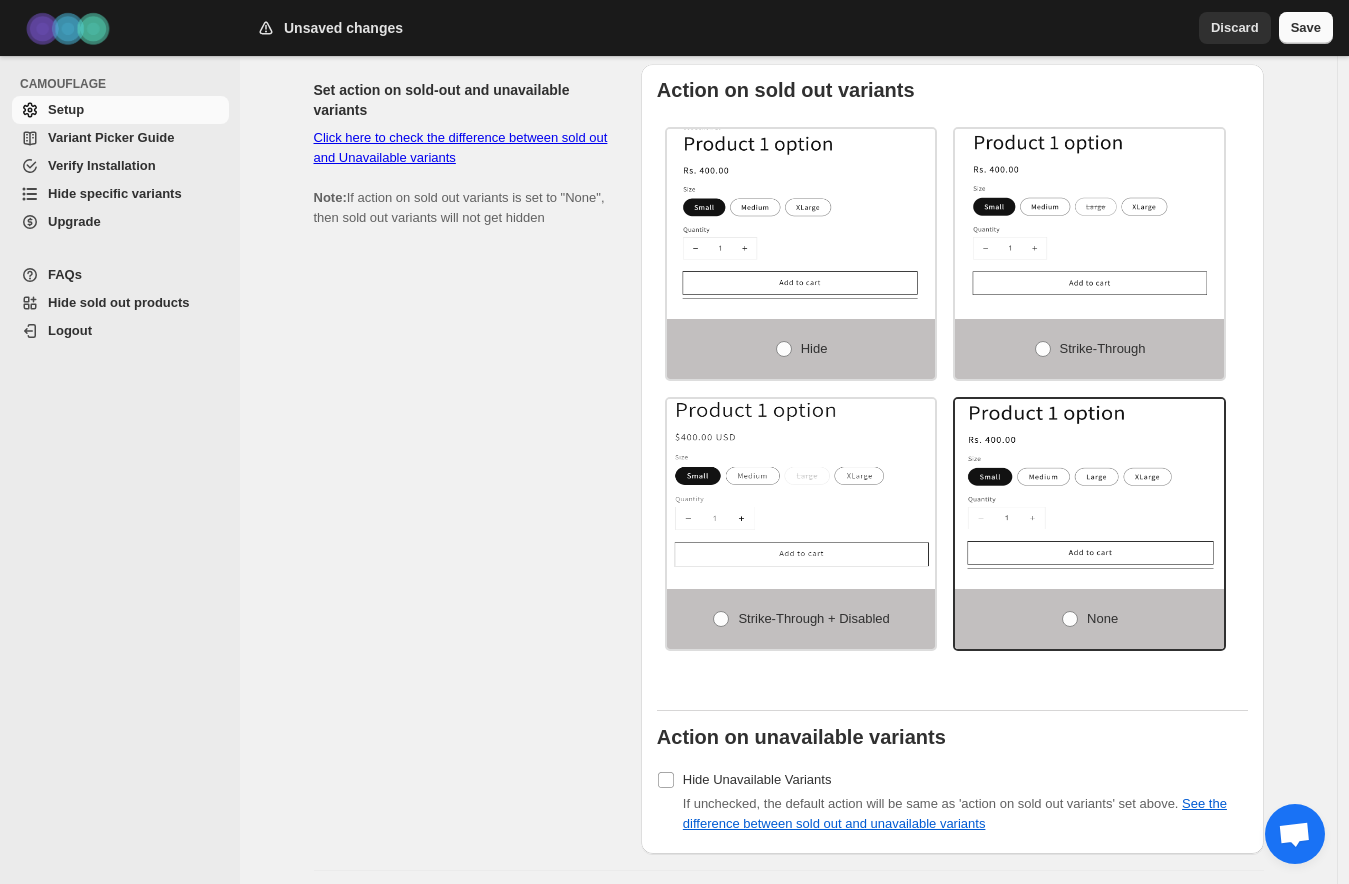 click on "Save" at bounding box center (1306, 28) 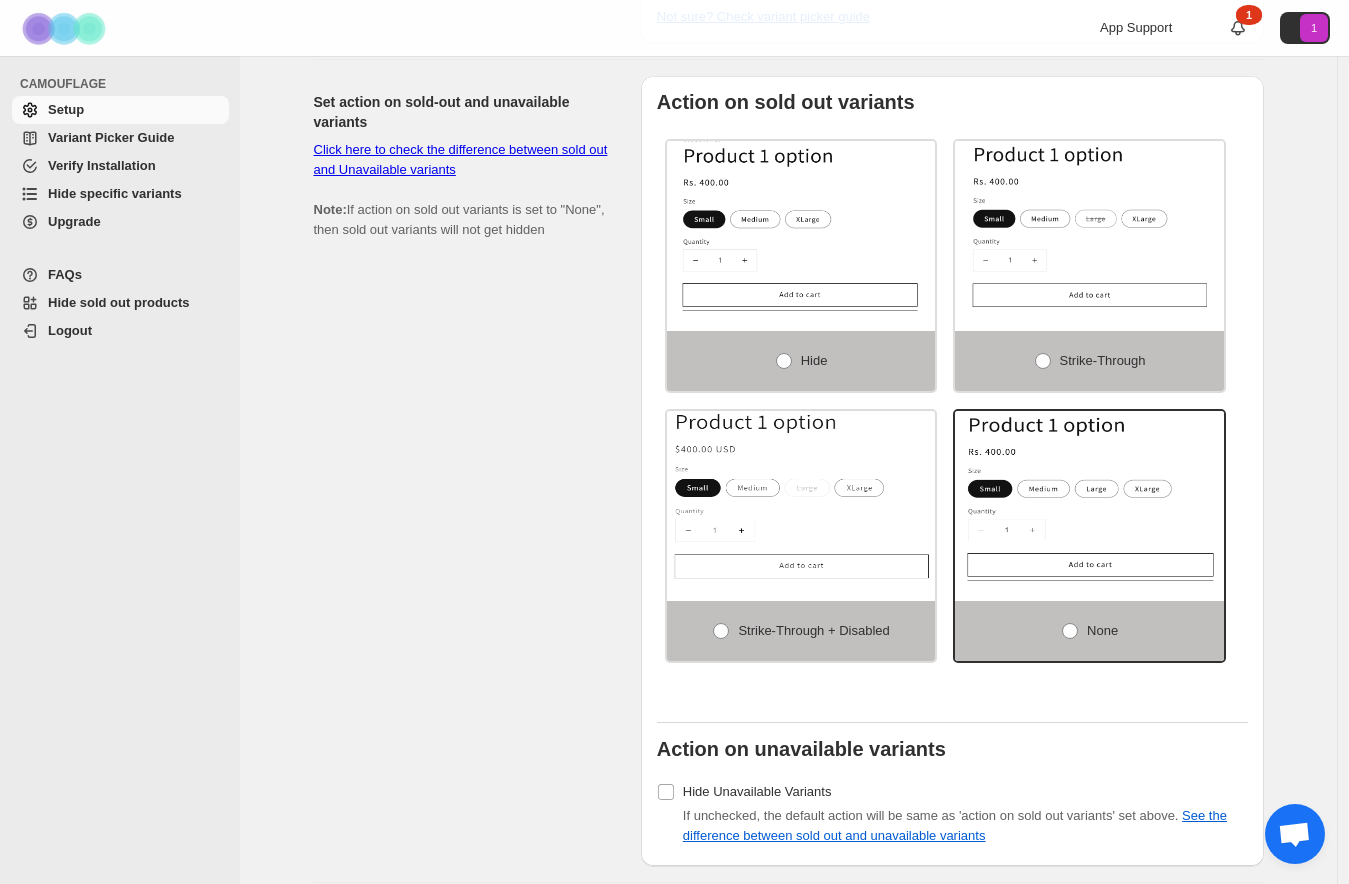 scroll, scrollTop: 113, scrollLeft: 0, axis: vertical 